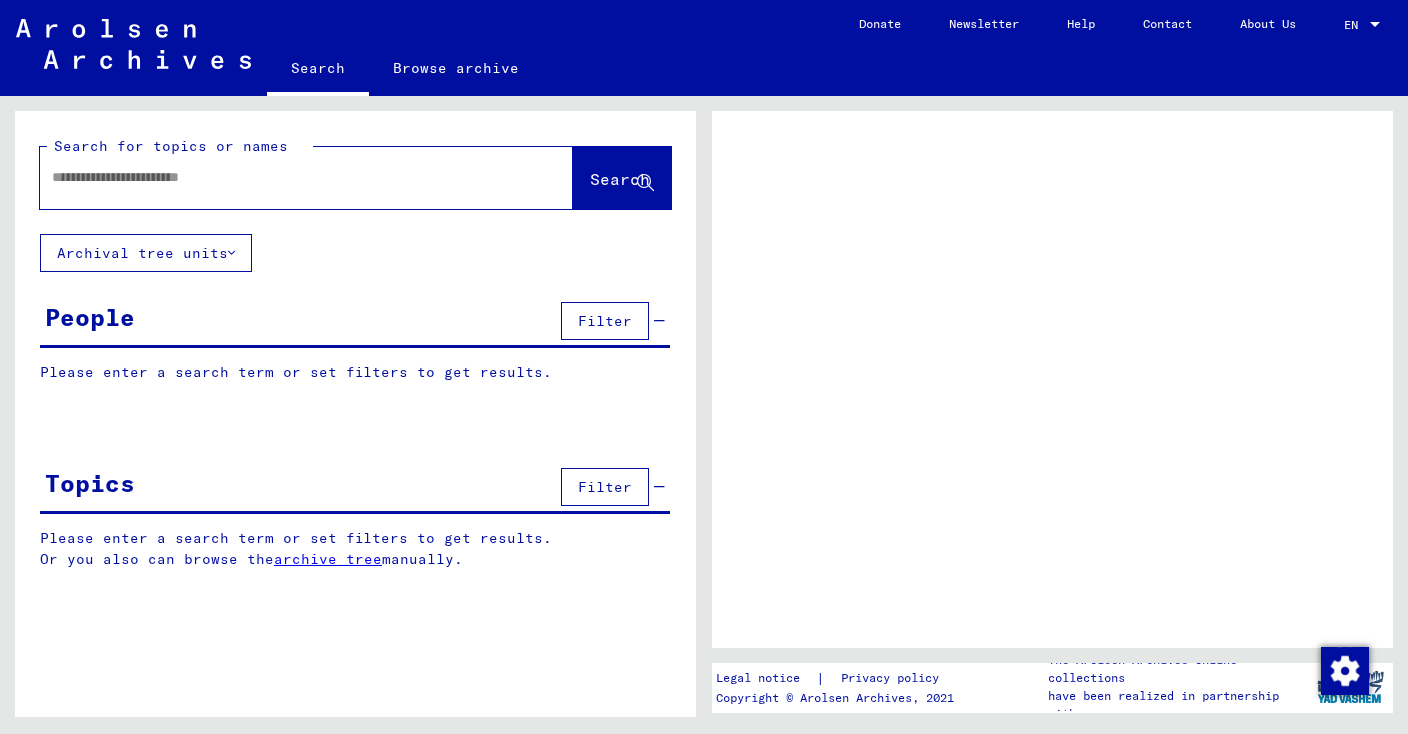 scroll, scrollTop: 0, scrollLeft: 0, axis: both 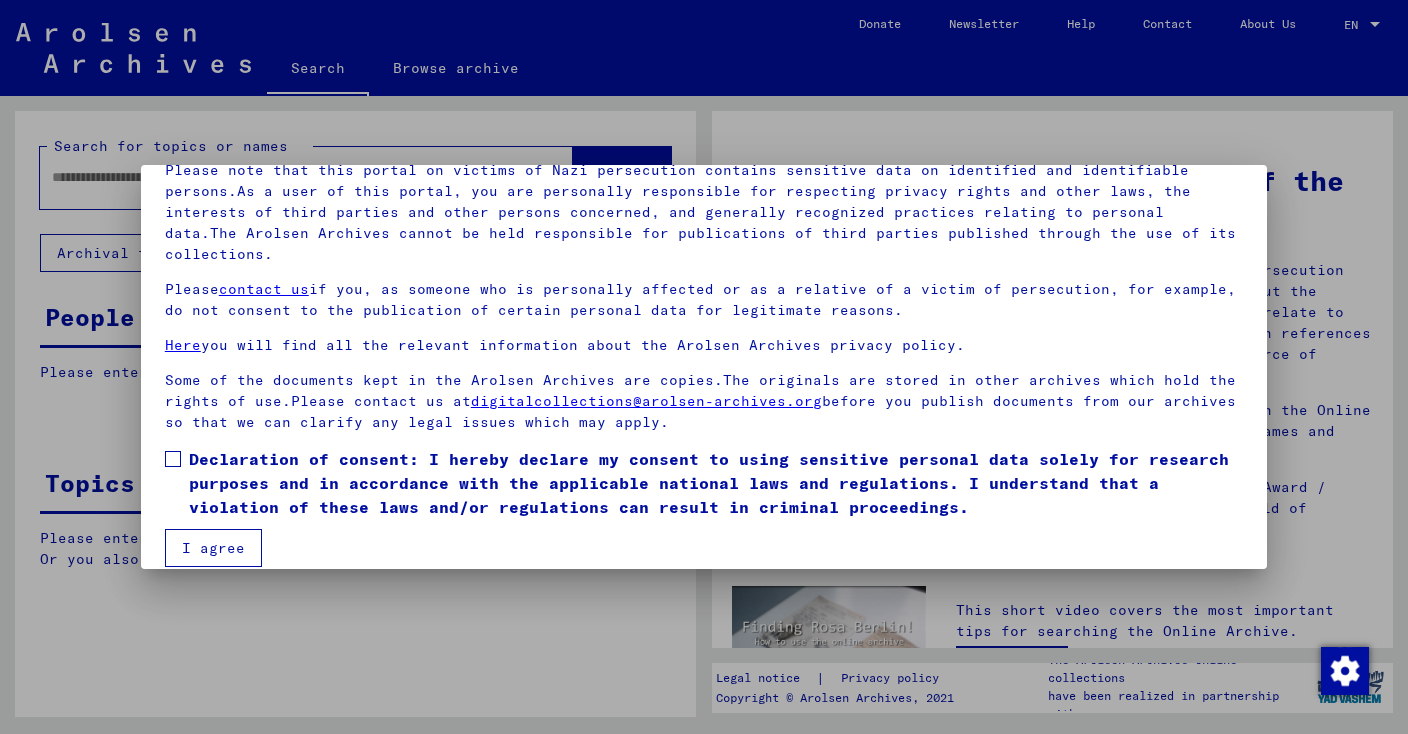 click at bounding box center [173, 459] 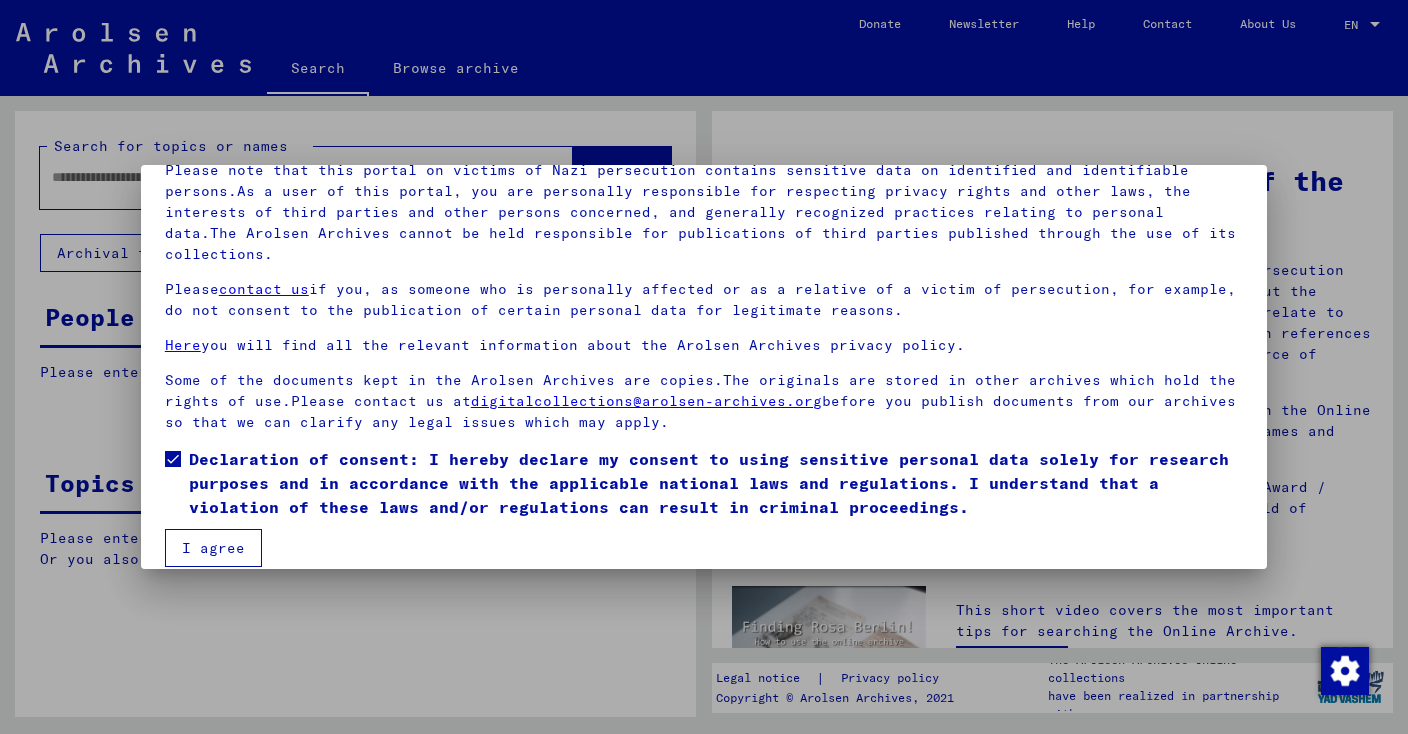 click on "I agree" at bounding box center [213, 548] 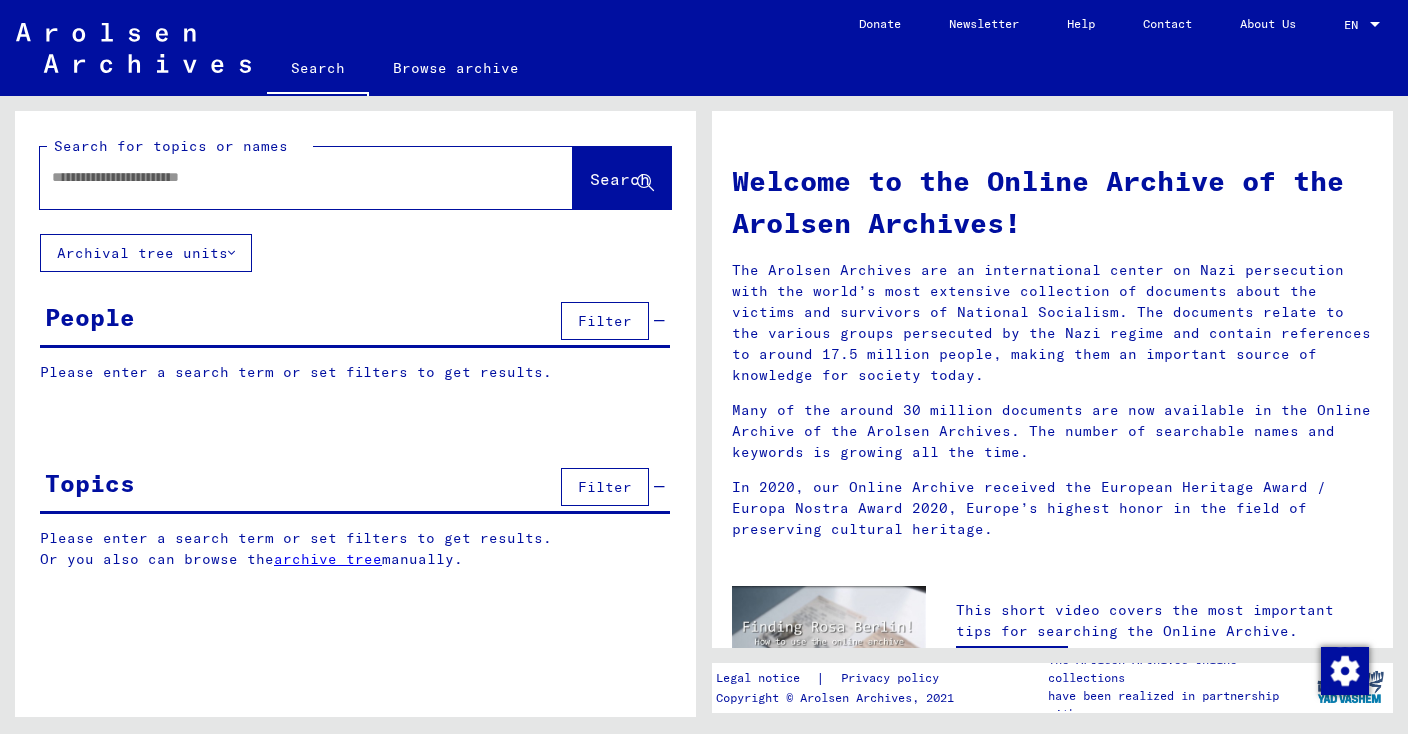 click at bounding box center [282, 177] 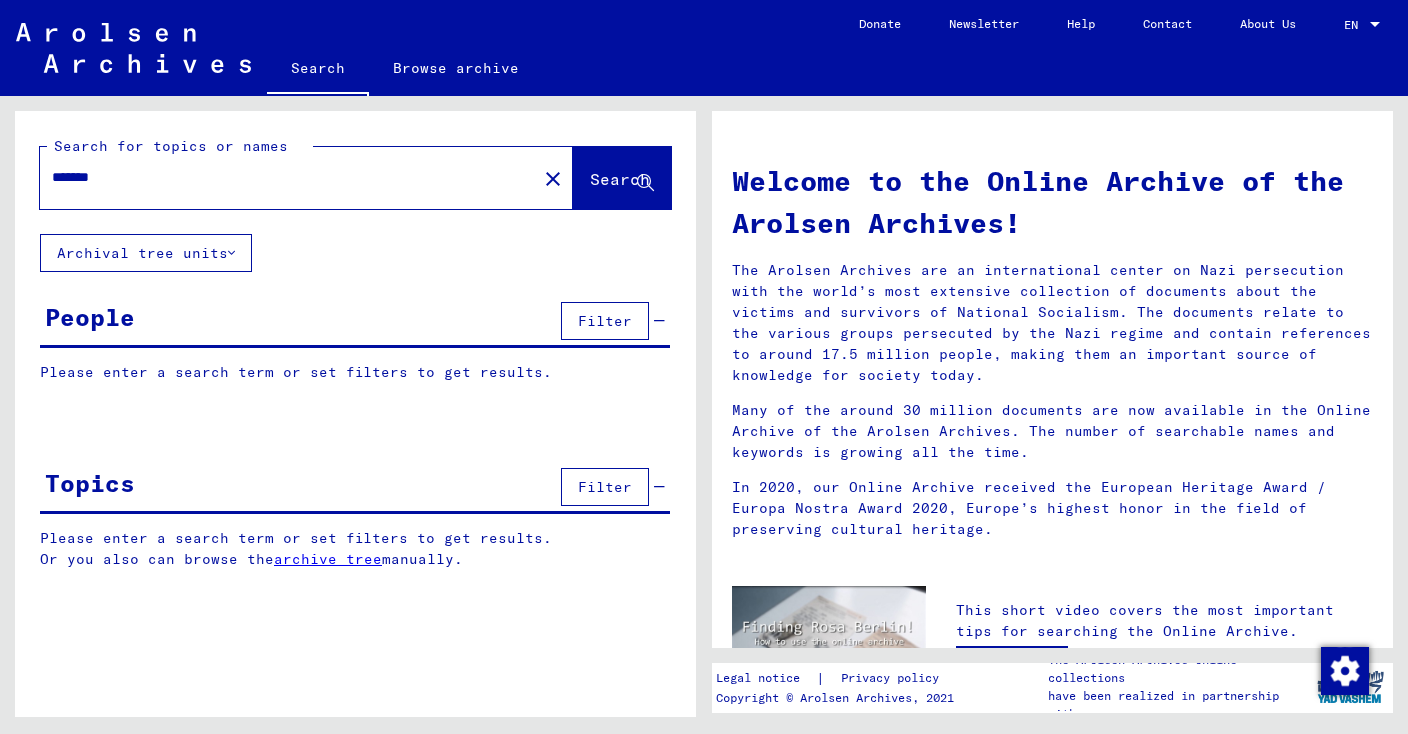 type on "*******" 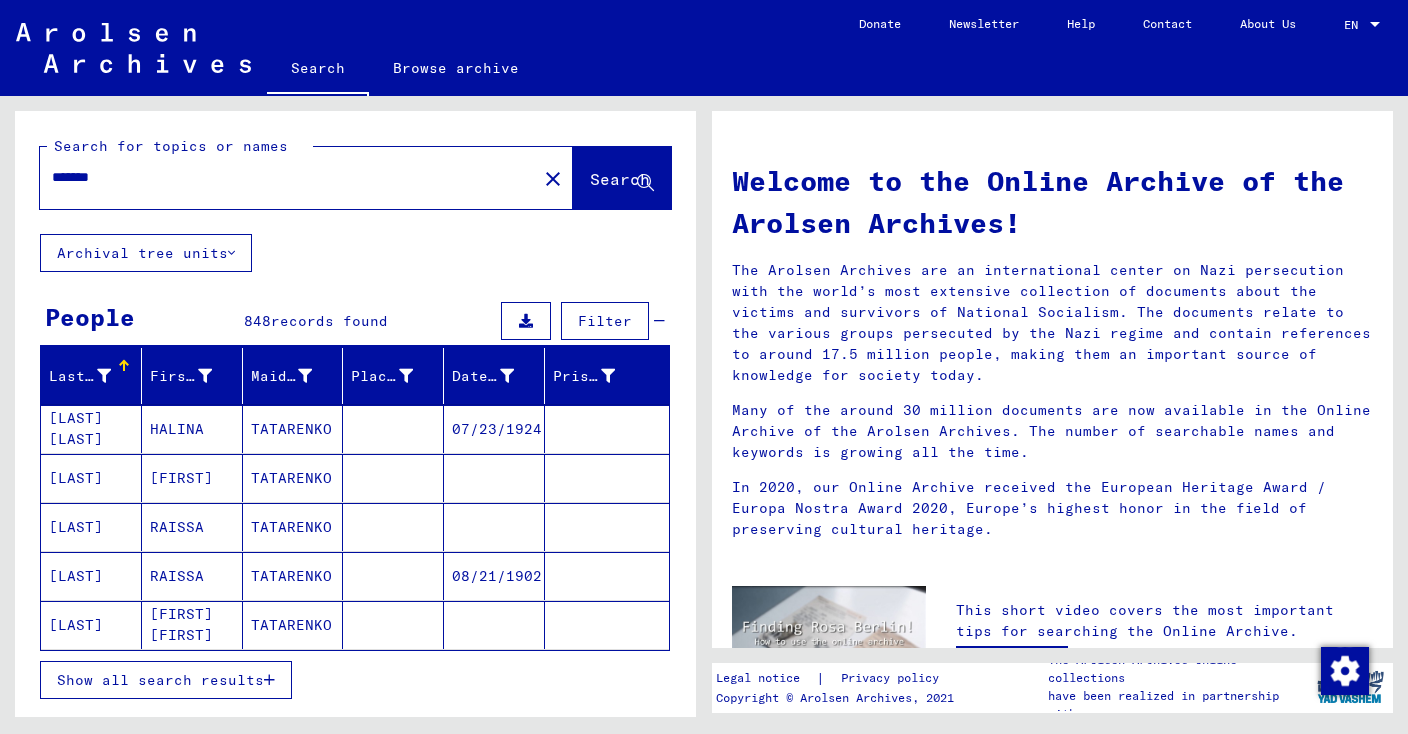 click on "records found" at bounding box center (329, 321) 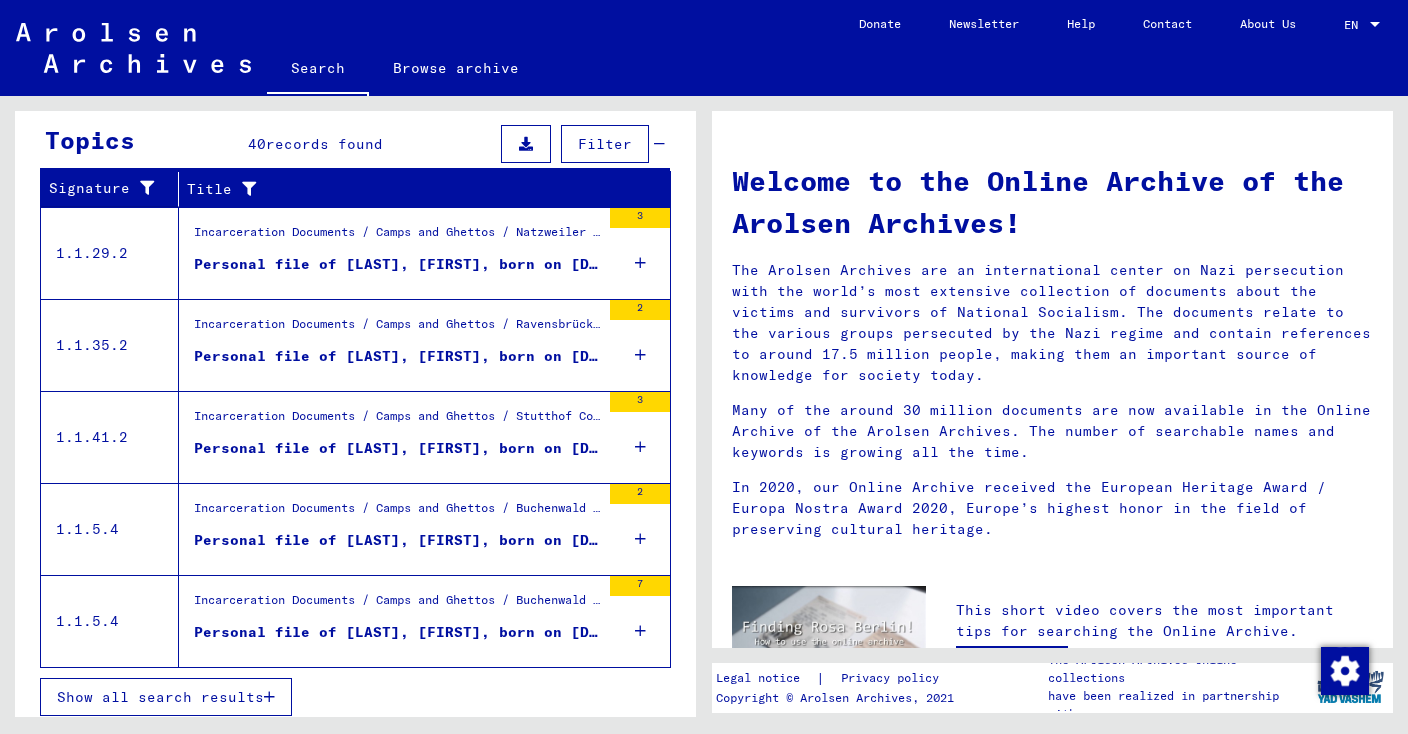 scroll, scrollTop: 299, scrollLeft: 0, axis: vertical 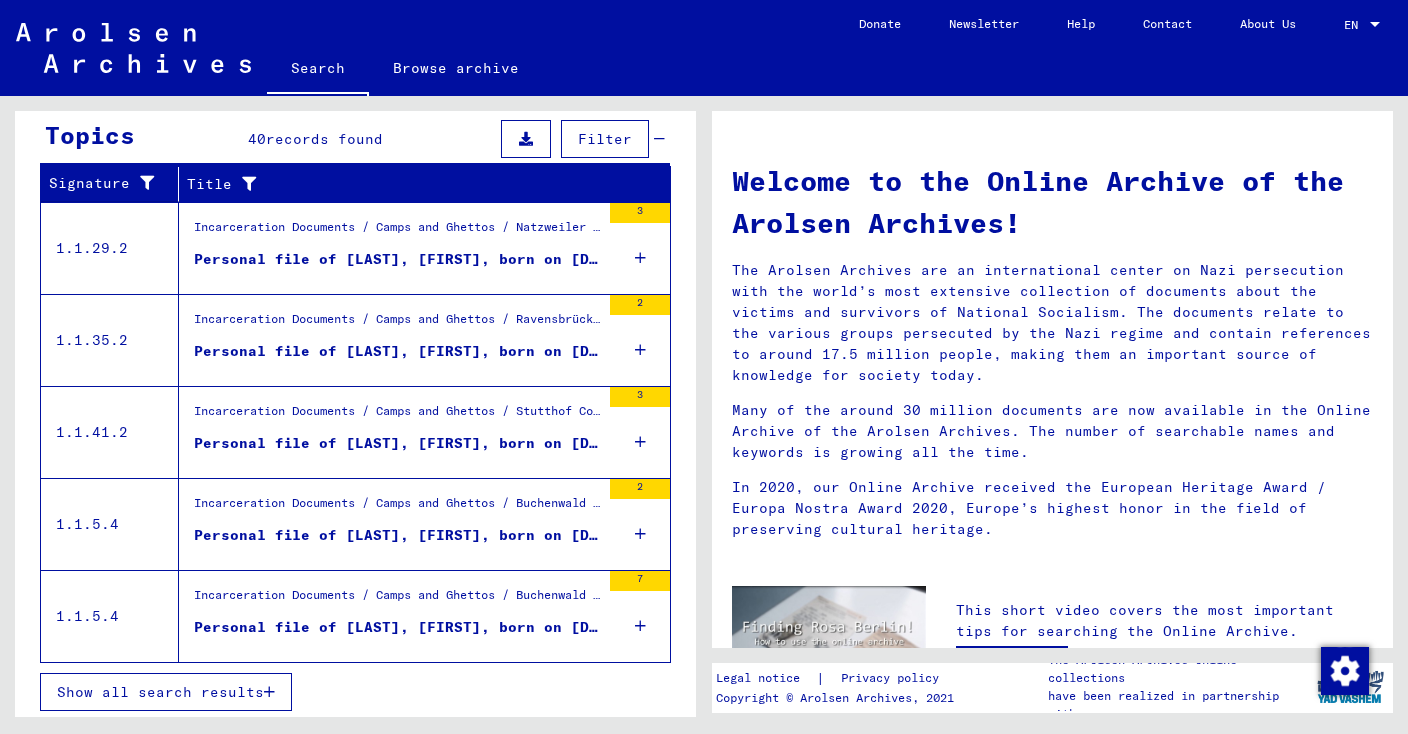 click at bounding box center (269, 692) 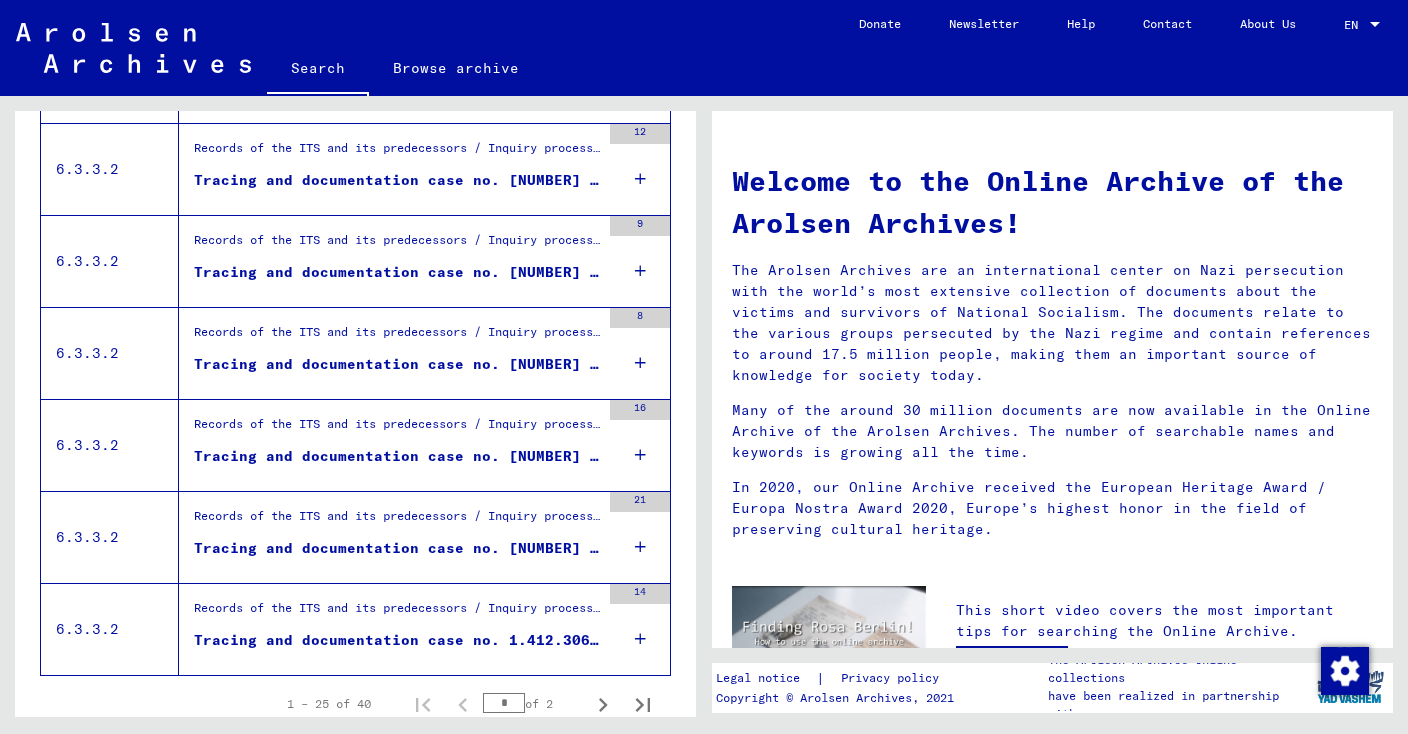 scroll, scrollTop: 2190, scrollLeft: 0, axis: vertical 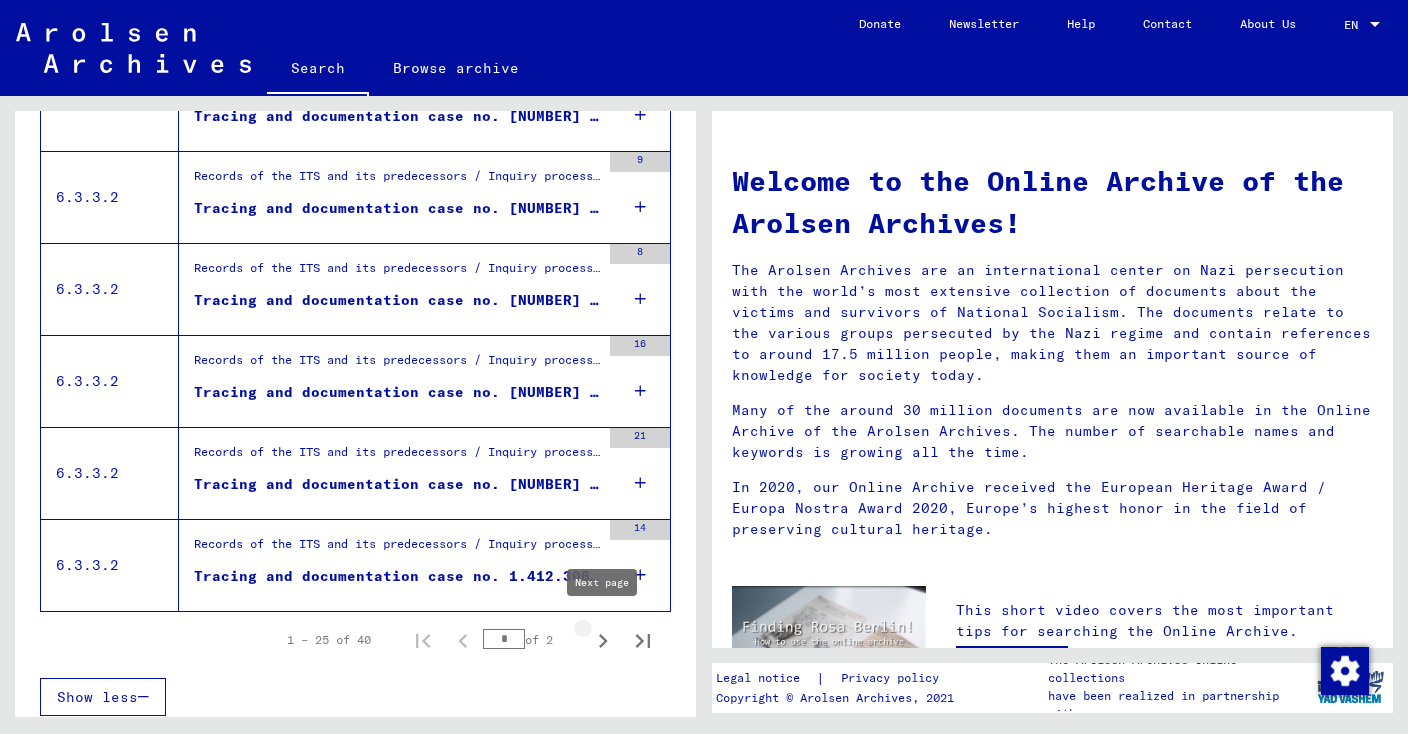 click 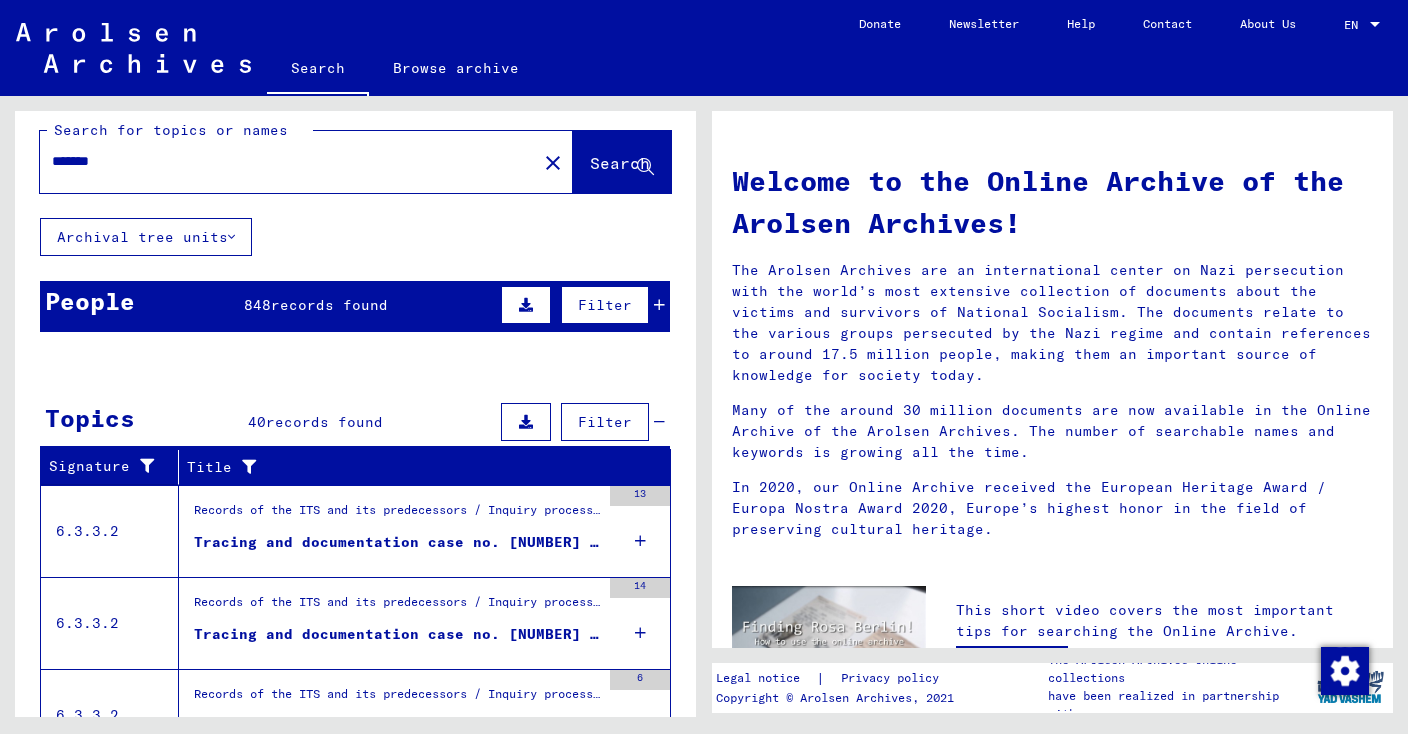 scroll, scrollTop: 7, scrollLeft: 0, axis: vertical 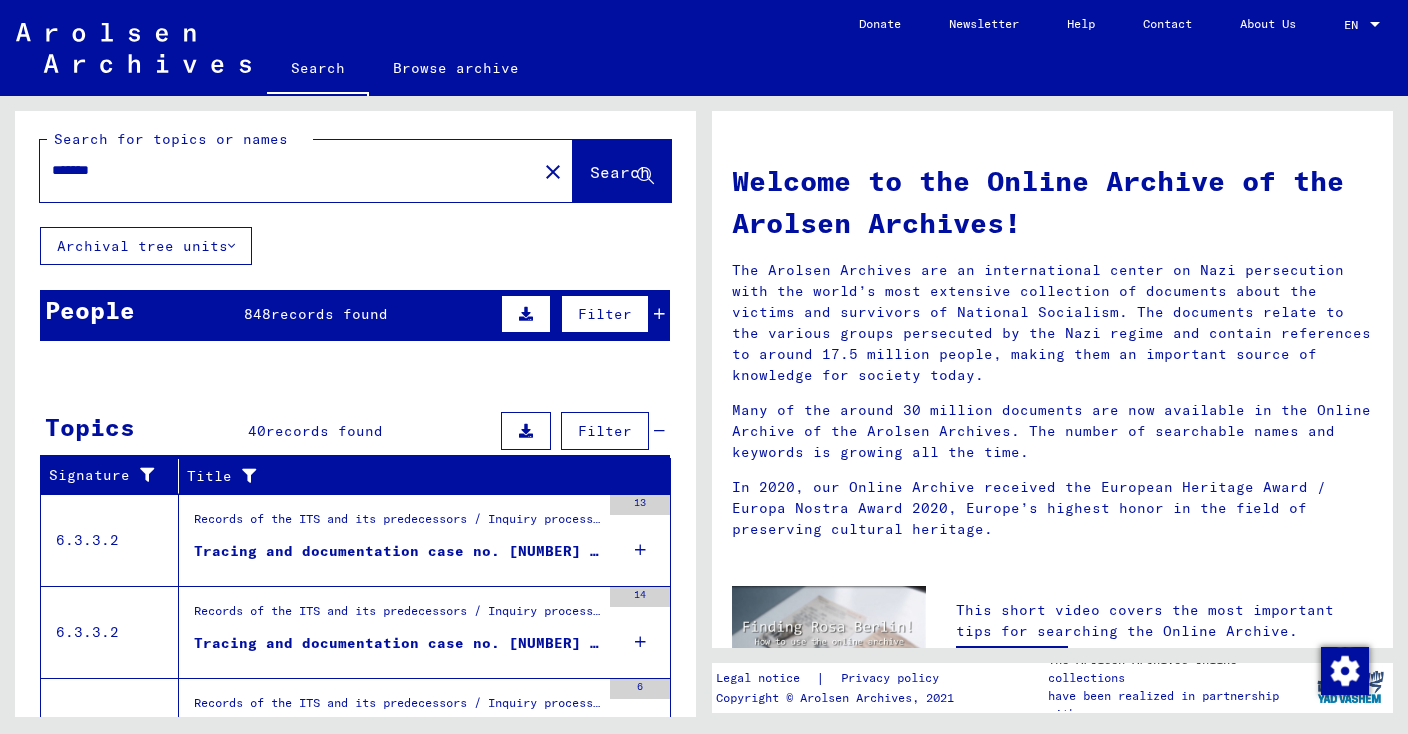 click on "[NUMBER] records found" at bounding box center [316, 314] 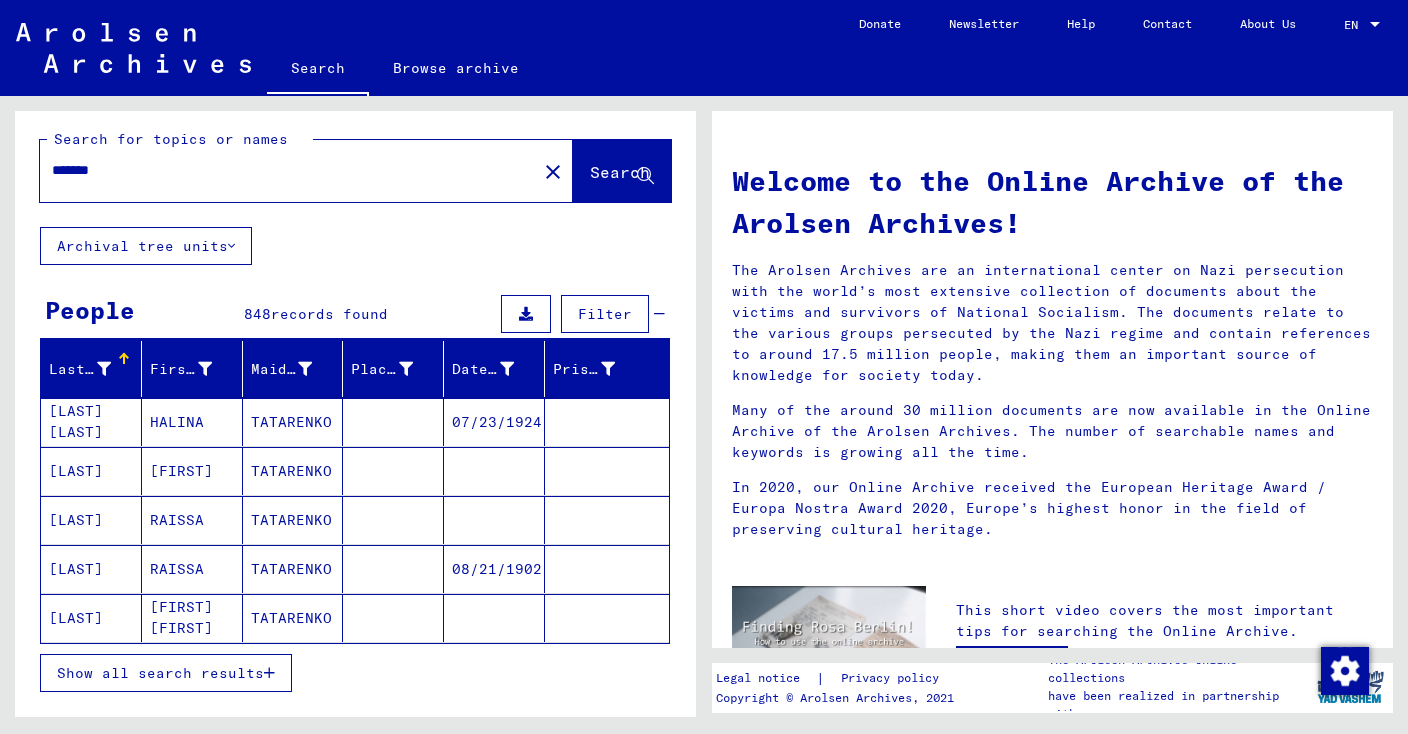 click on "Show all search results" at bounding box center [160, 673] 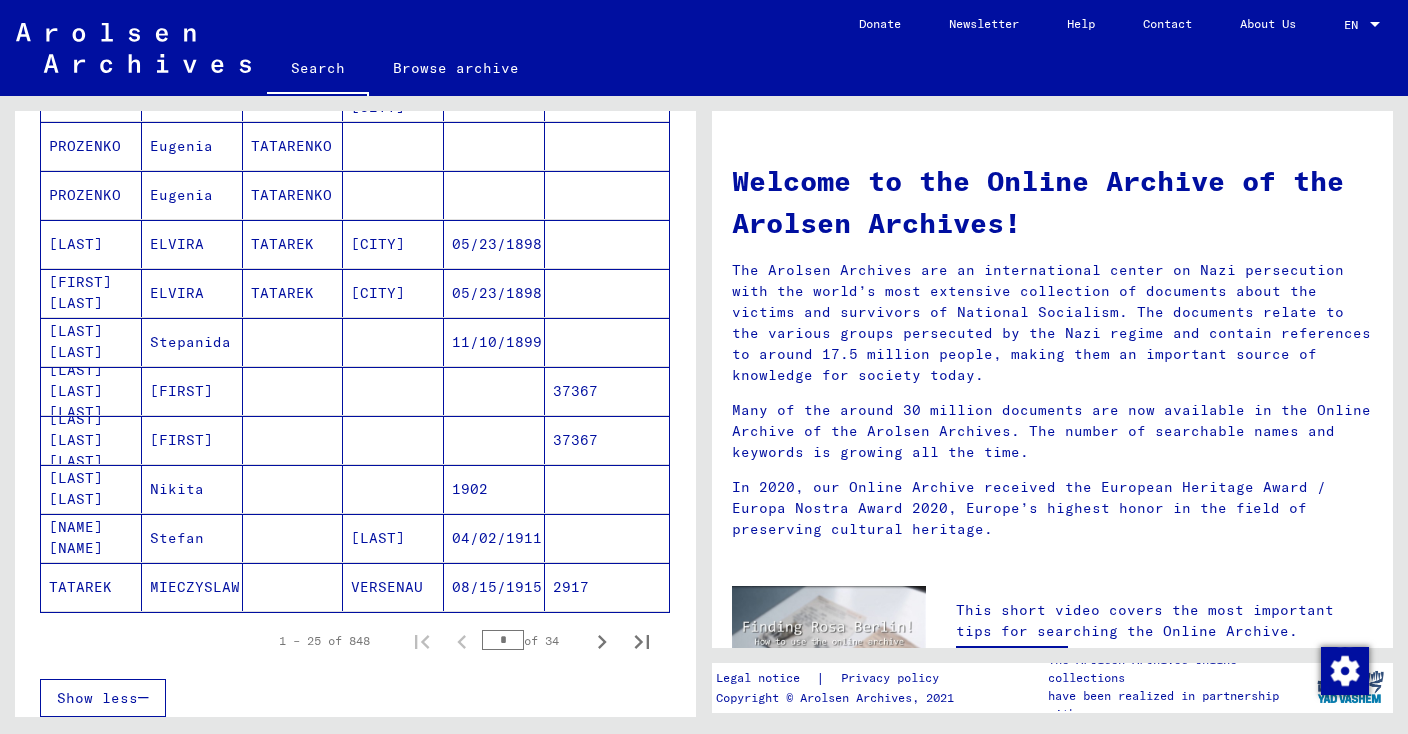 scroll, scrollTop: 1022, scrollLeft: 0, axis: vertical 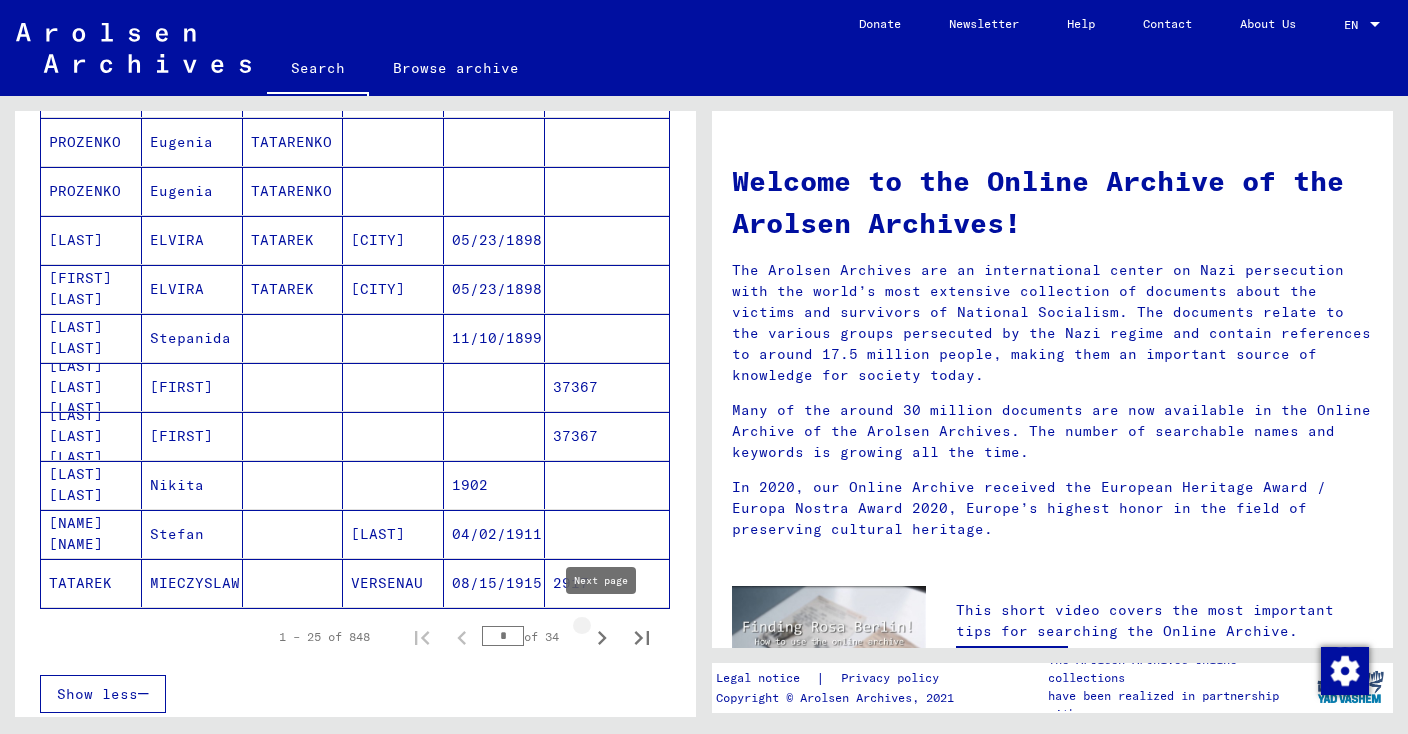 click 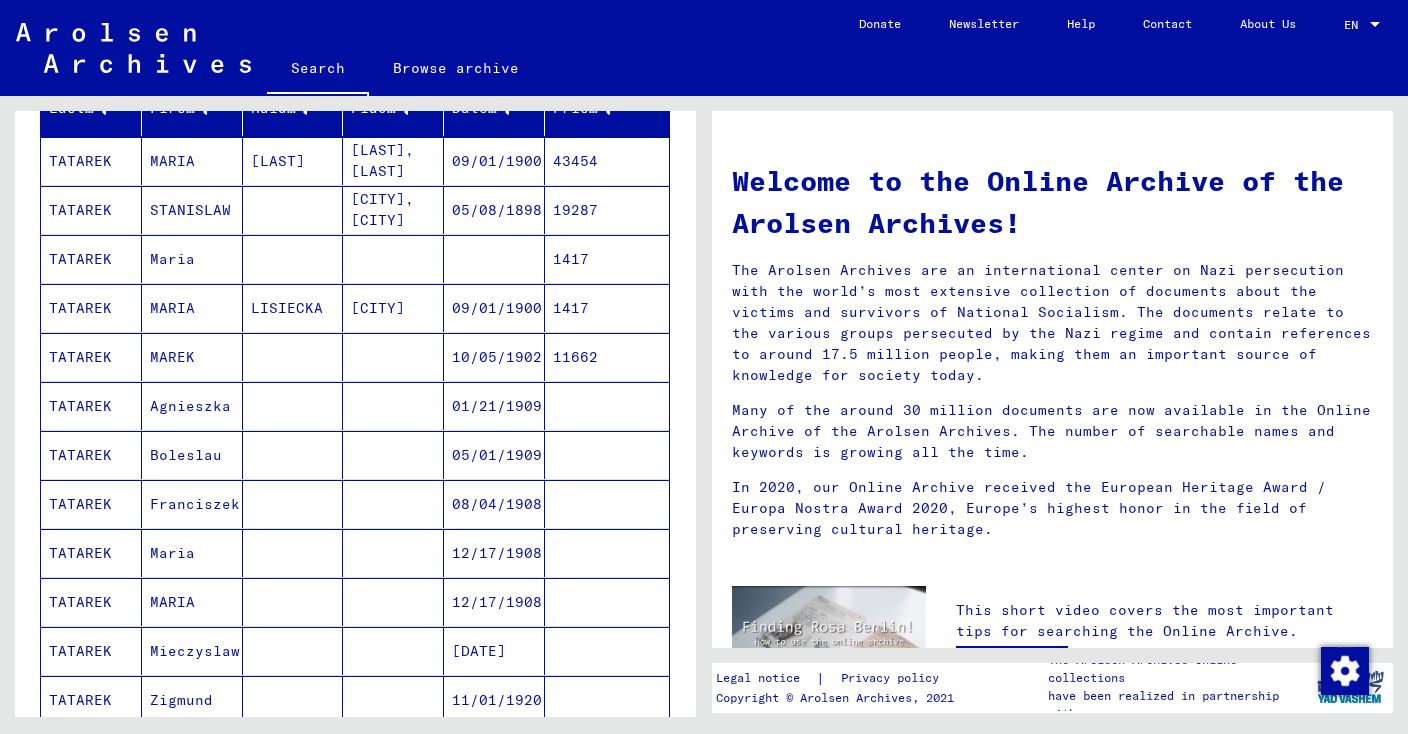 scroll, scrollTop: 269, scrollLeft: 0, axis: vertical 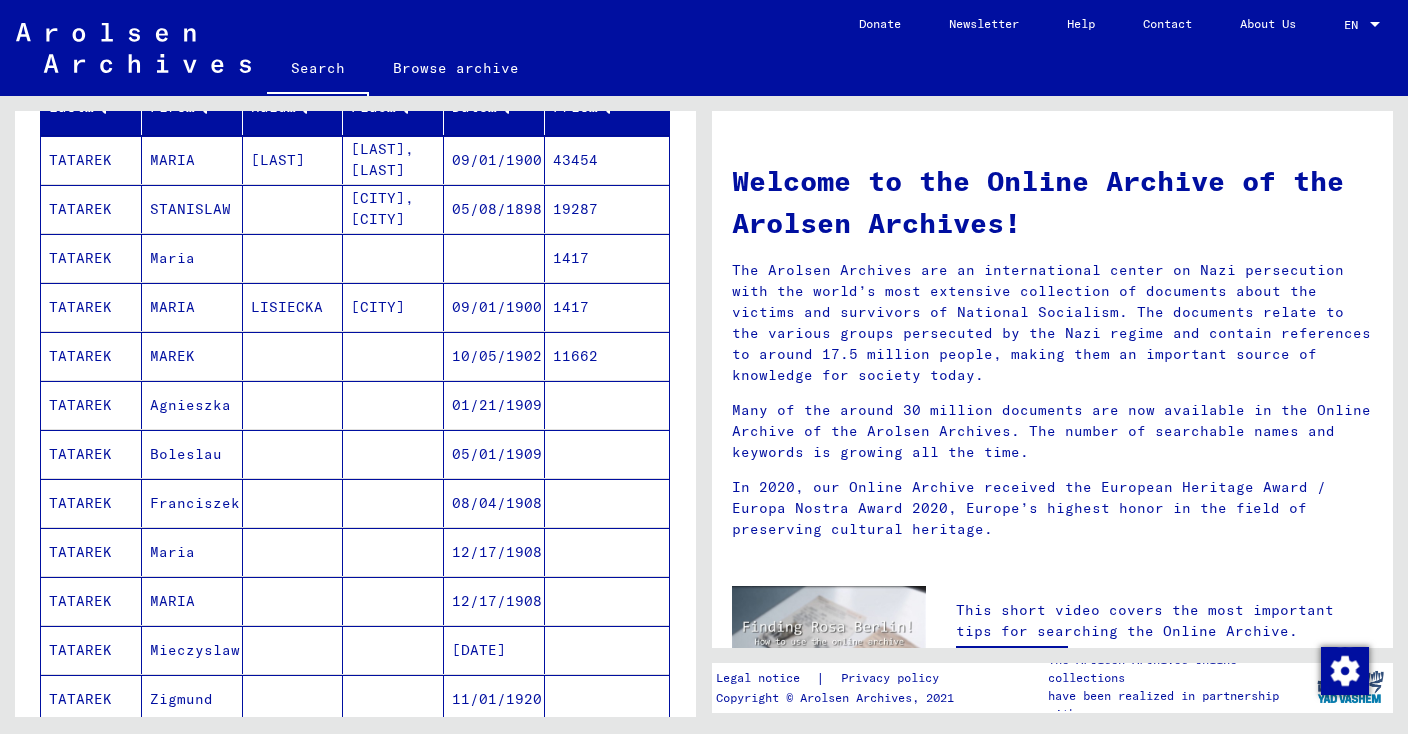 click on "TATAREK" at bounding box center [91, 258] 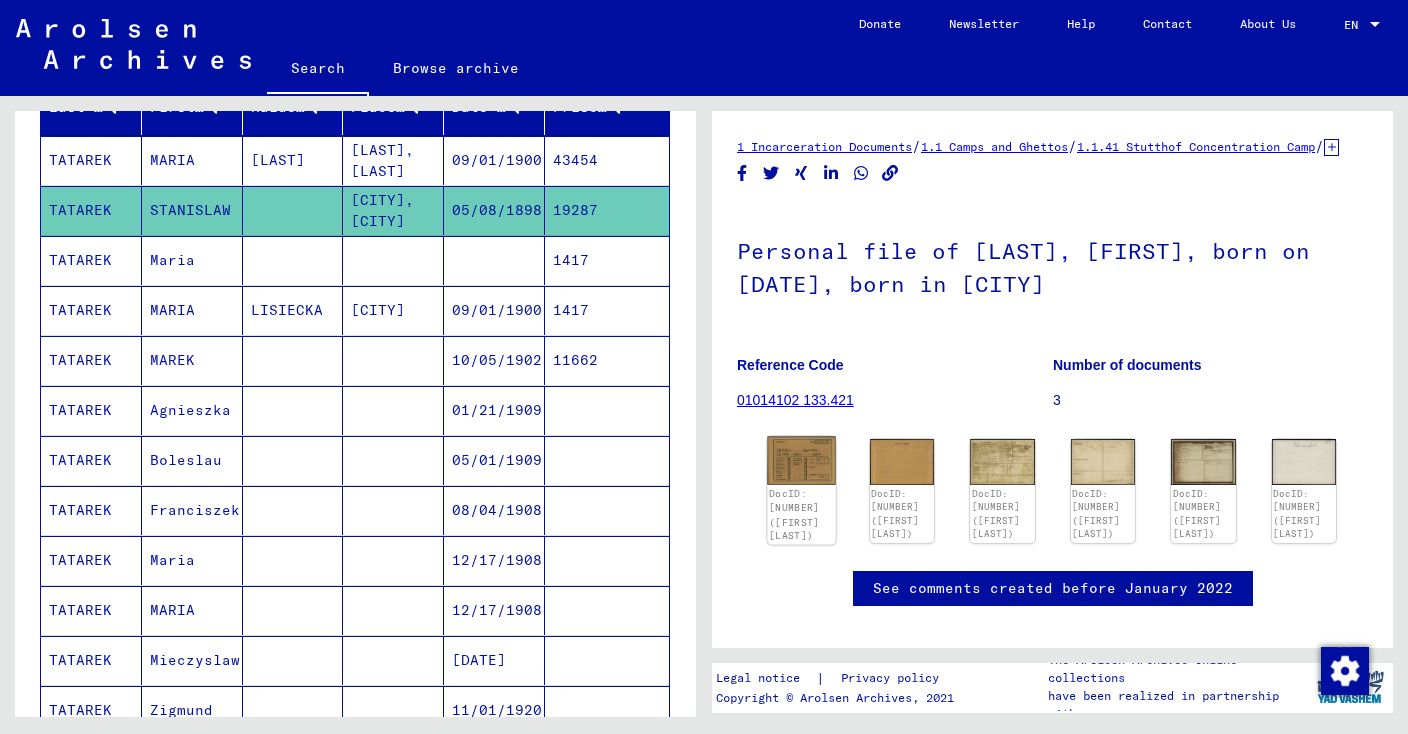 click 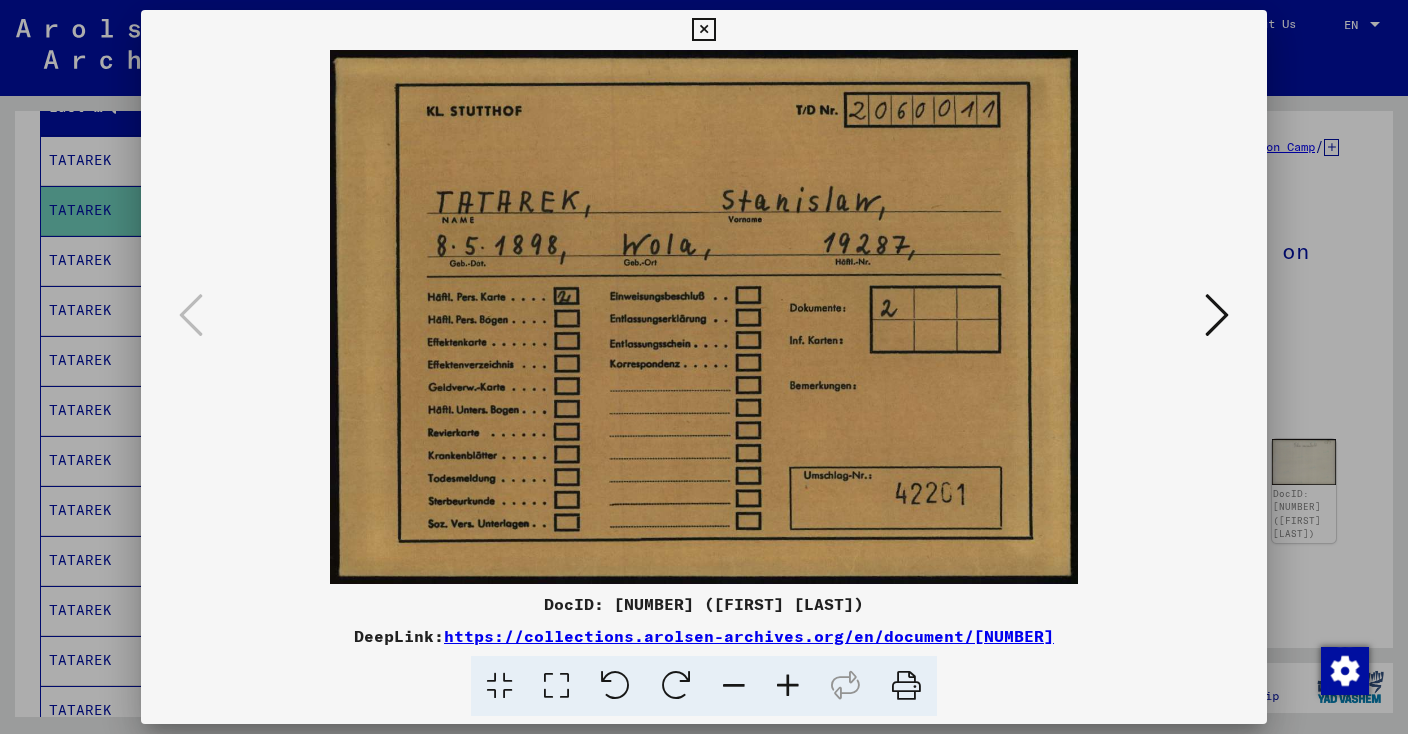 click at bounding box center [1217, 315] 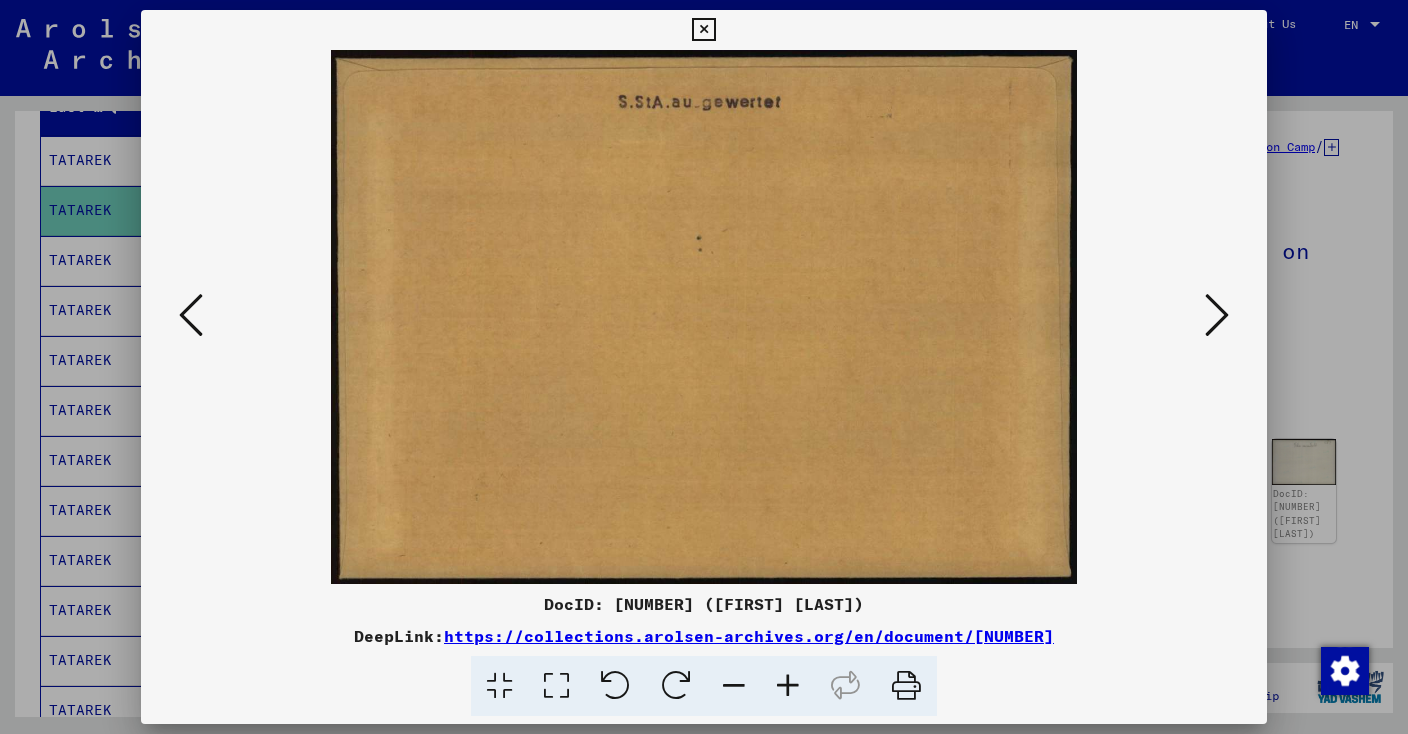 click at bounding box center (1217, 315) 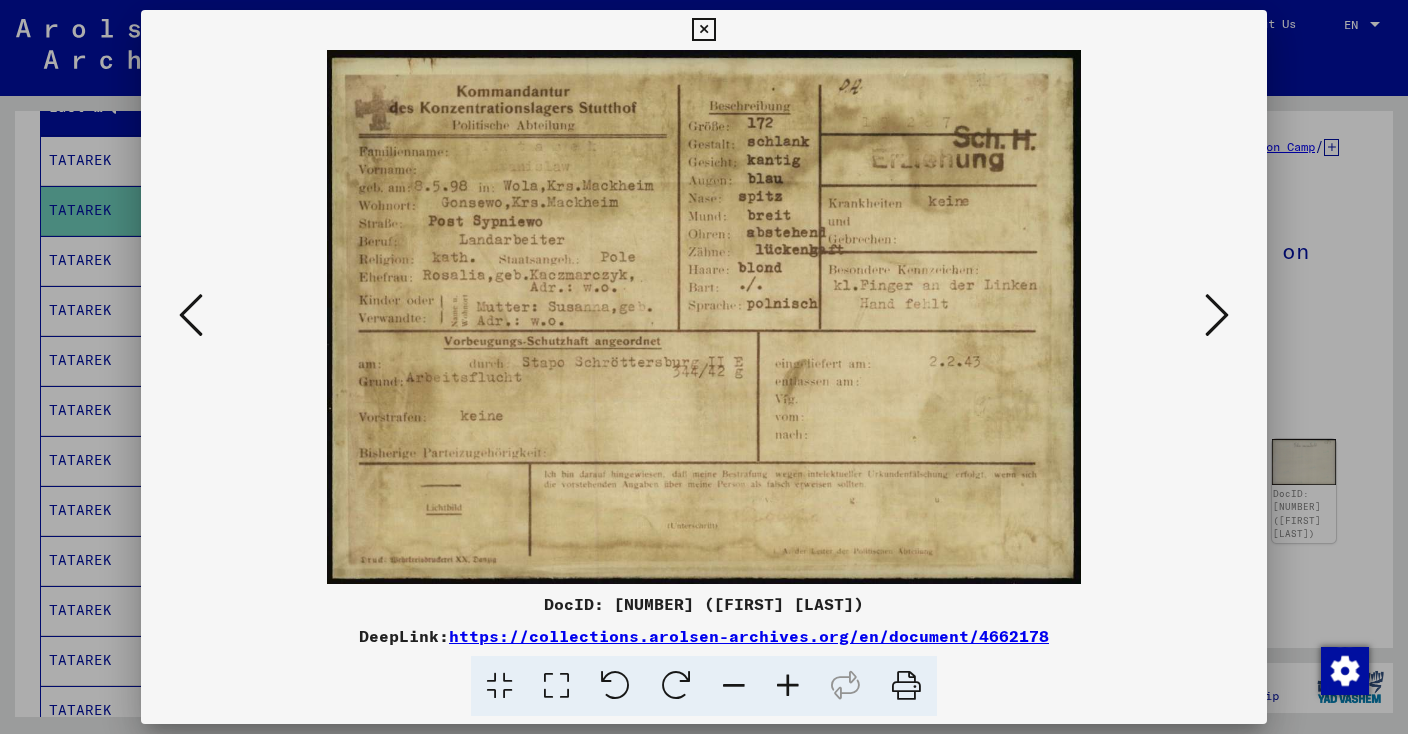 click at bounding box center (1217, 315) 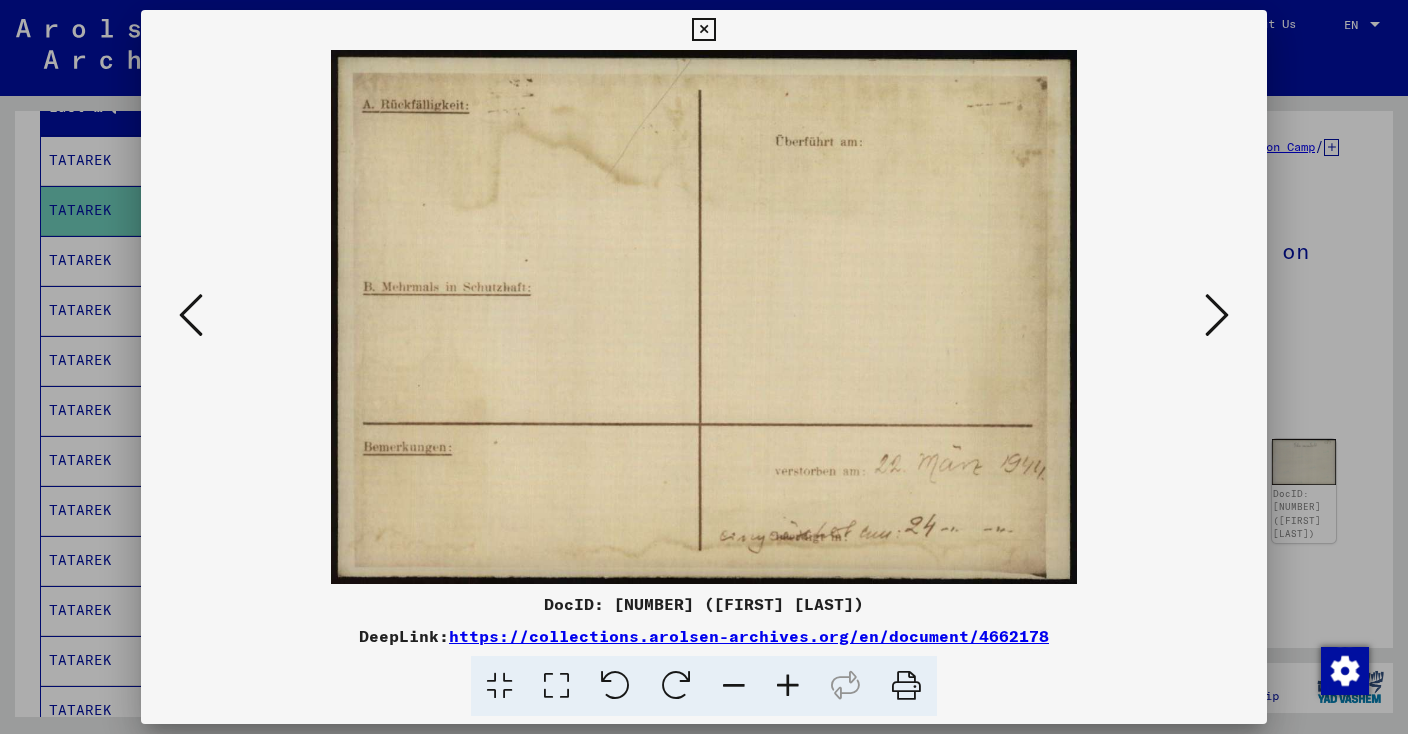 click at bounding box center (1217, 315) 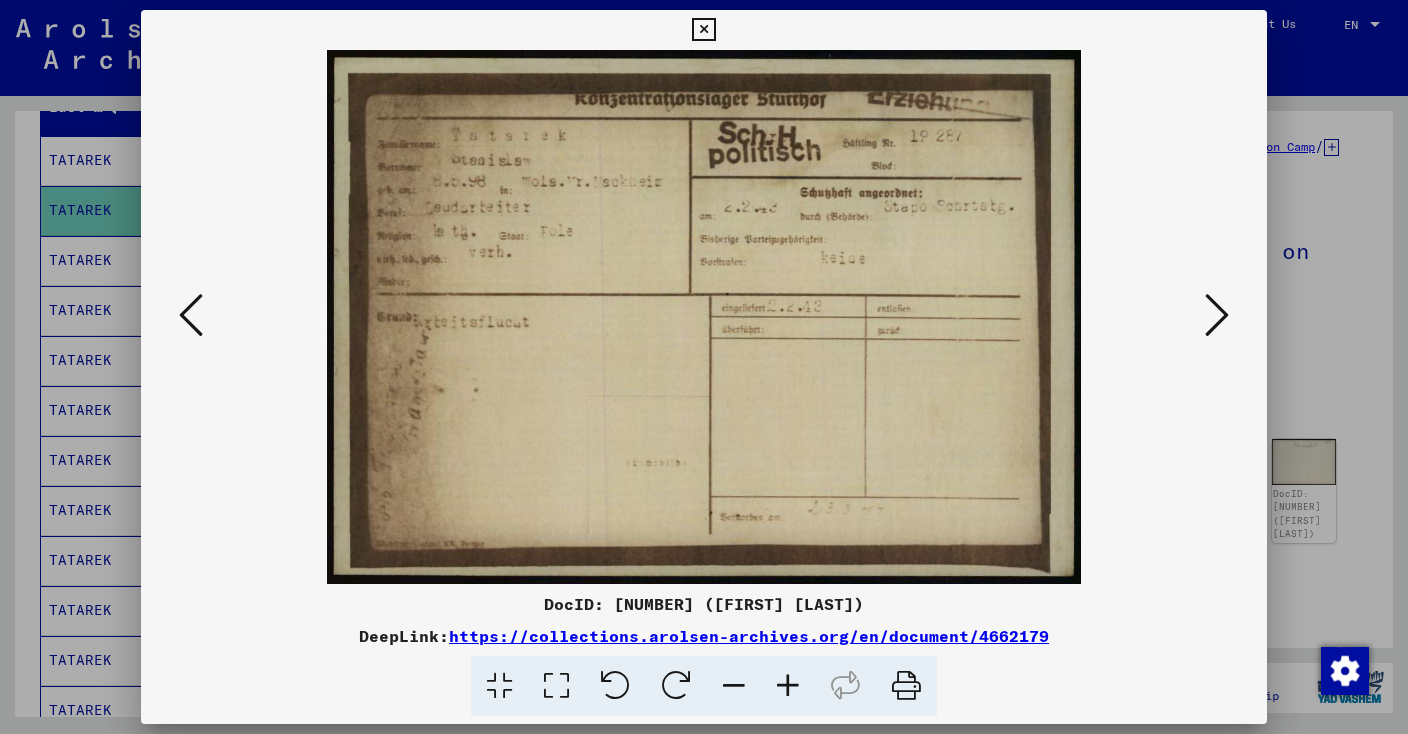 click at bounding box center (1217, 315) 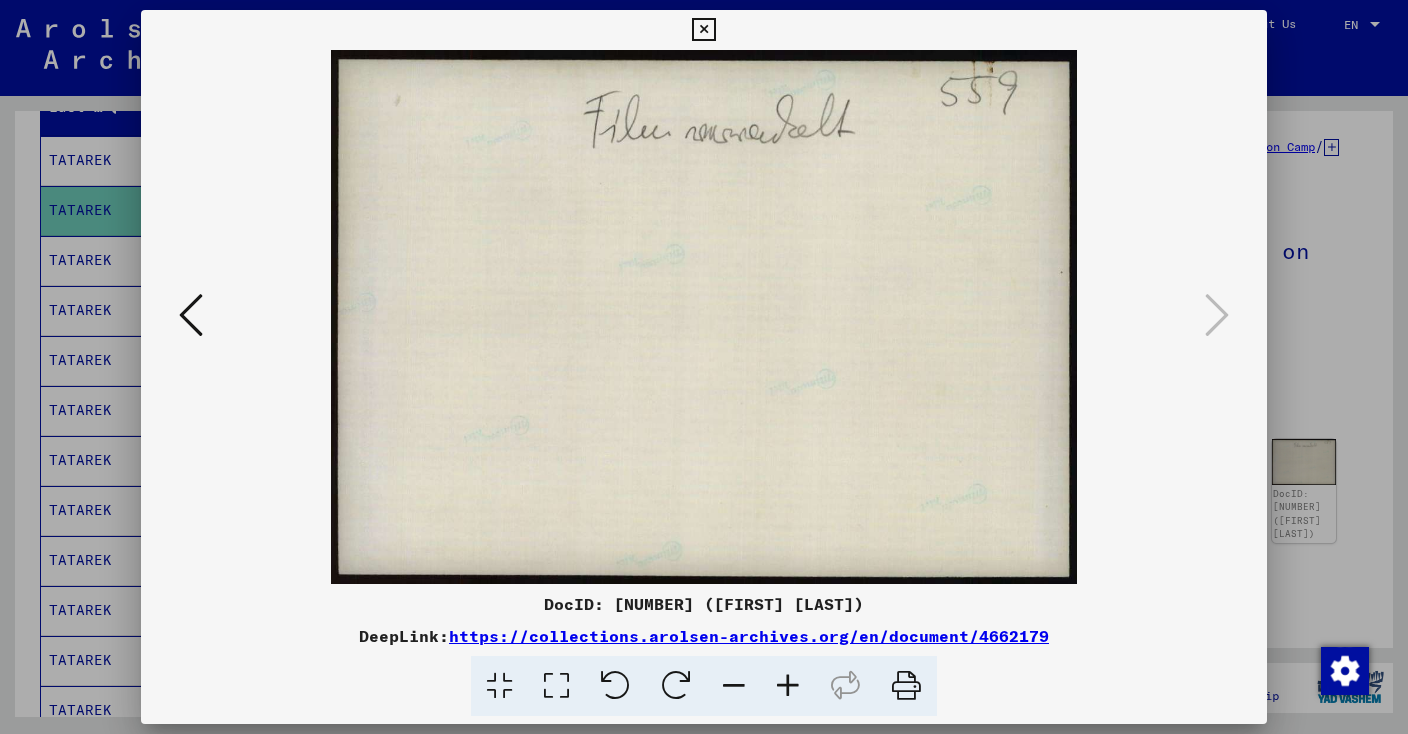 click at bounding box center (703, 30) 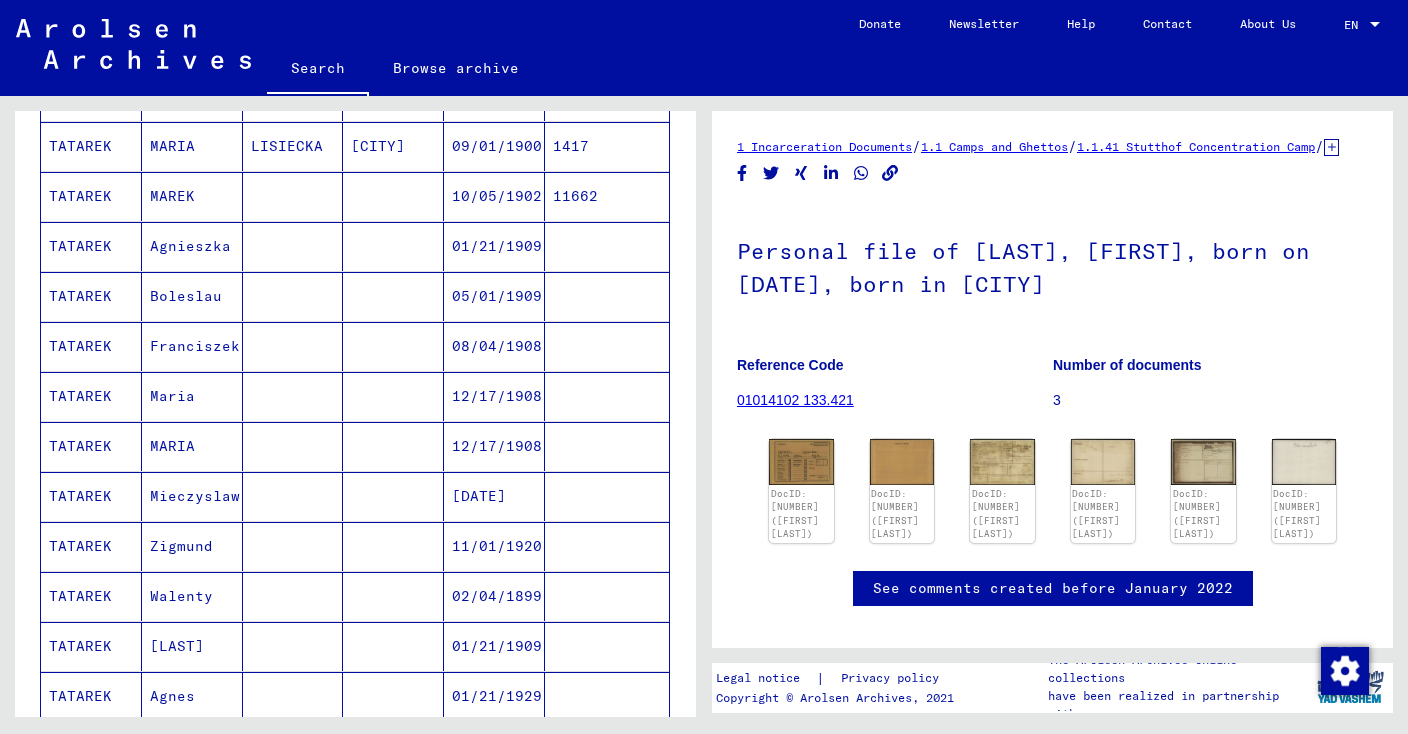 scroll, scrollTop: 434, scrollLeft: 0, axis: vertical 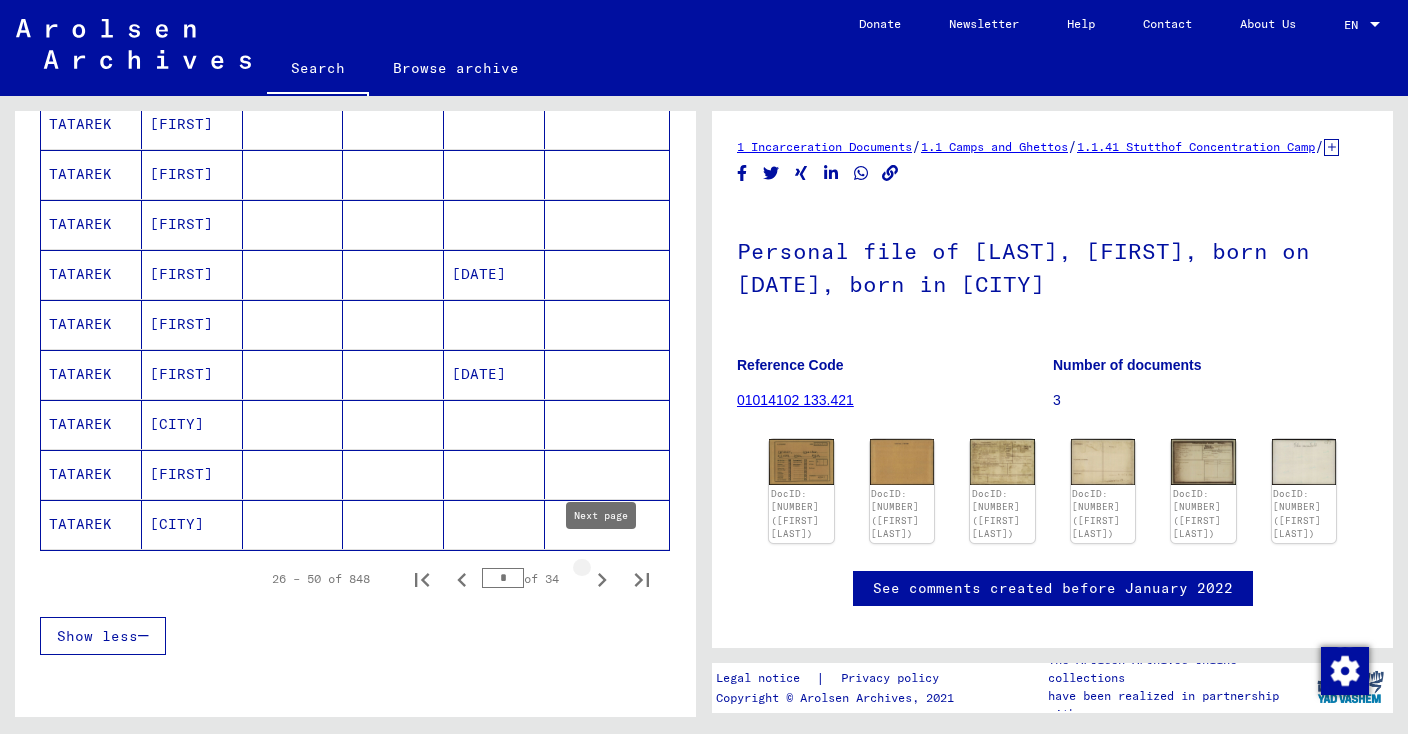 click 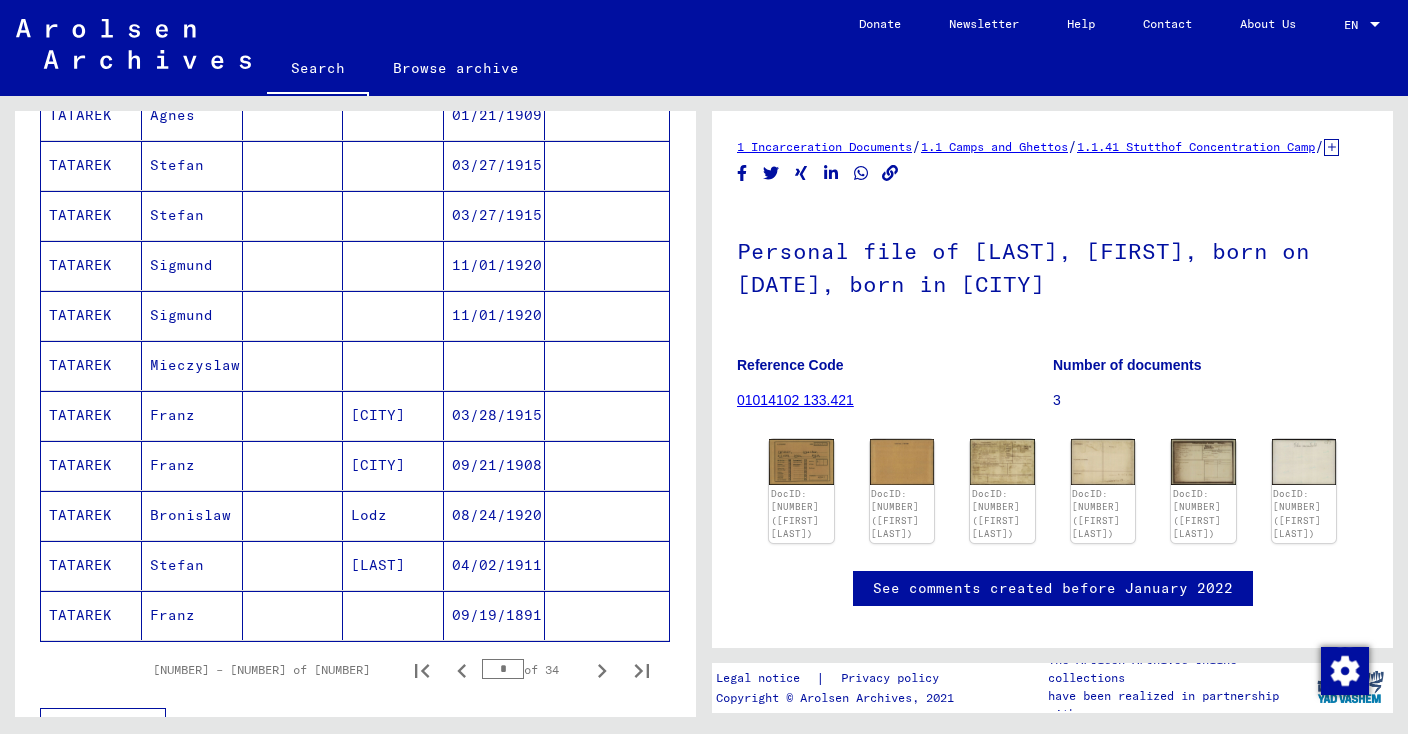 scroll, scrollTop: 1023, scrollLeft: 0, axis: vertical 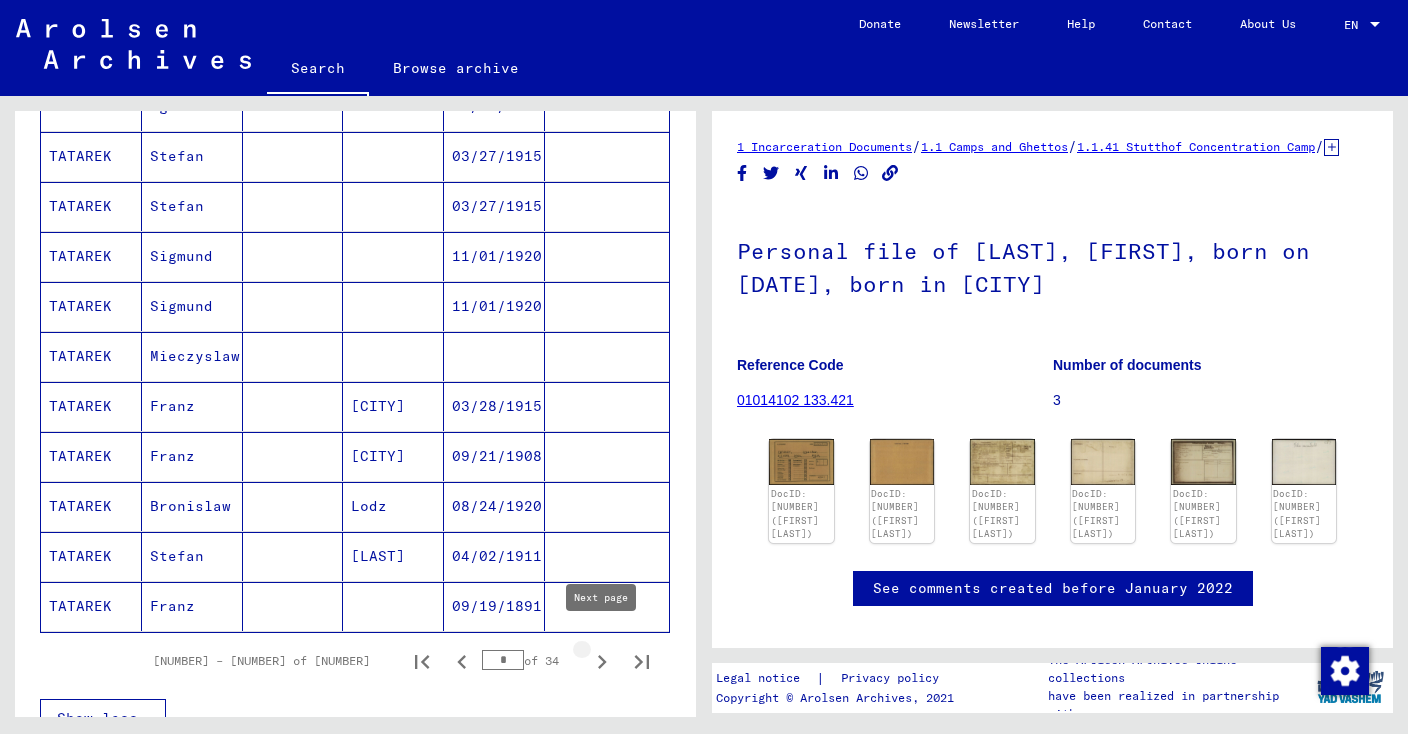 click 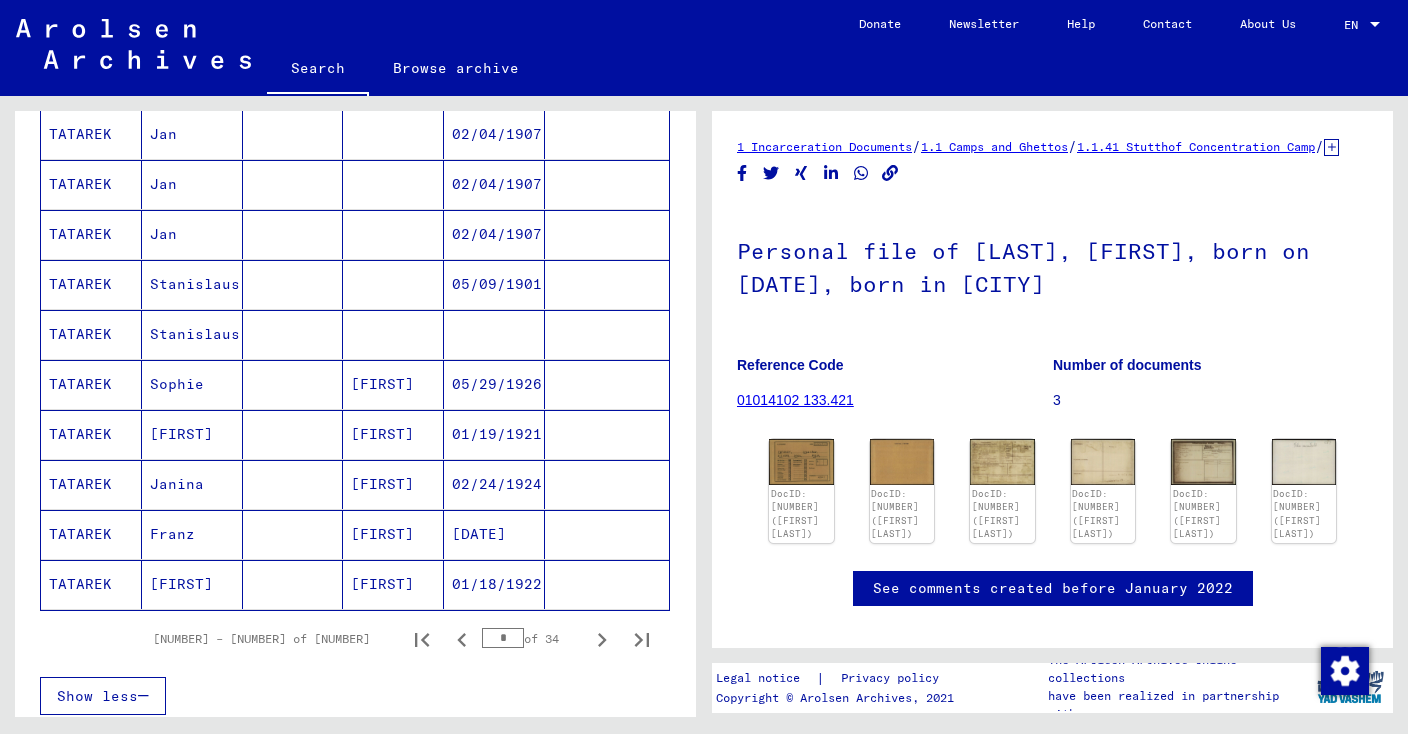 scroll, scrollTop: 1048, scrollLeft: 0, axis: vertical 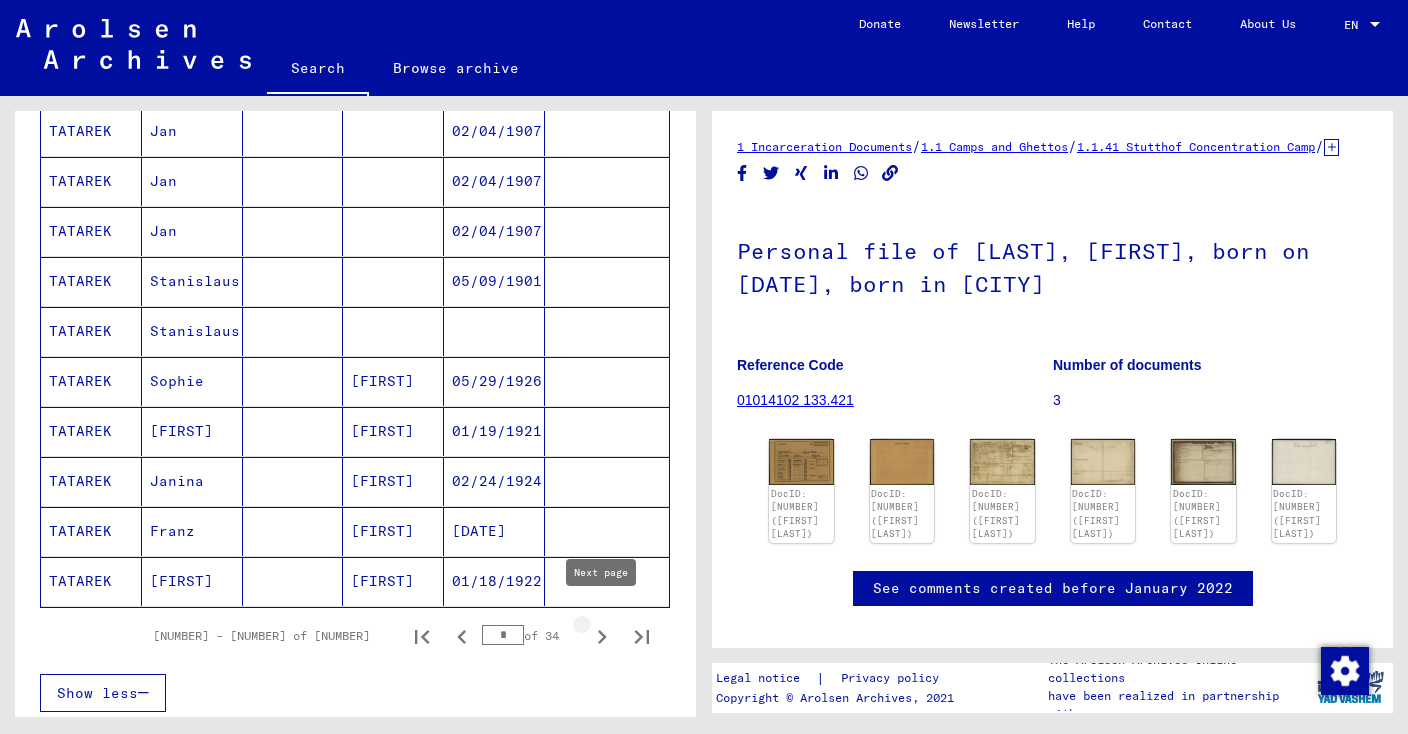click 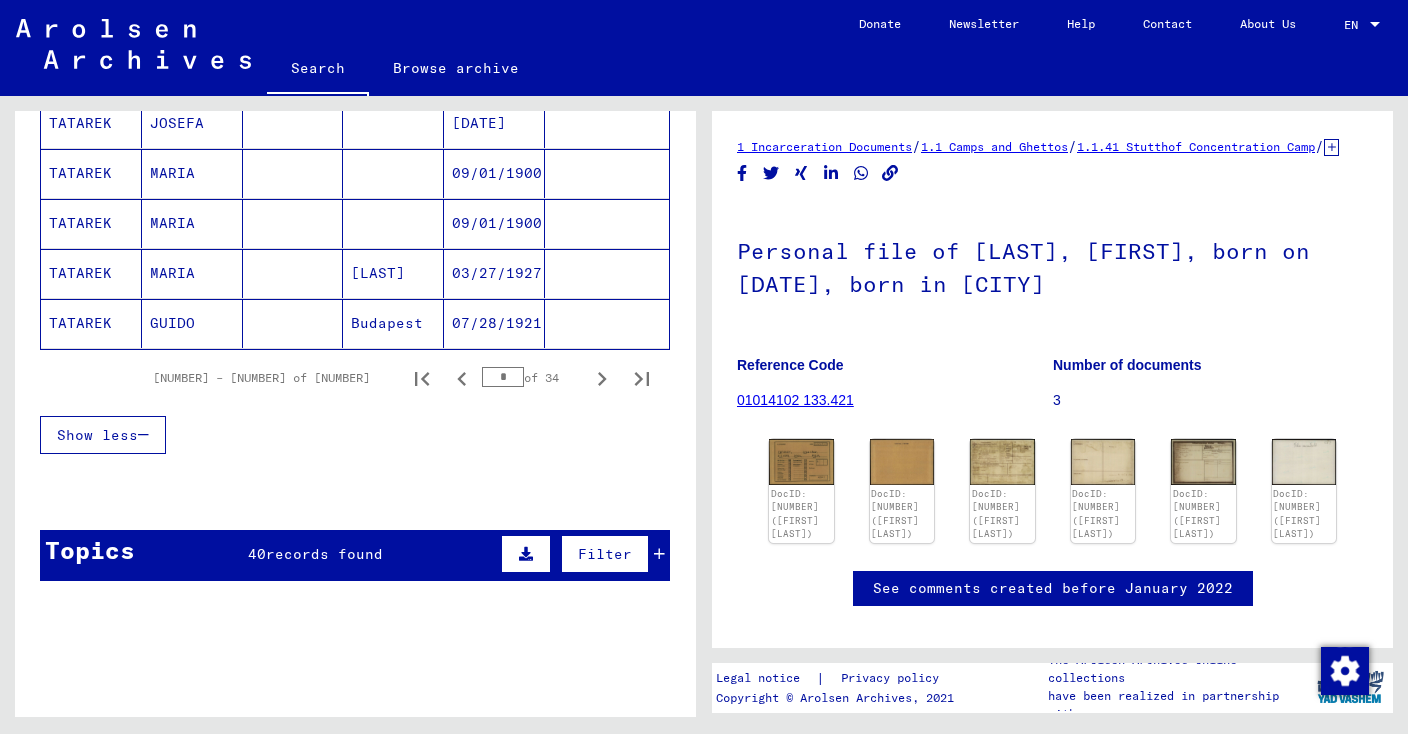 scroll, scrollTop: 1305, scrollLeft: 0, axis: vertical 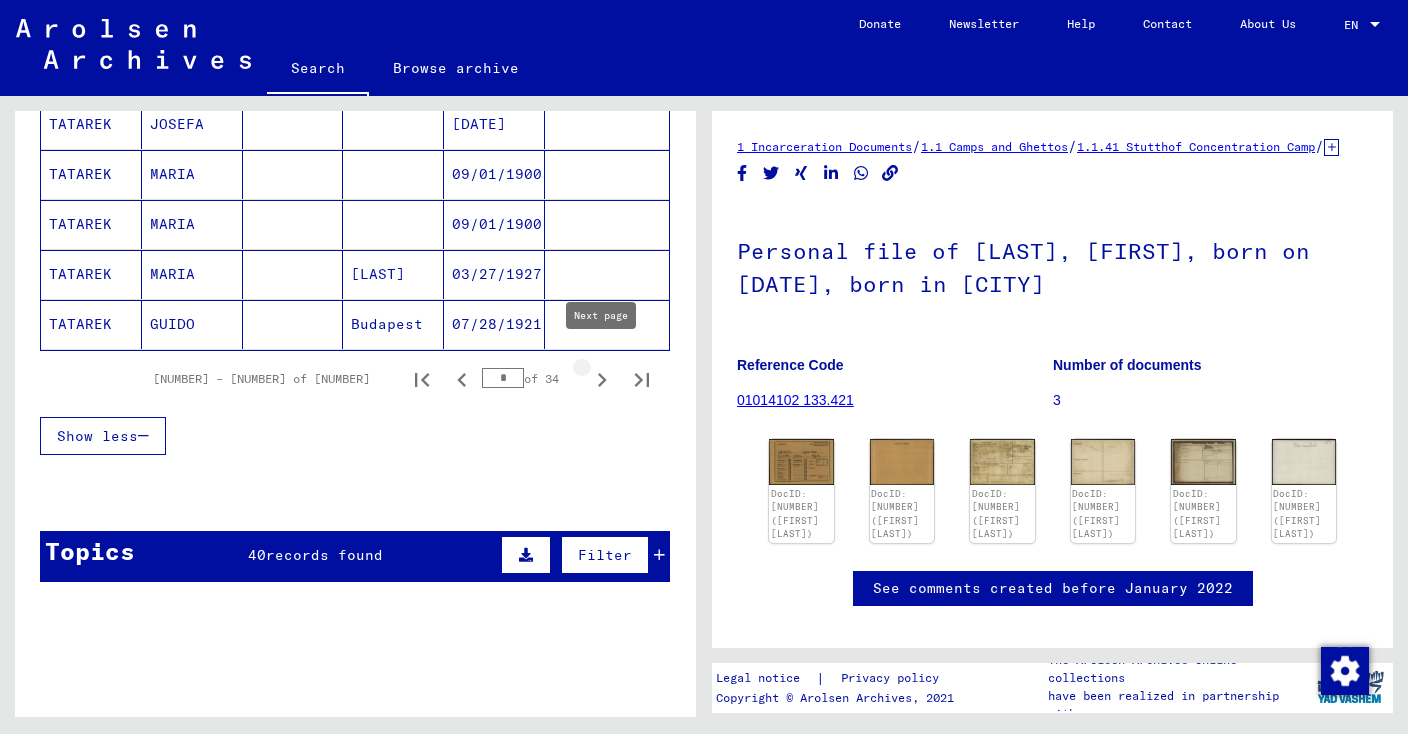 click 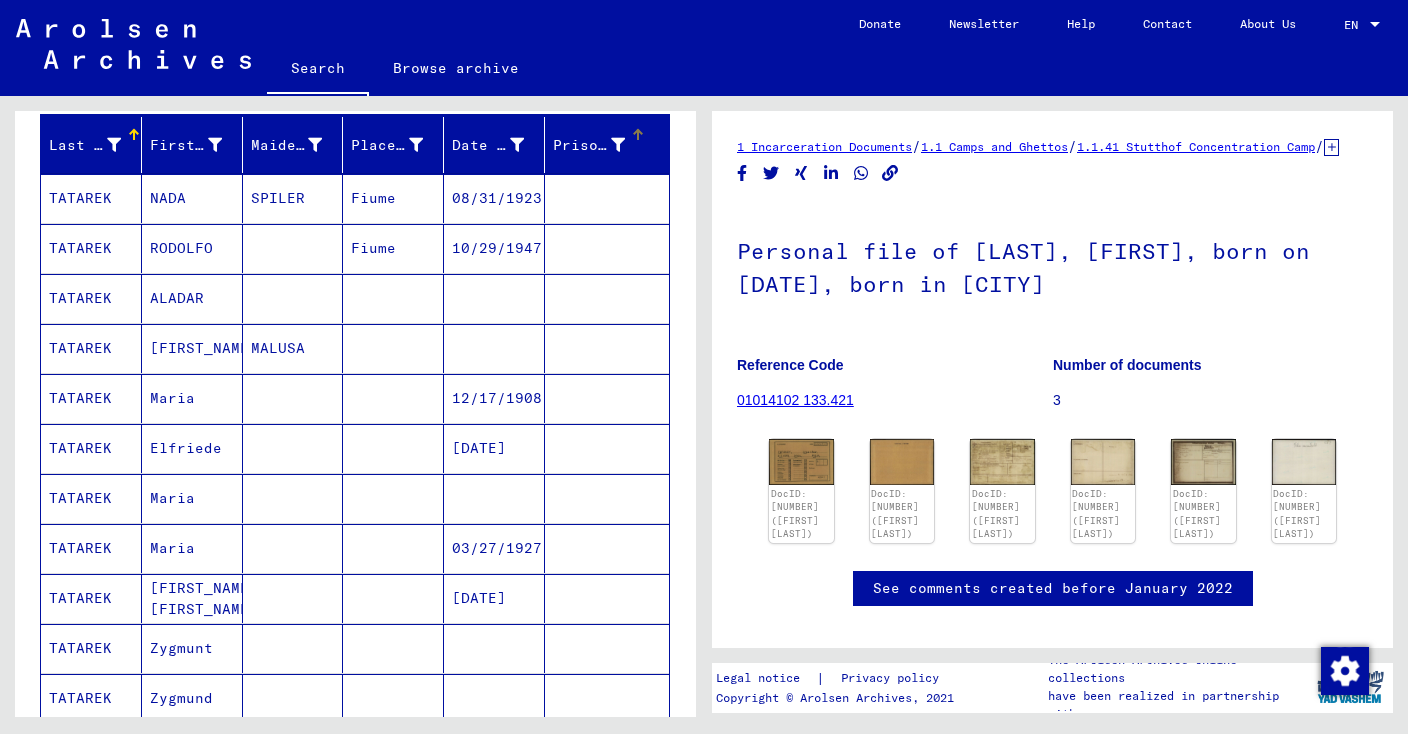 scroll, scrollTop: 239, scrollLeft: 0, axis: vertical 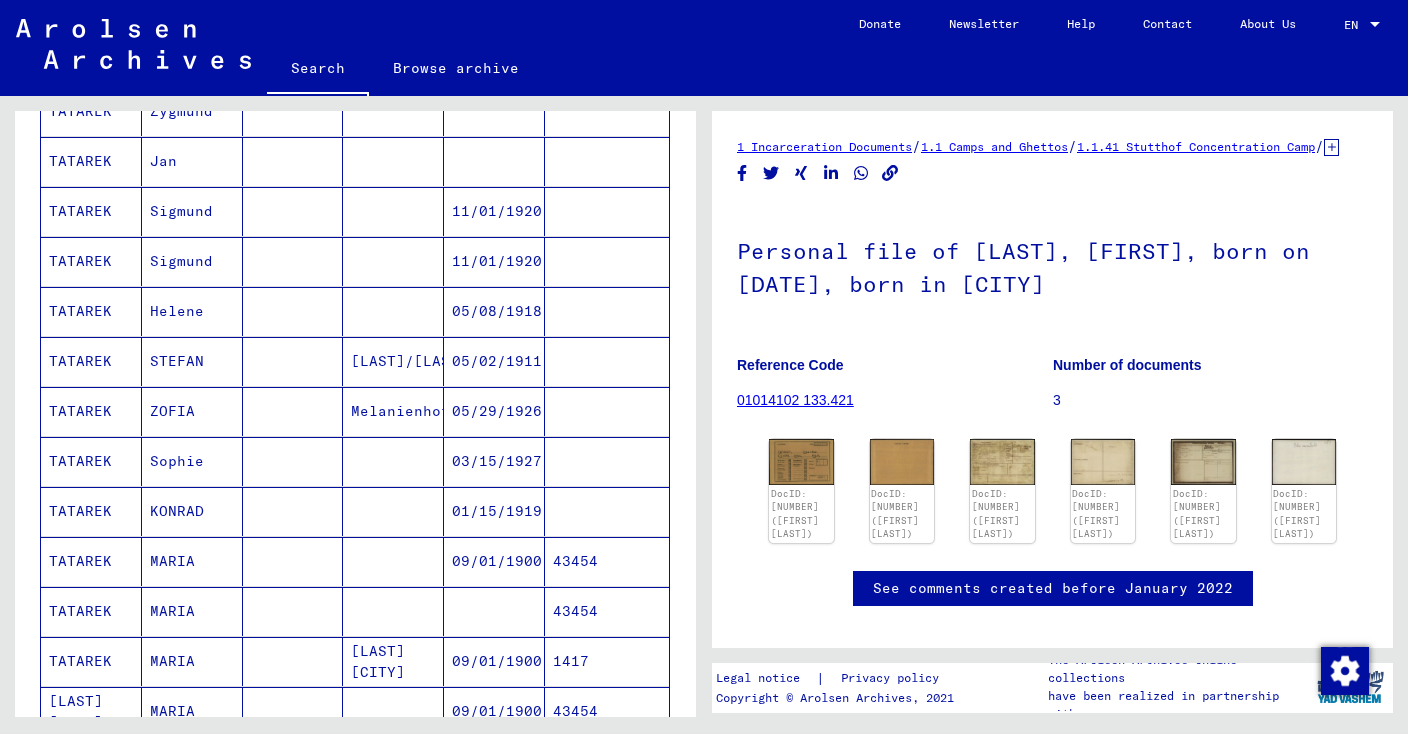 click on "TATAREK" at bounding box center (91, 461) 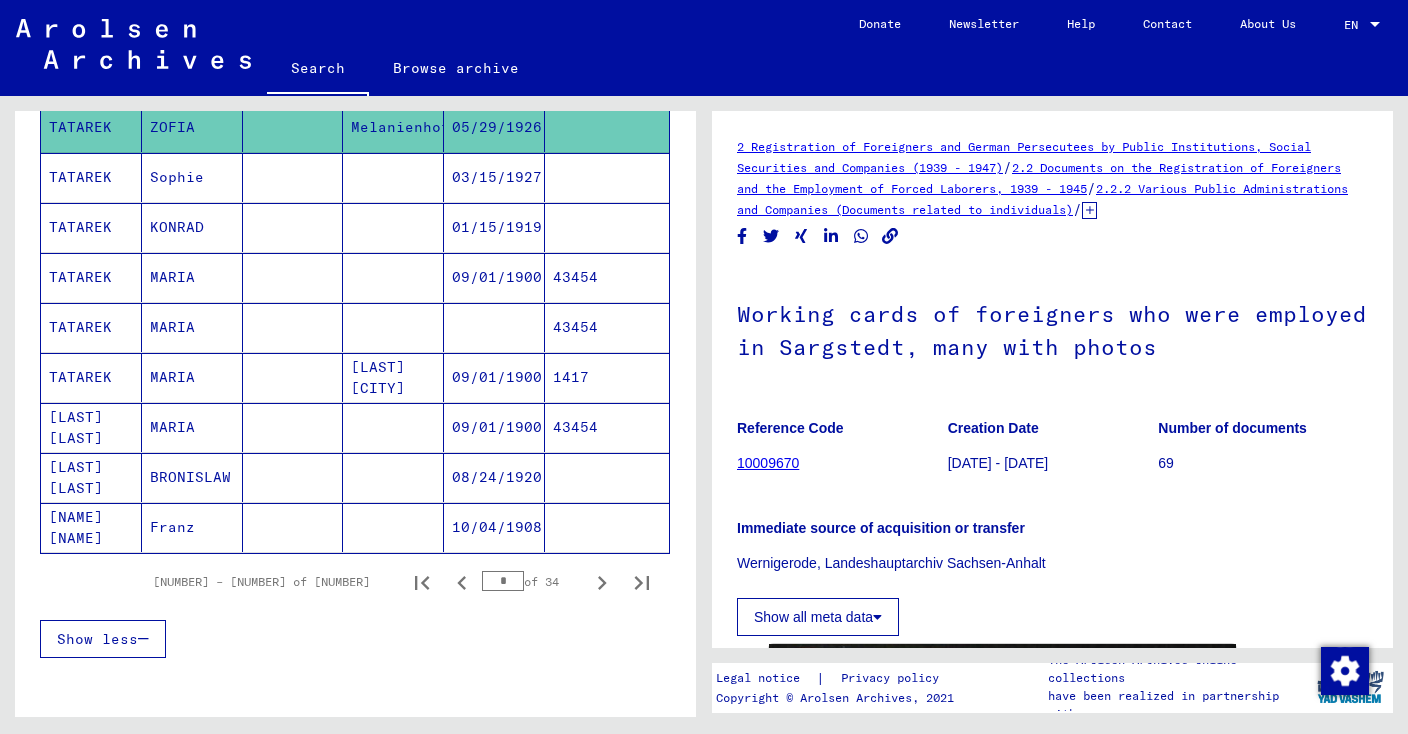 scroll, scrollTop: 1113, scrollLeft: 0, axis: vertical 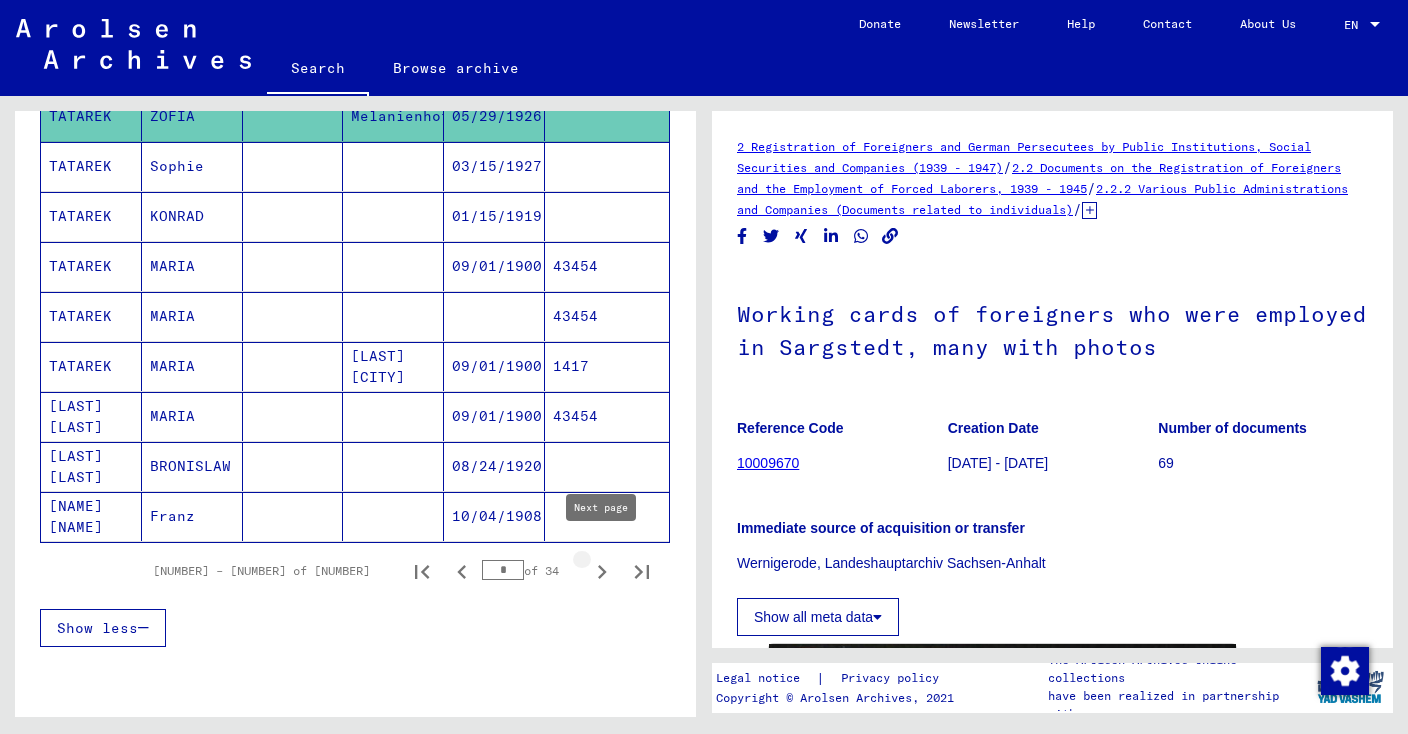 click 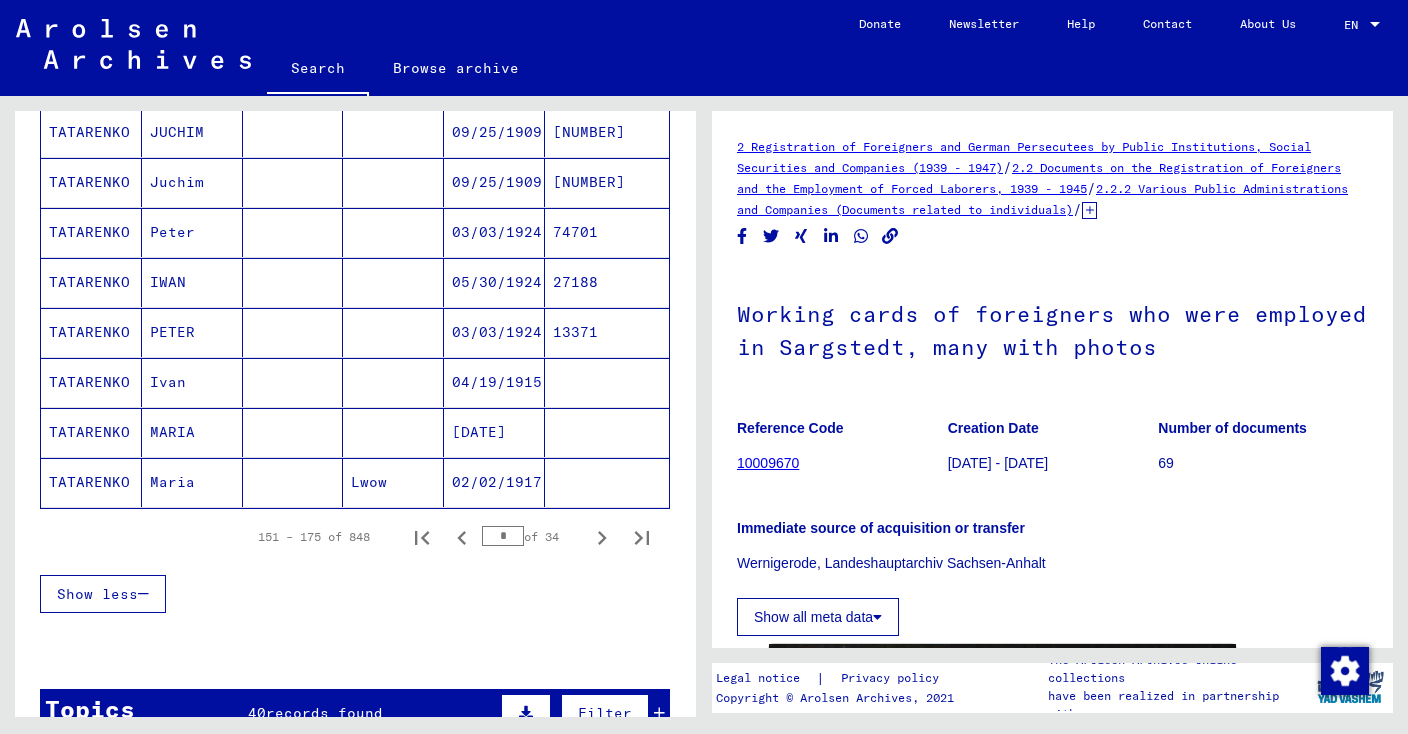 scroll, scrollTop: 1161, scrollLeft: 0, axis: vertical 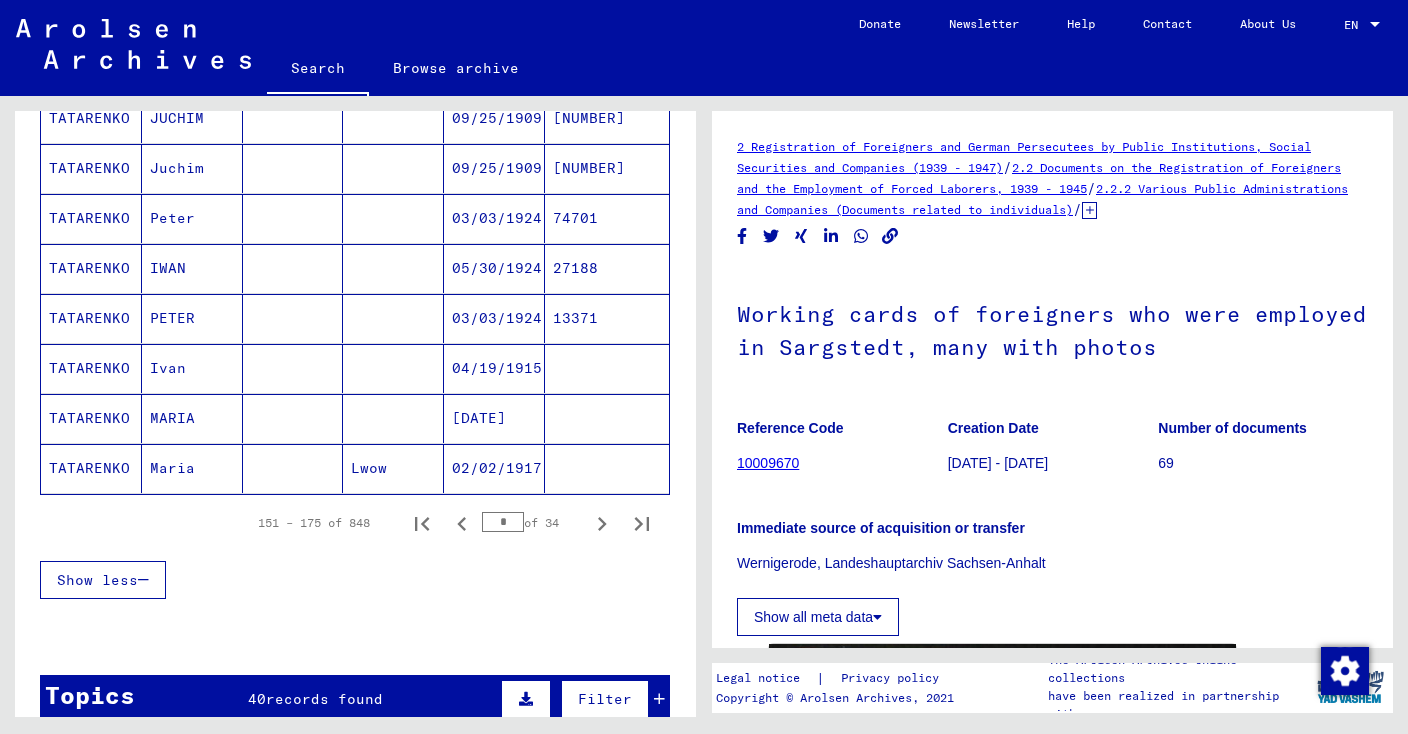 click 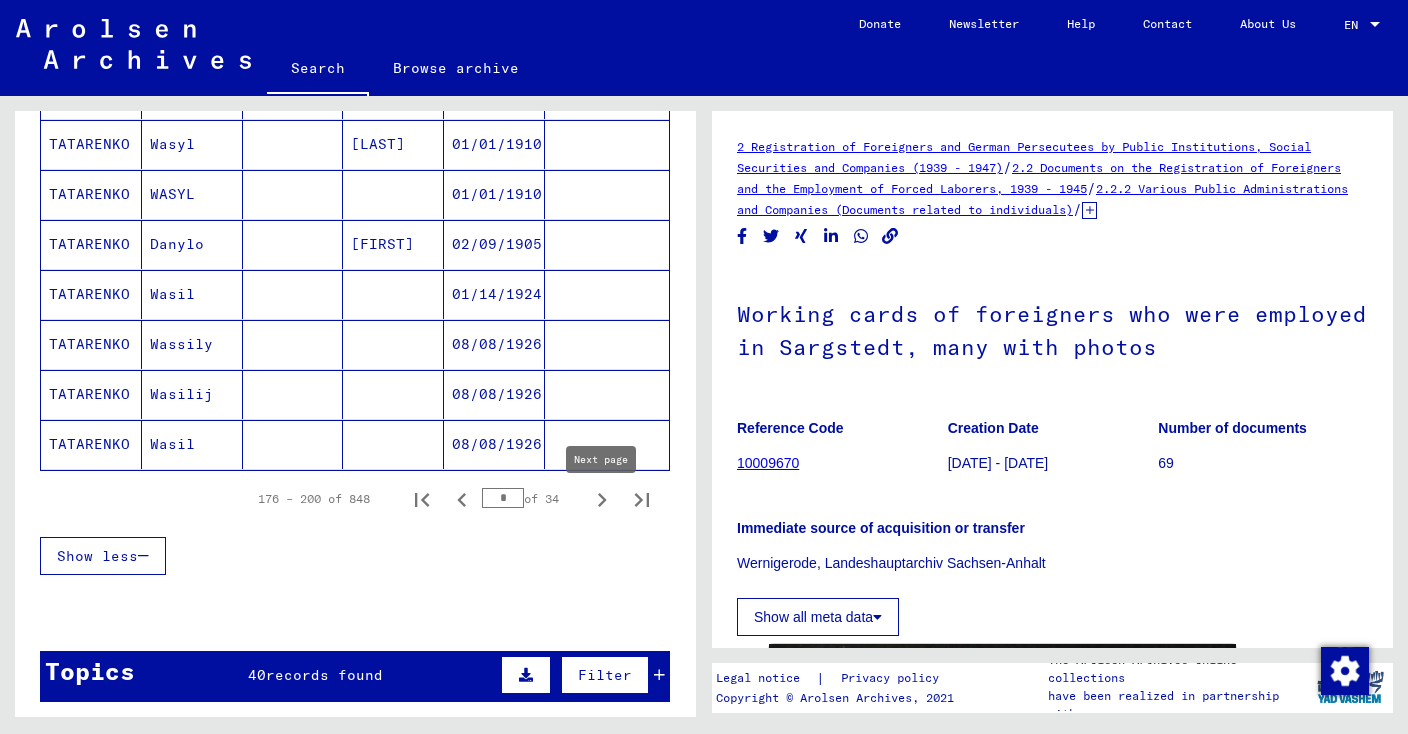 scroll, scrollTop: 1186, scrollLeft: 0, axis: vertical 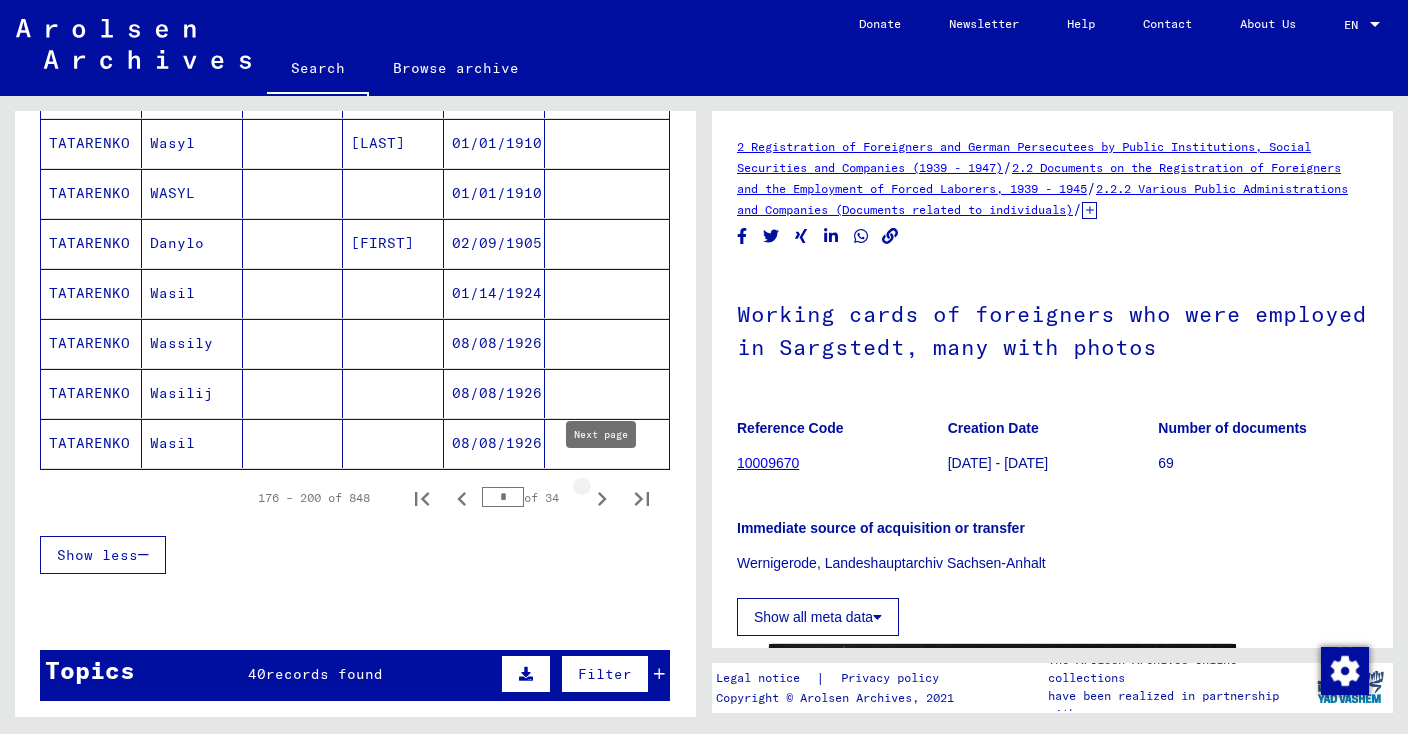 click 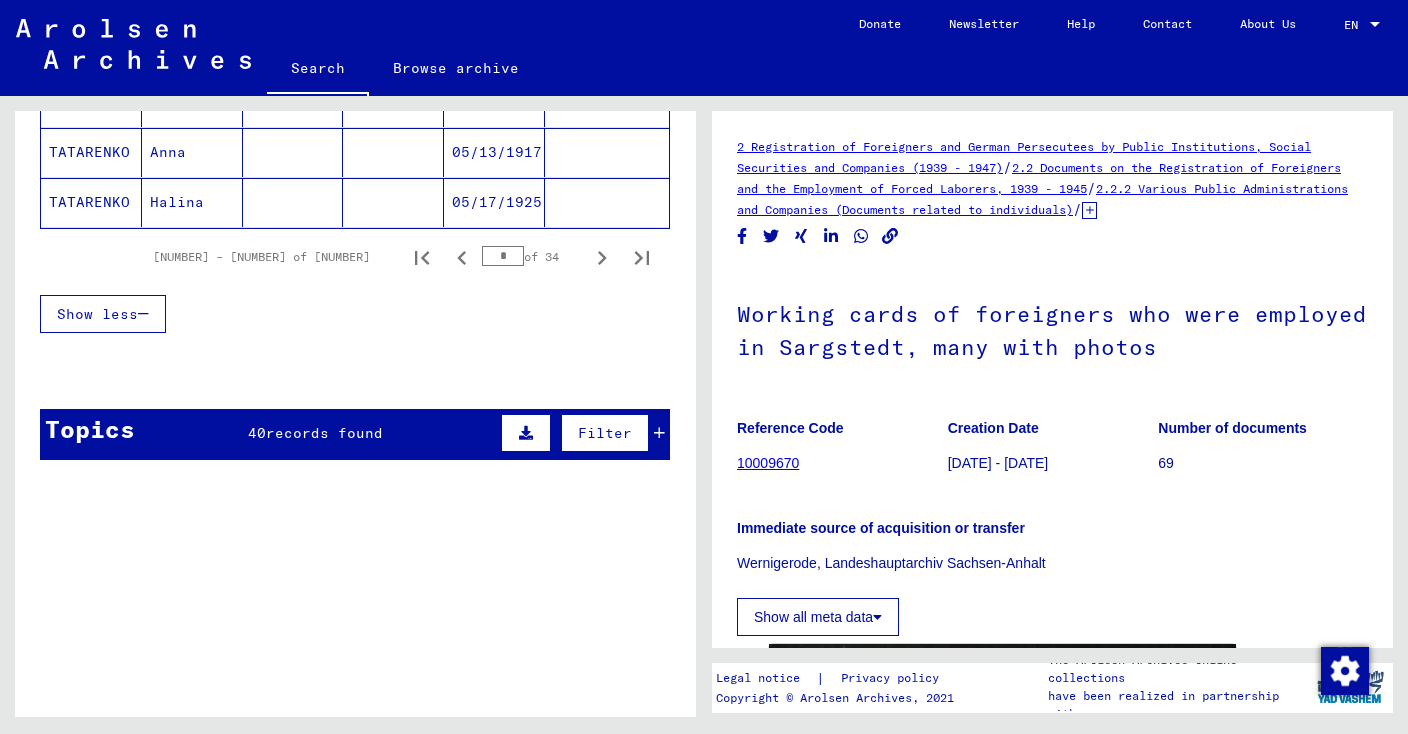 scroll, scrollTop: 1429, scrollLeft: 0, axis: vertical 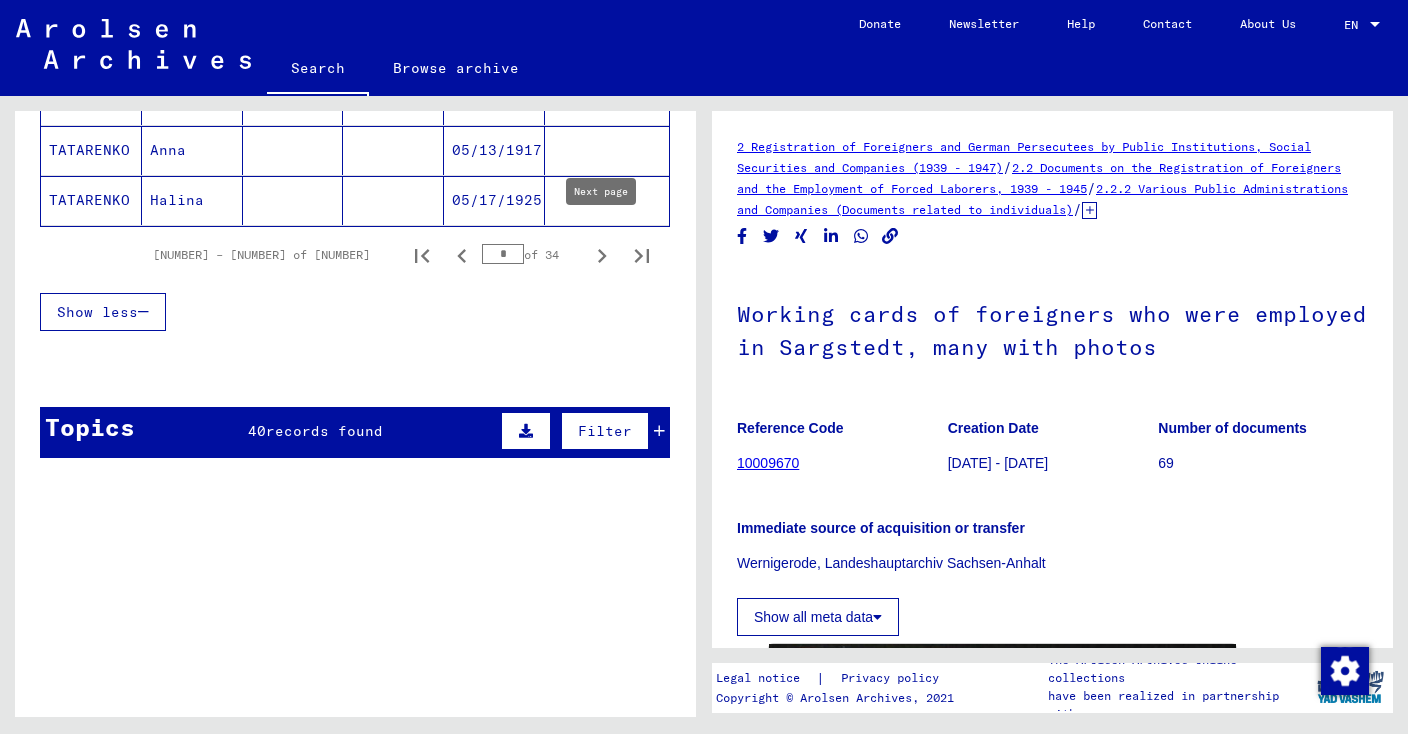 click 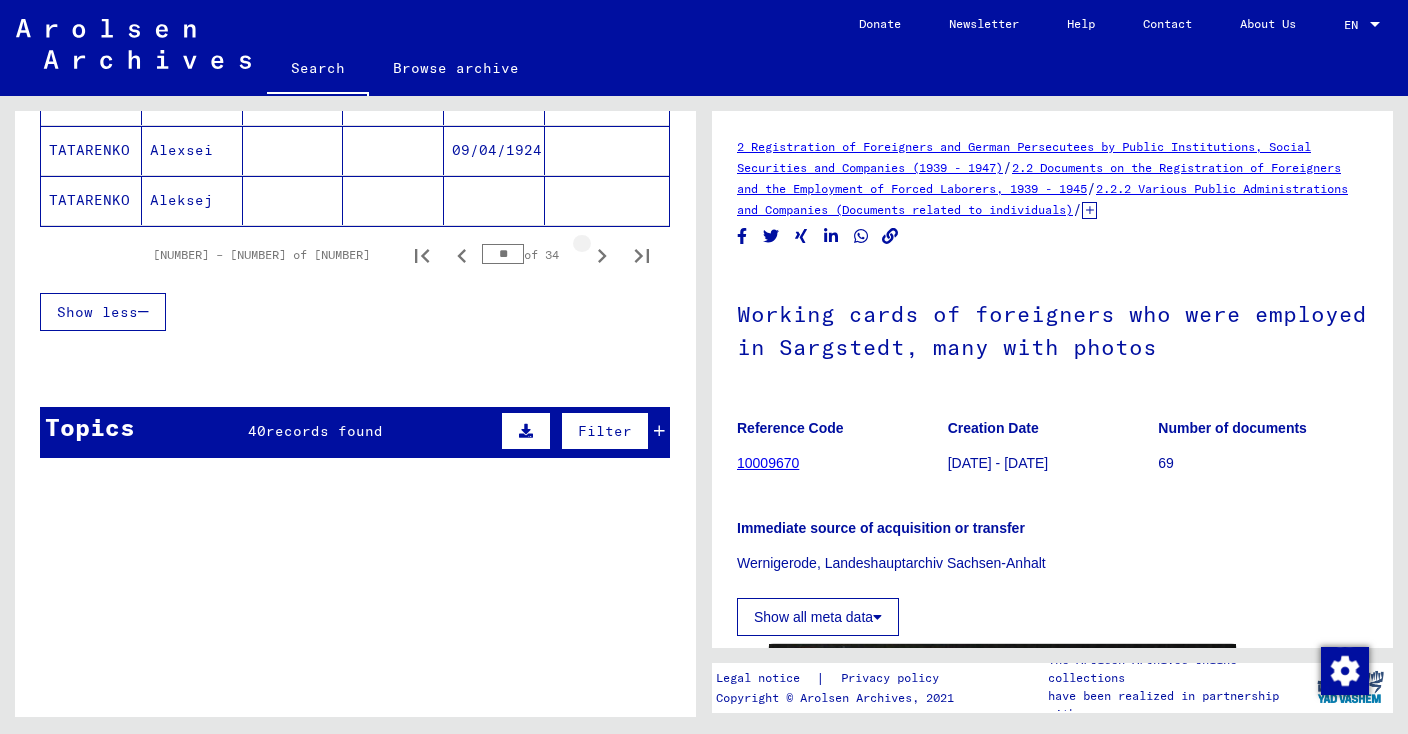 click 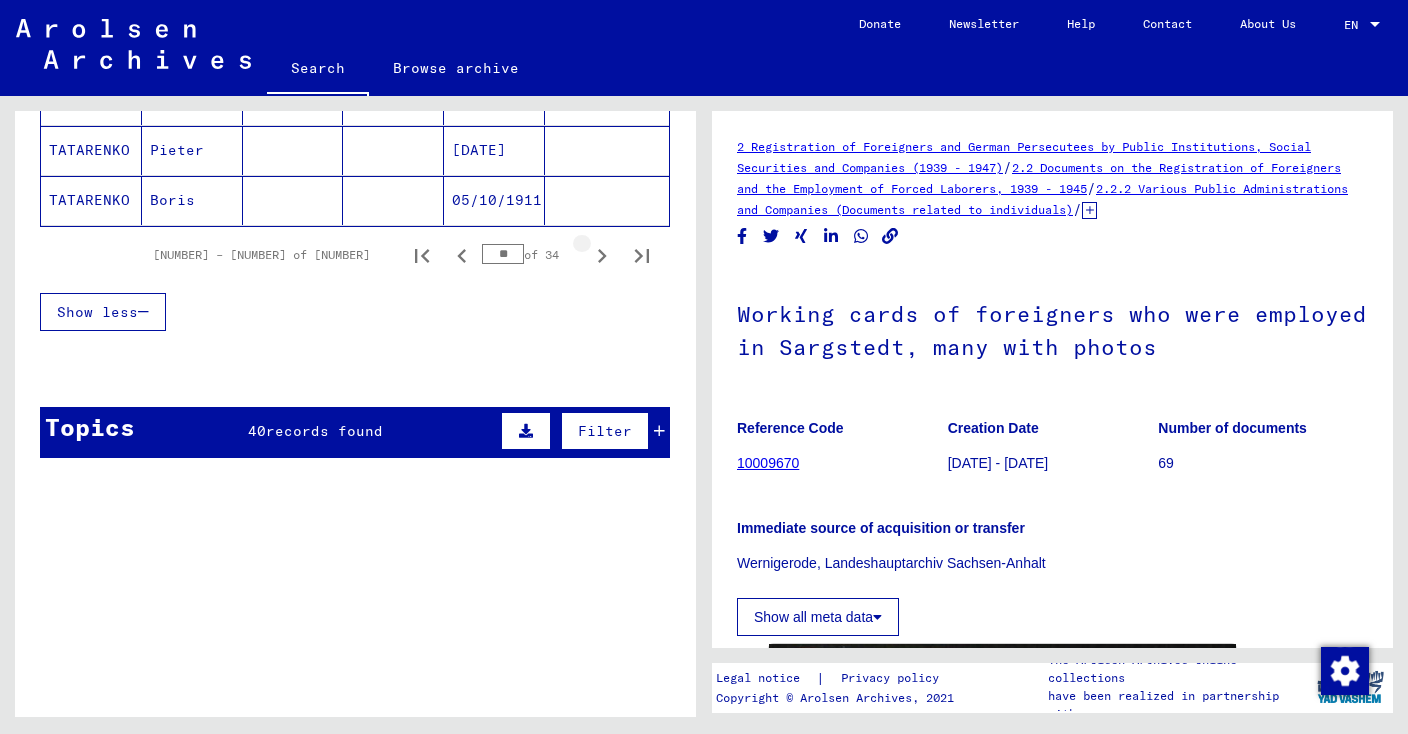click 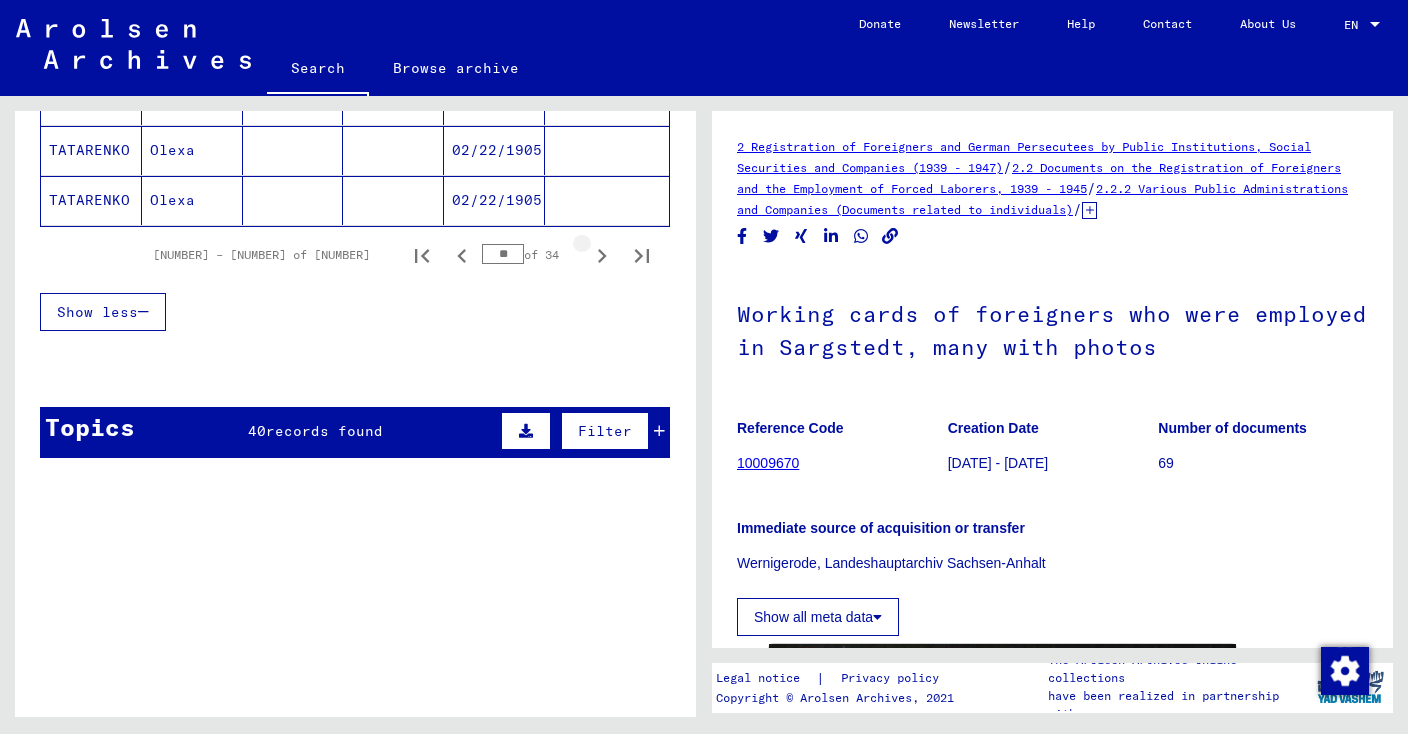 click 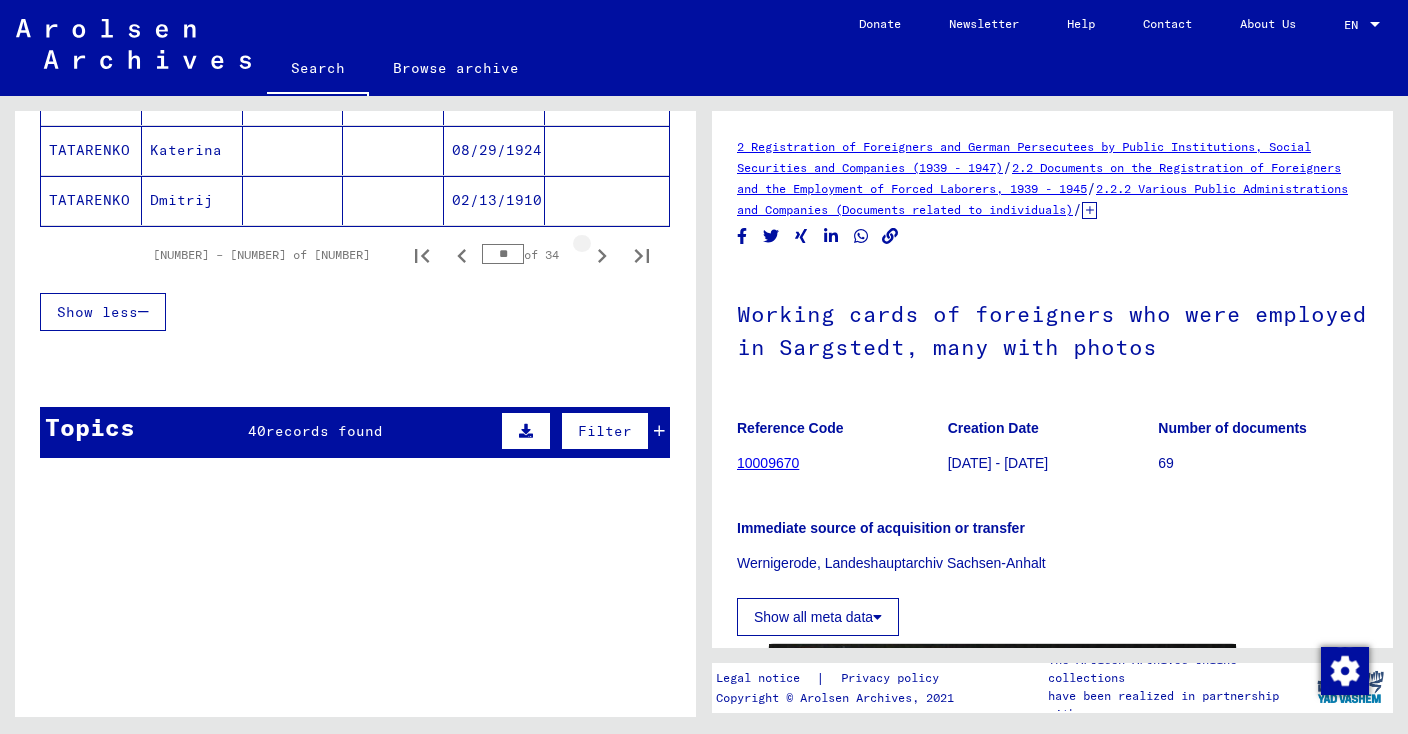 click 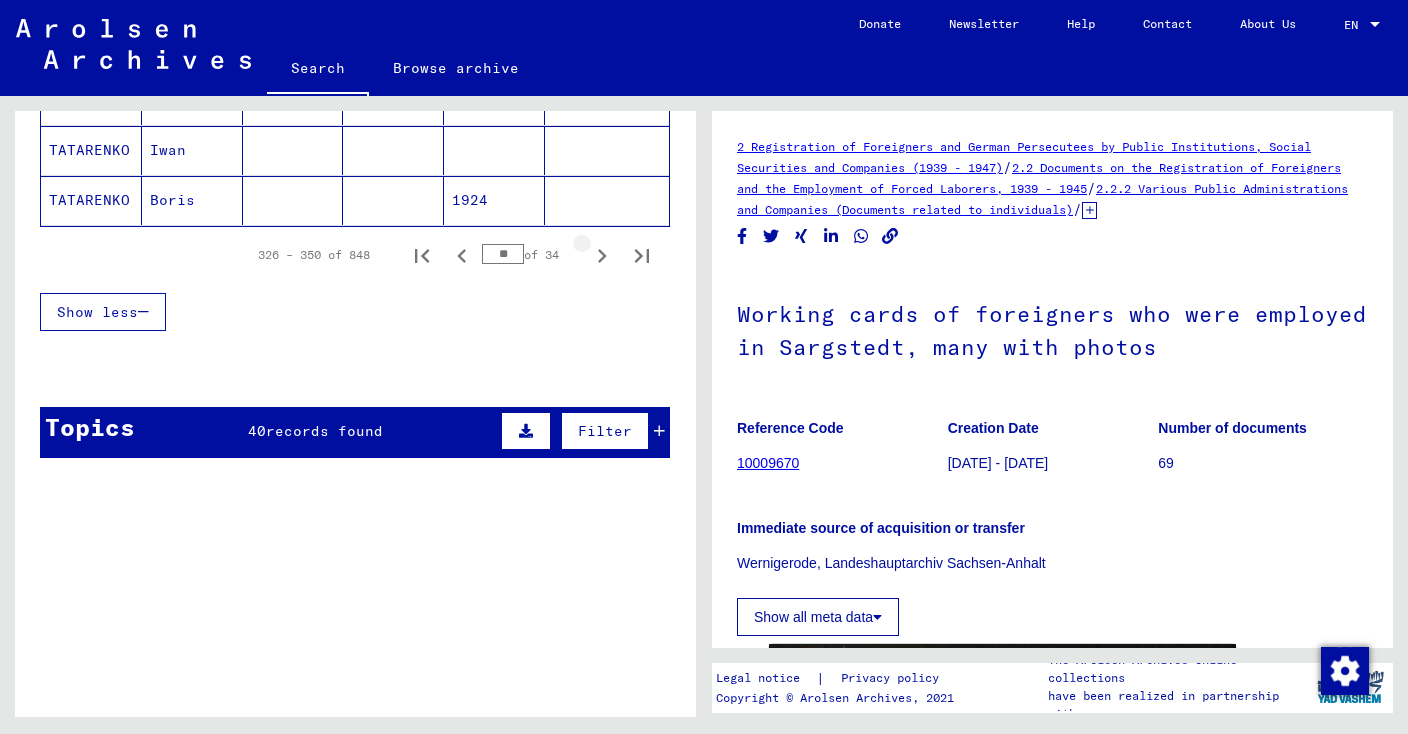 click 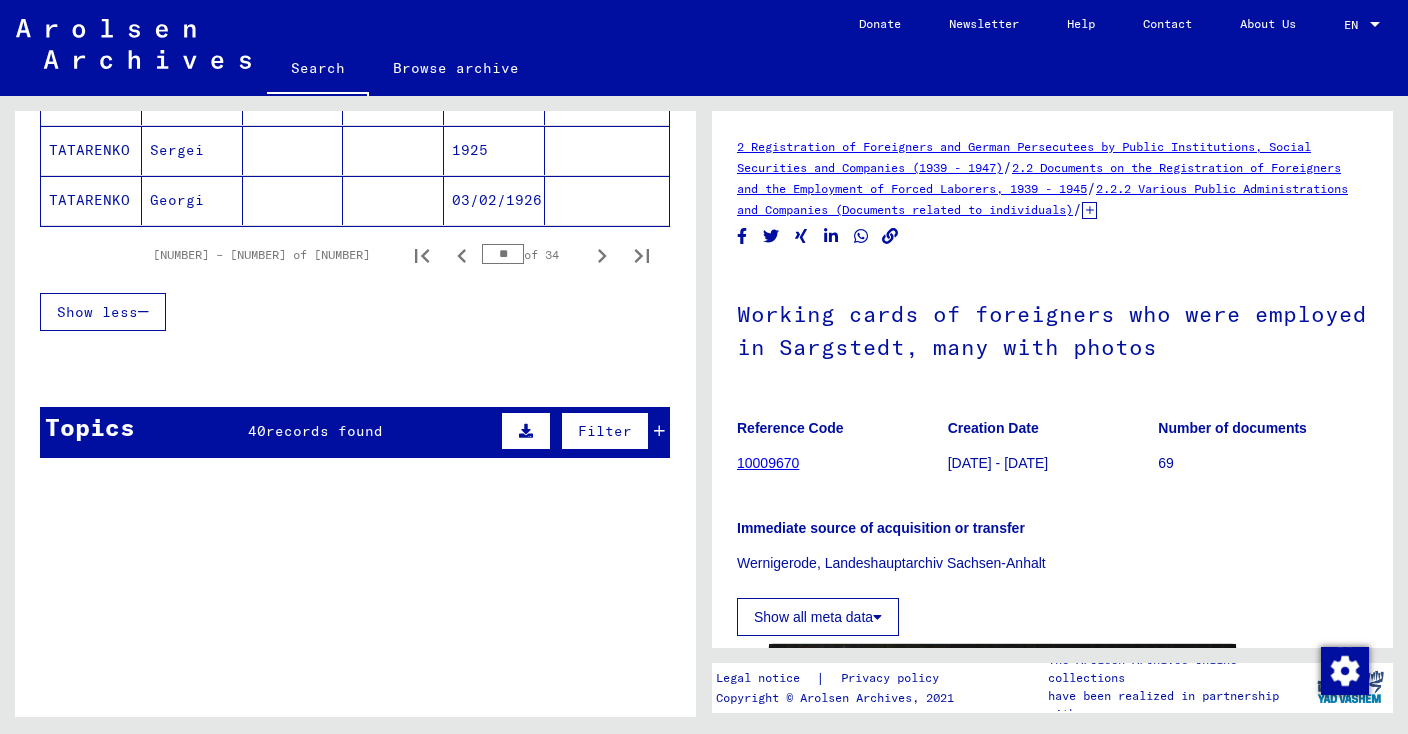 click 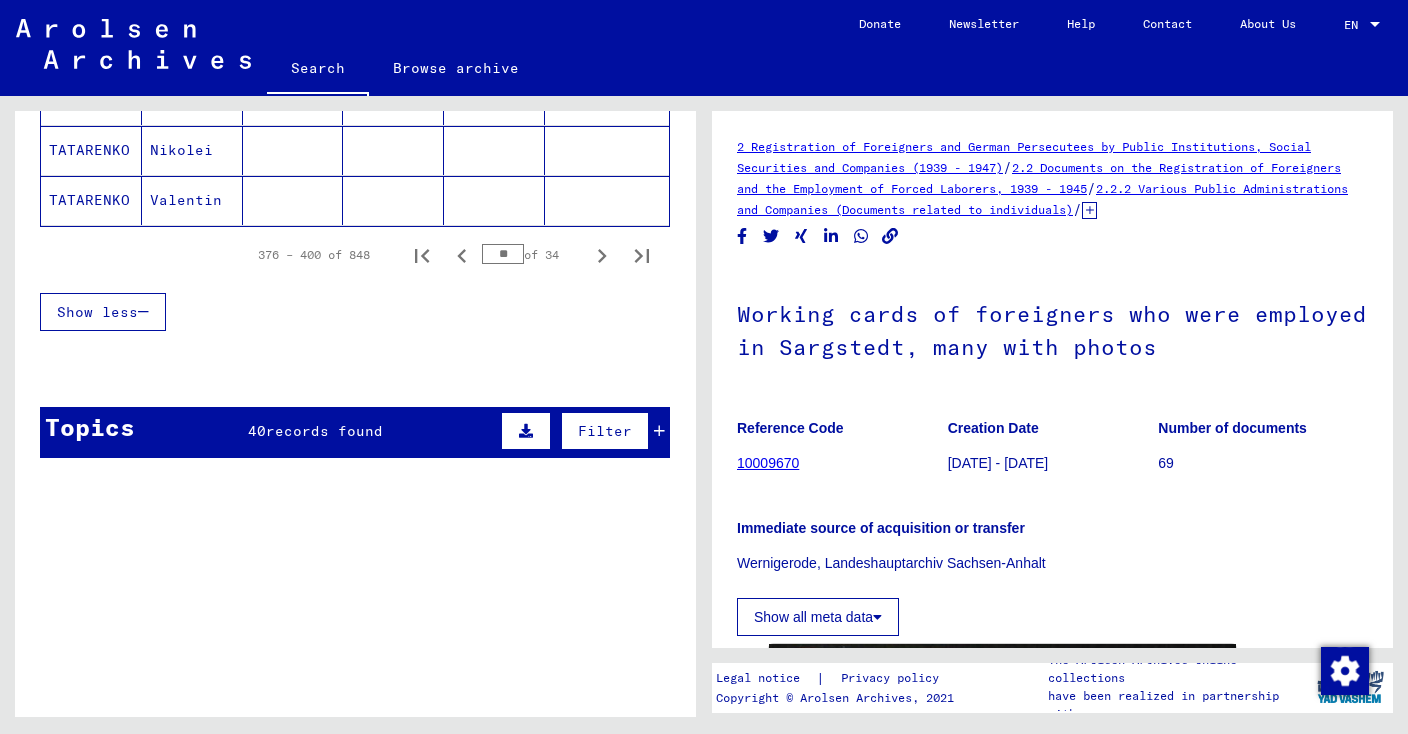 click 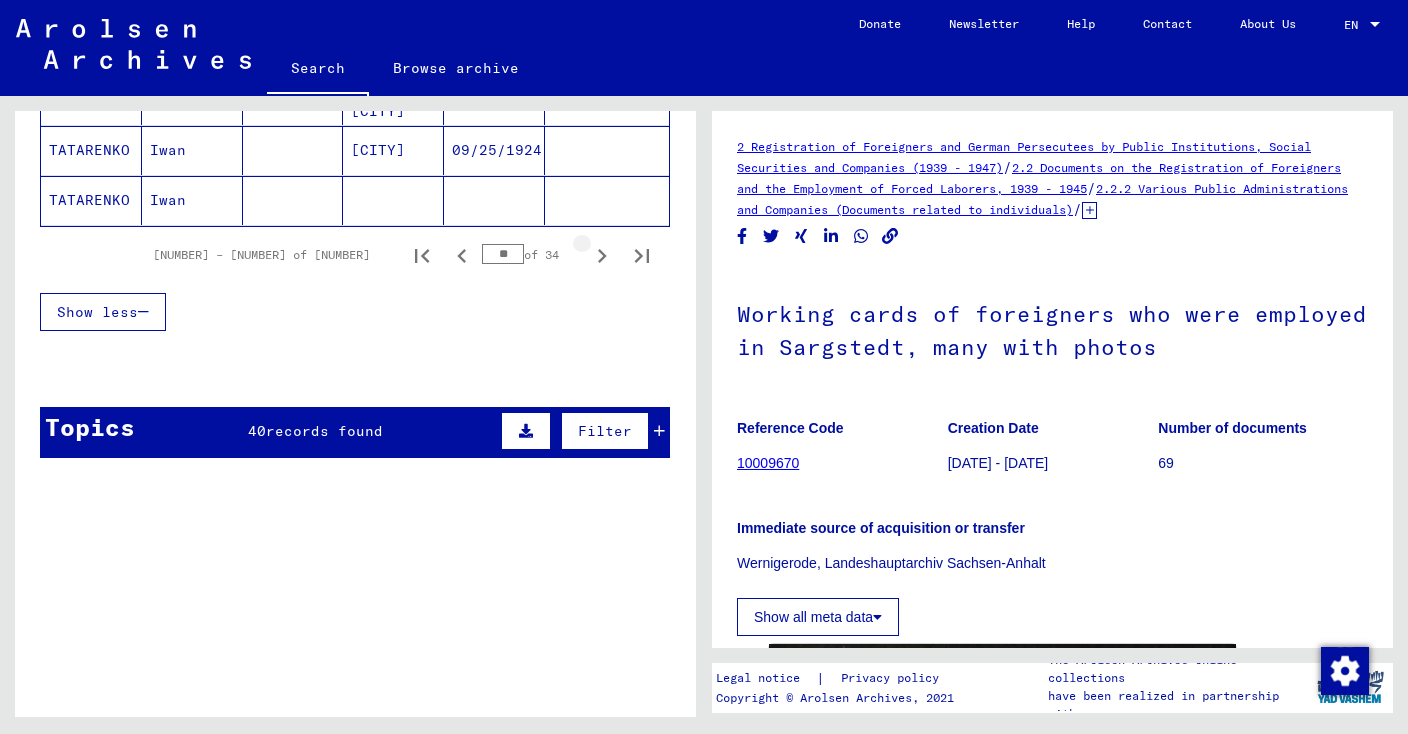 click 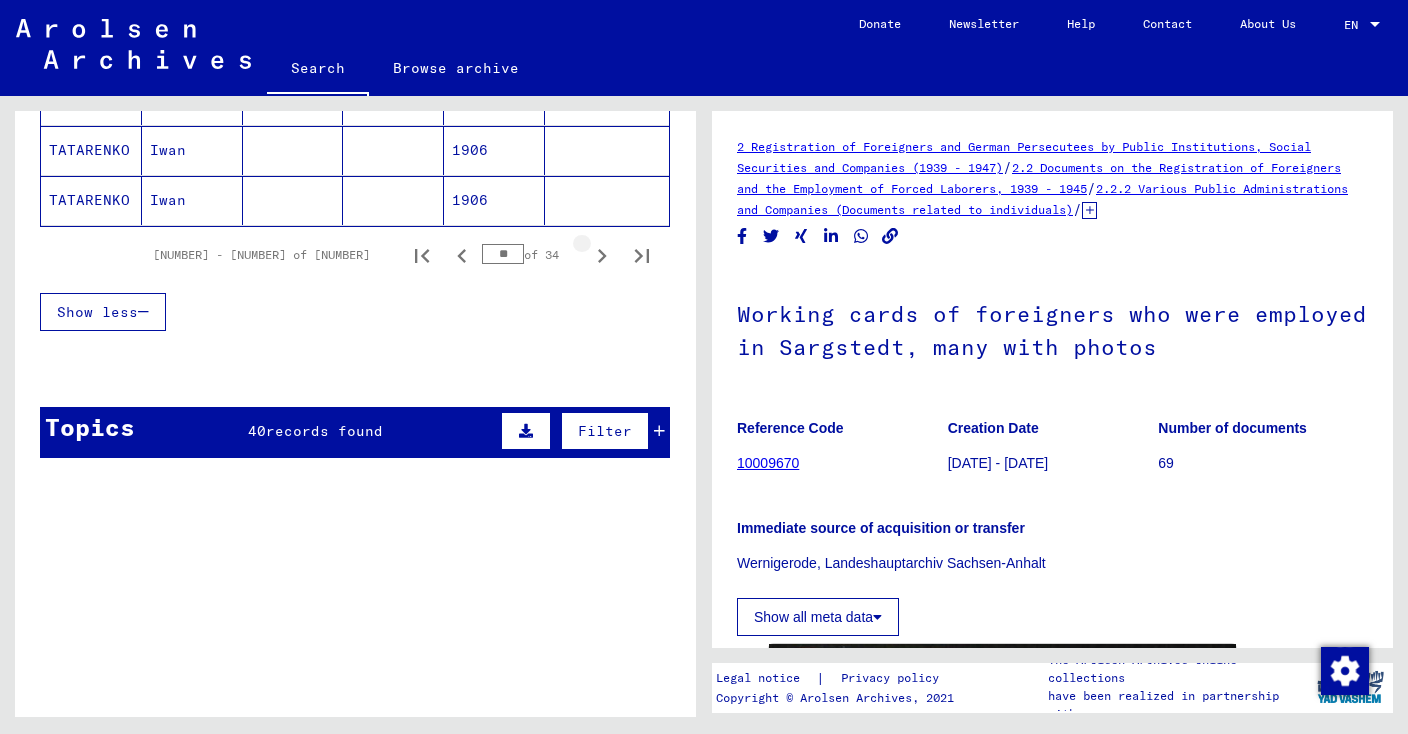 click 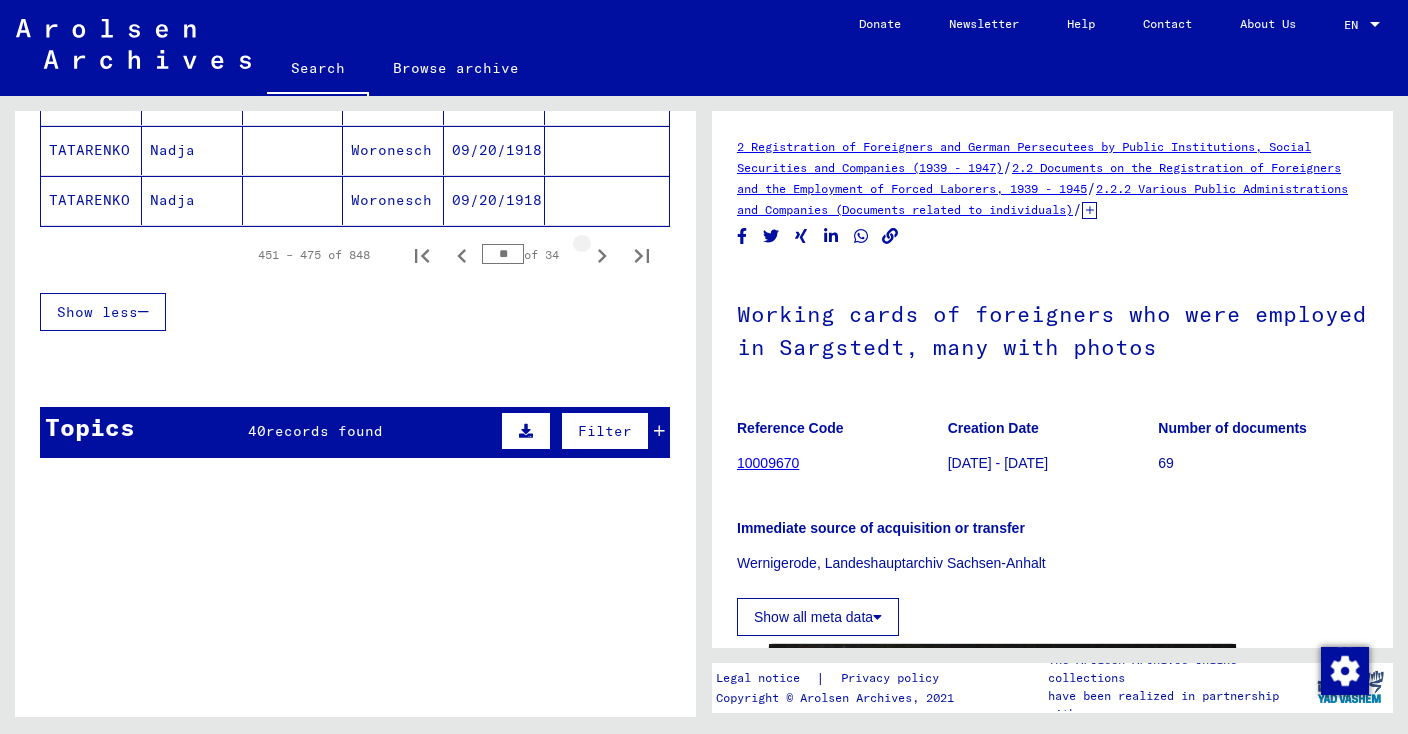 click 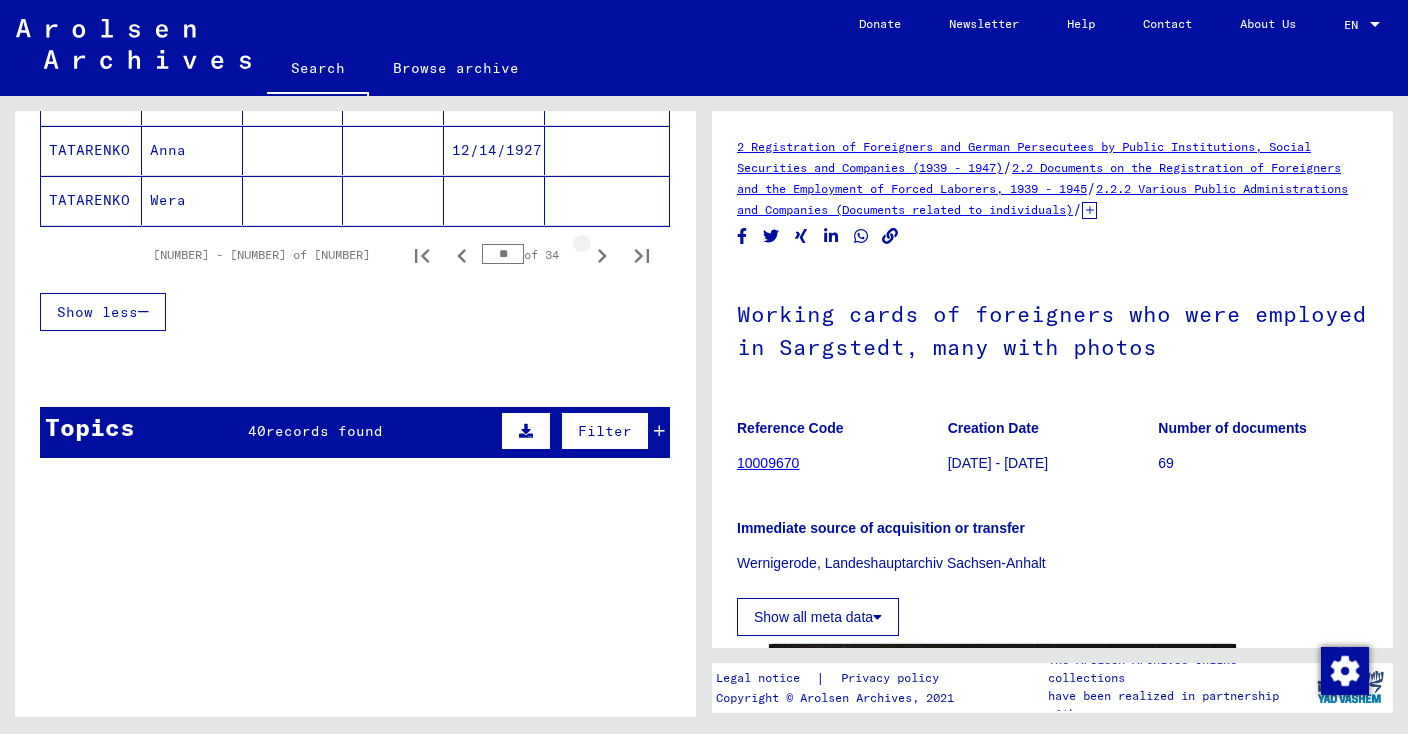 click 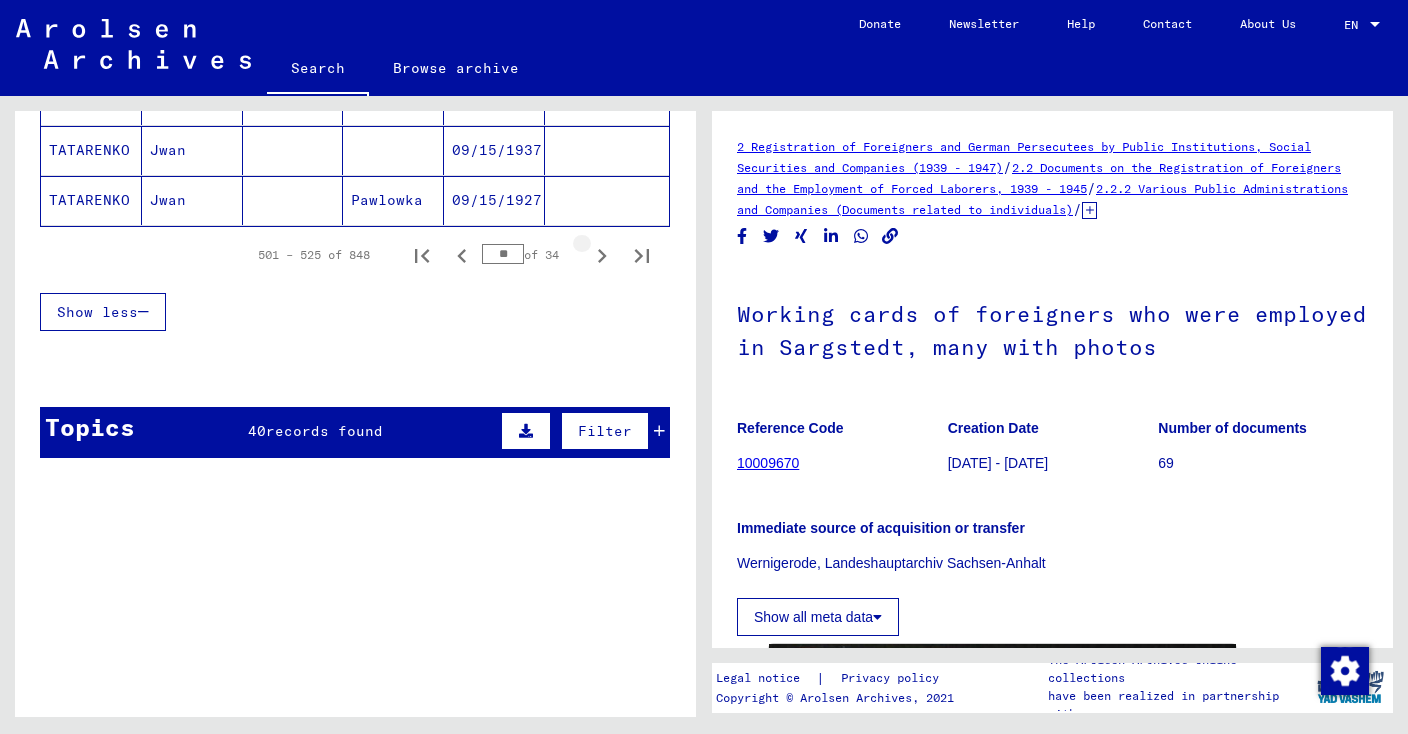click 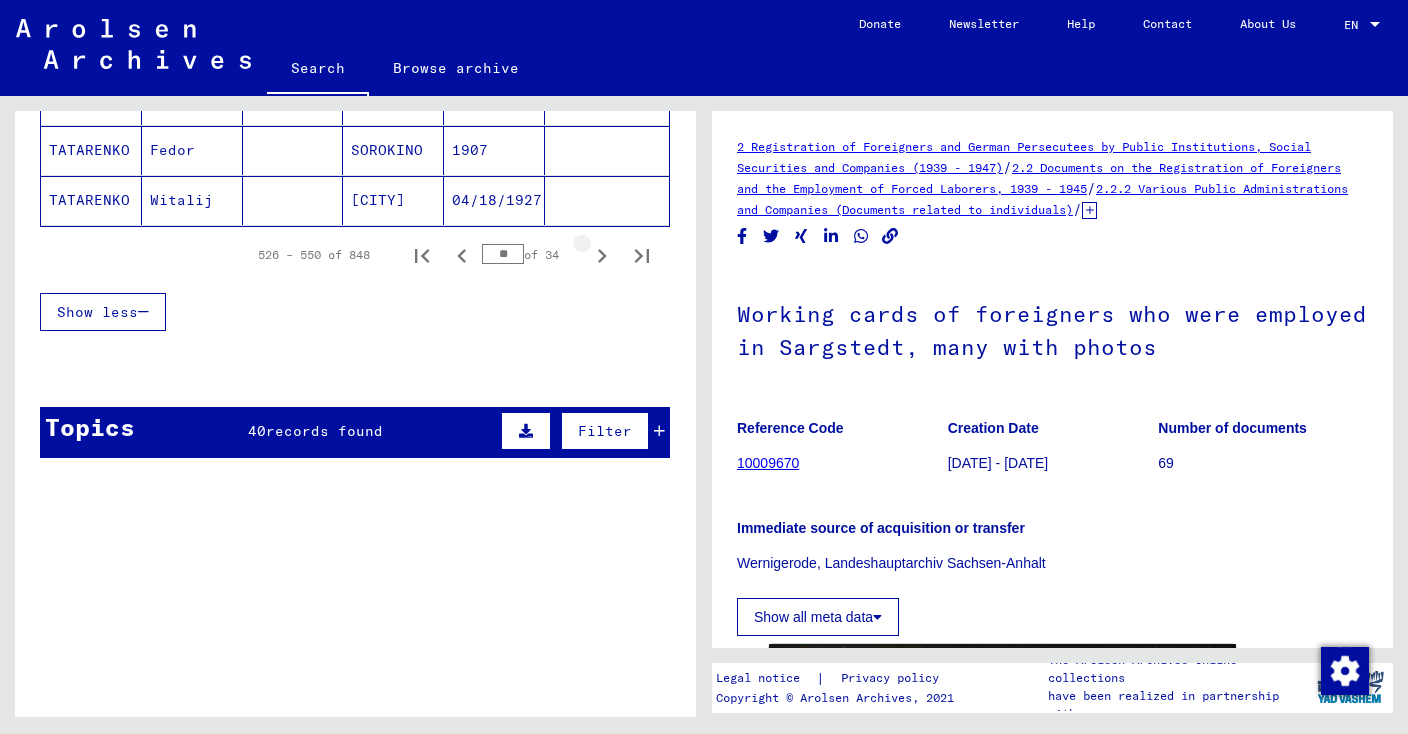 click 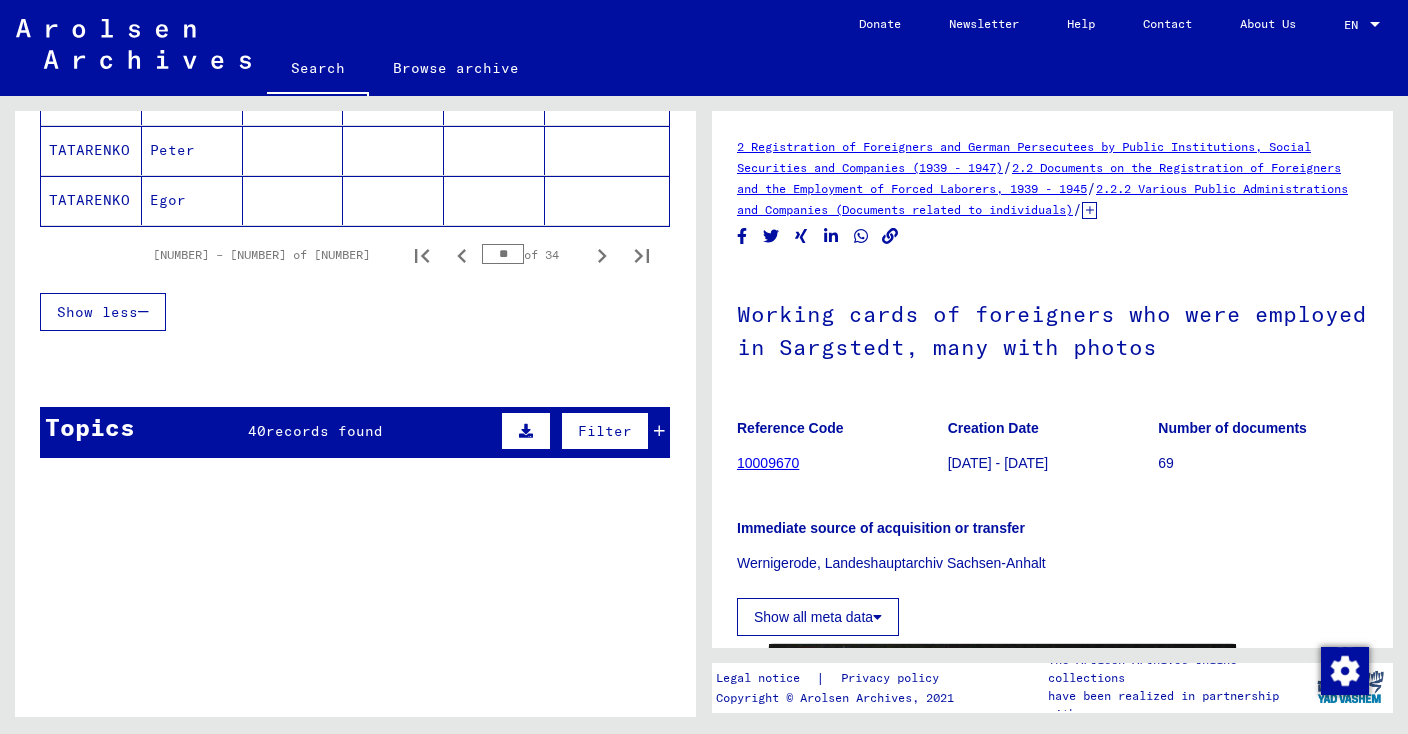 click 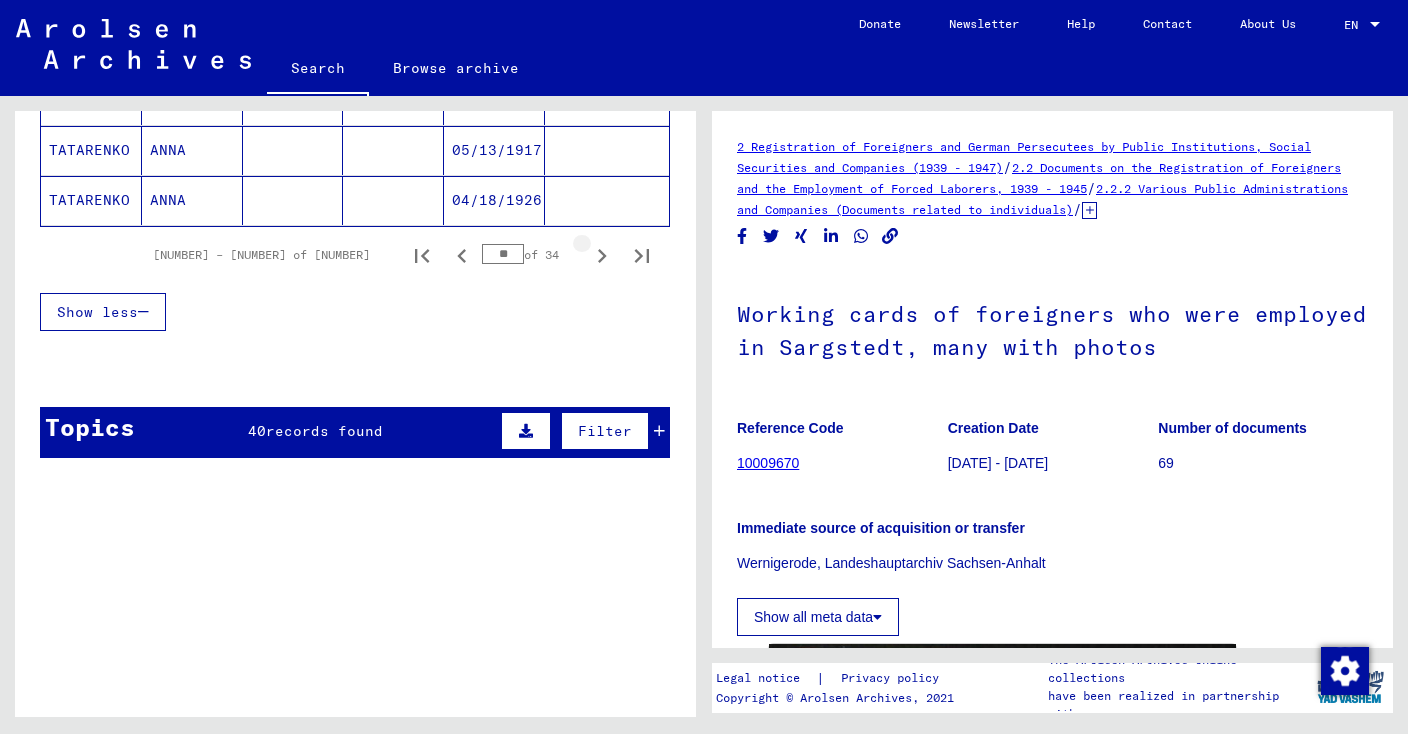 click 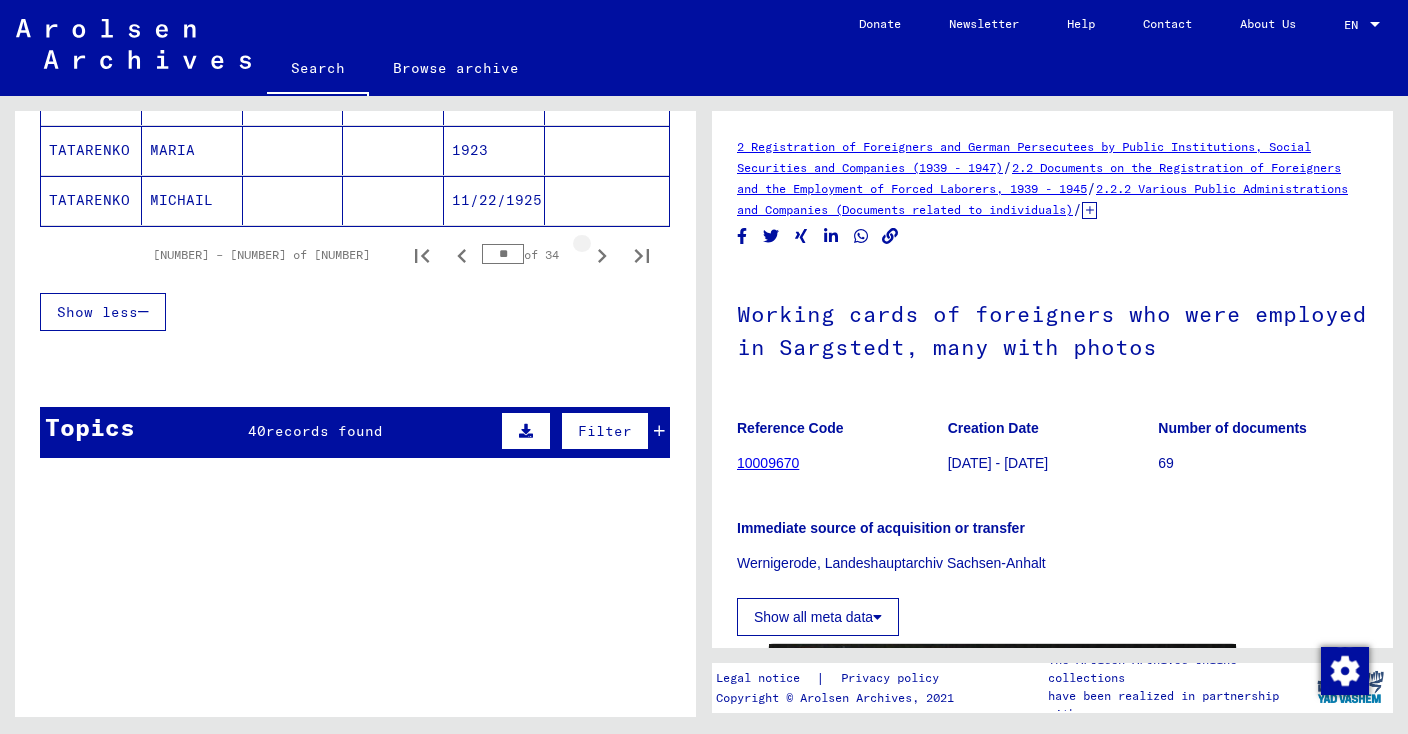 click 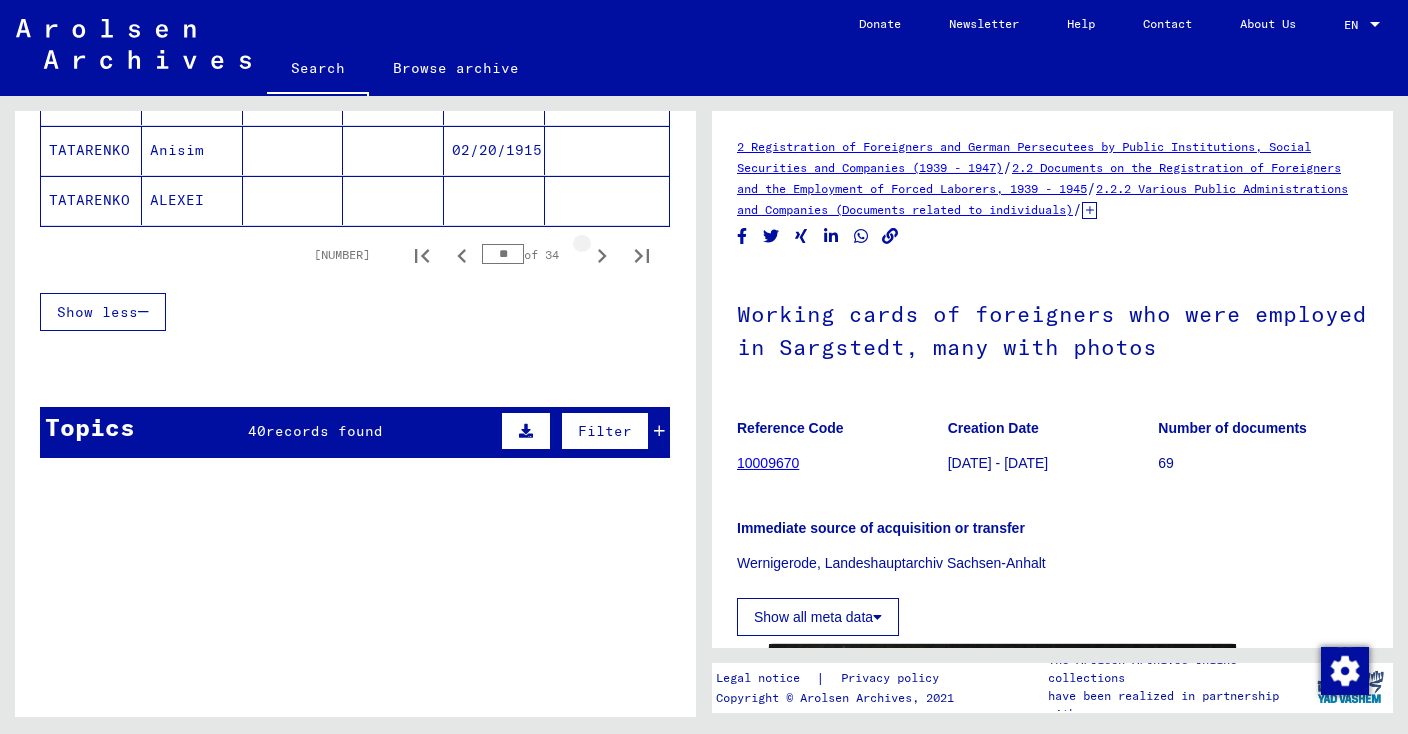 click 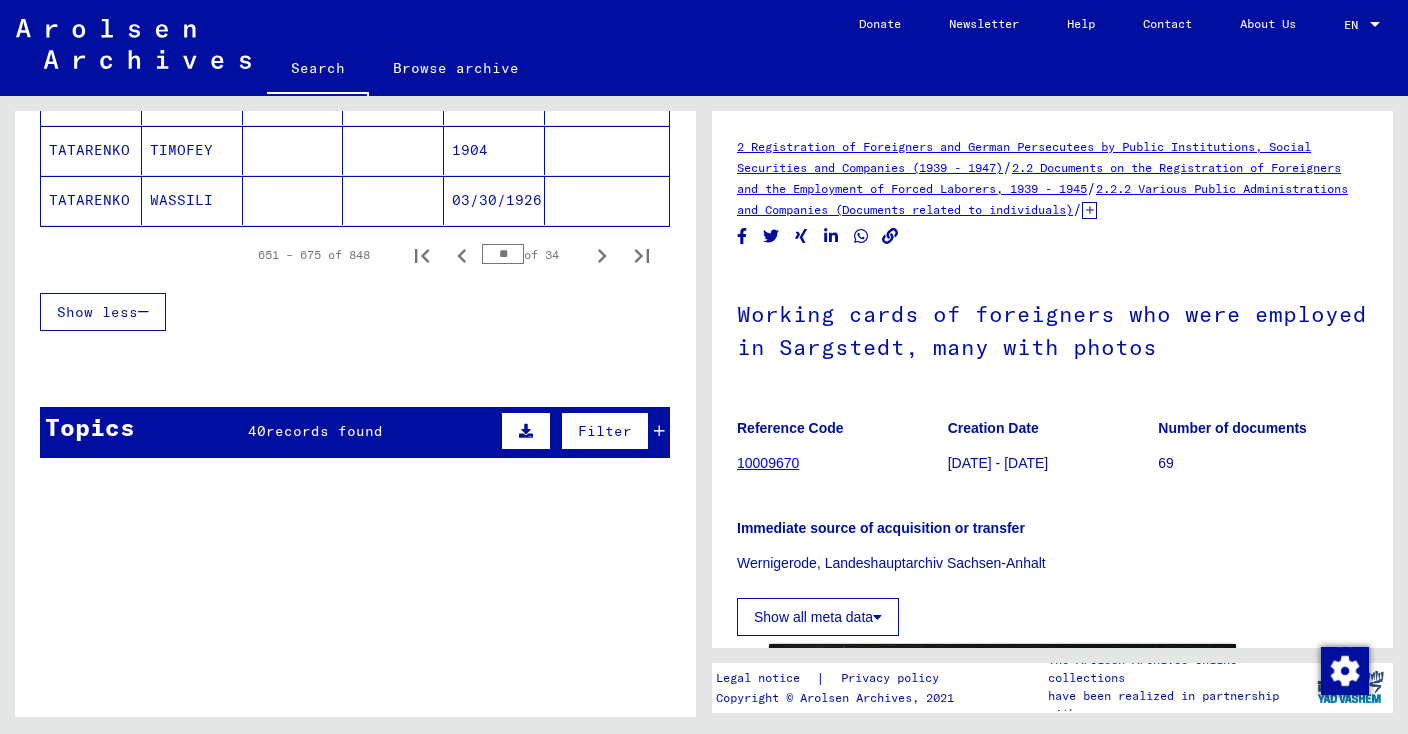 click 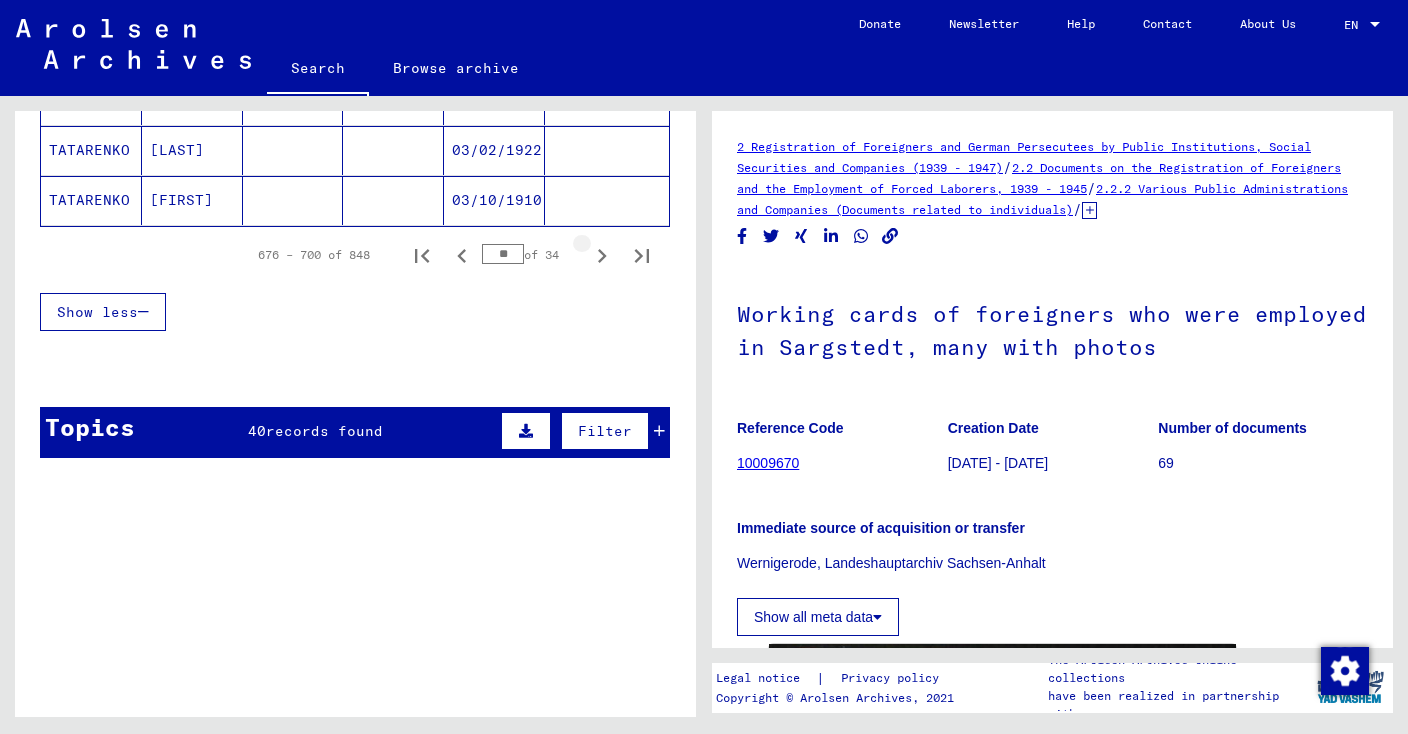 click 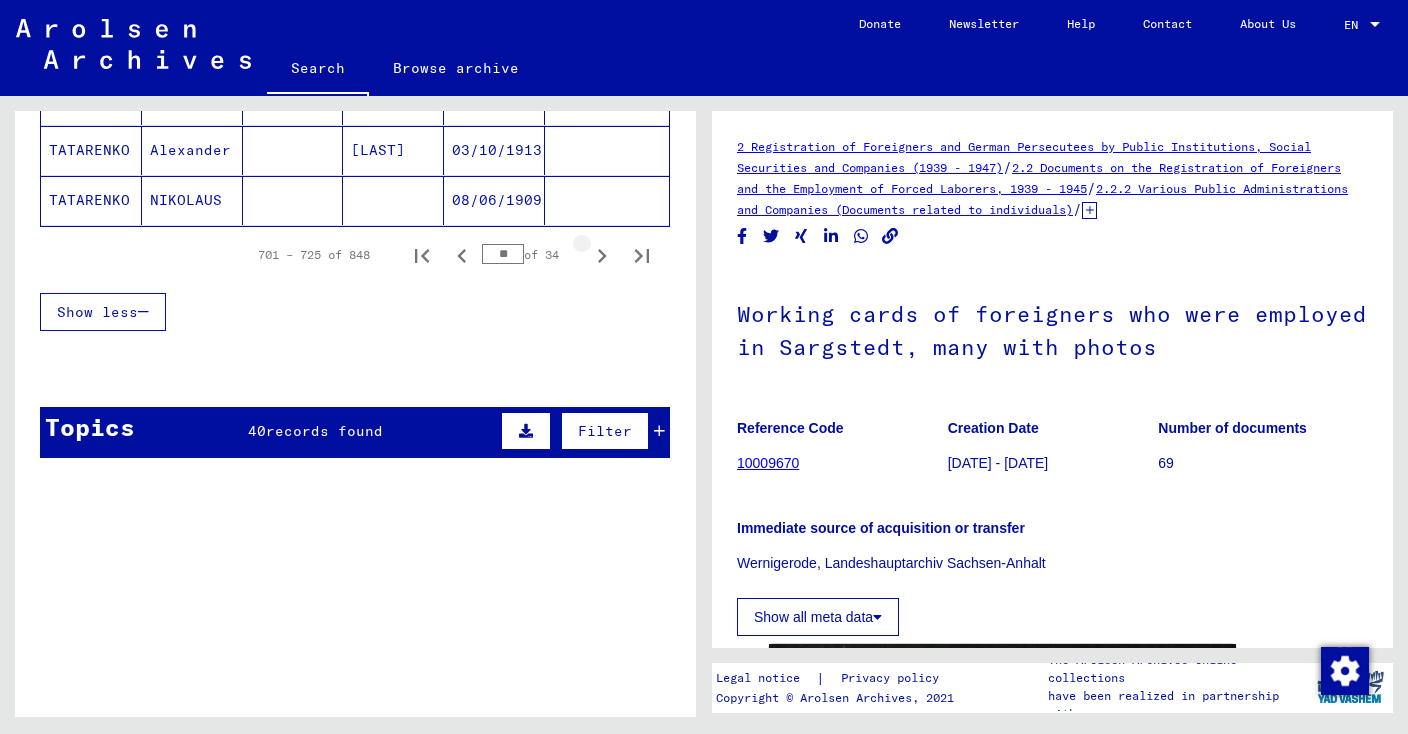 click 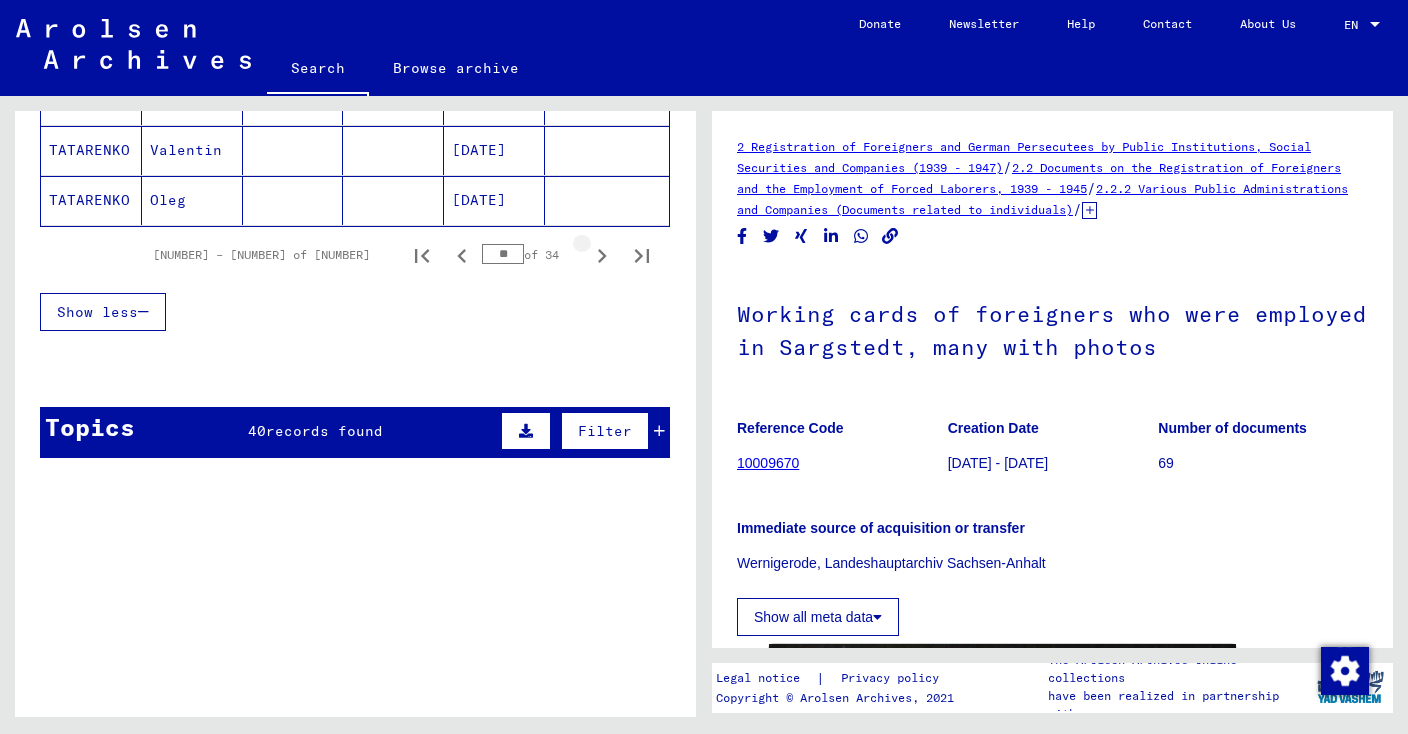 click 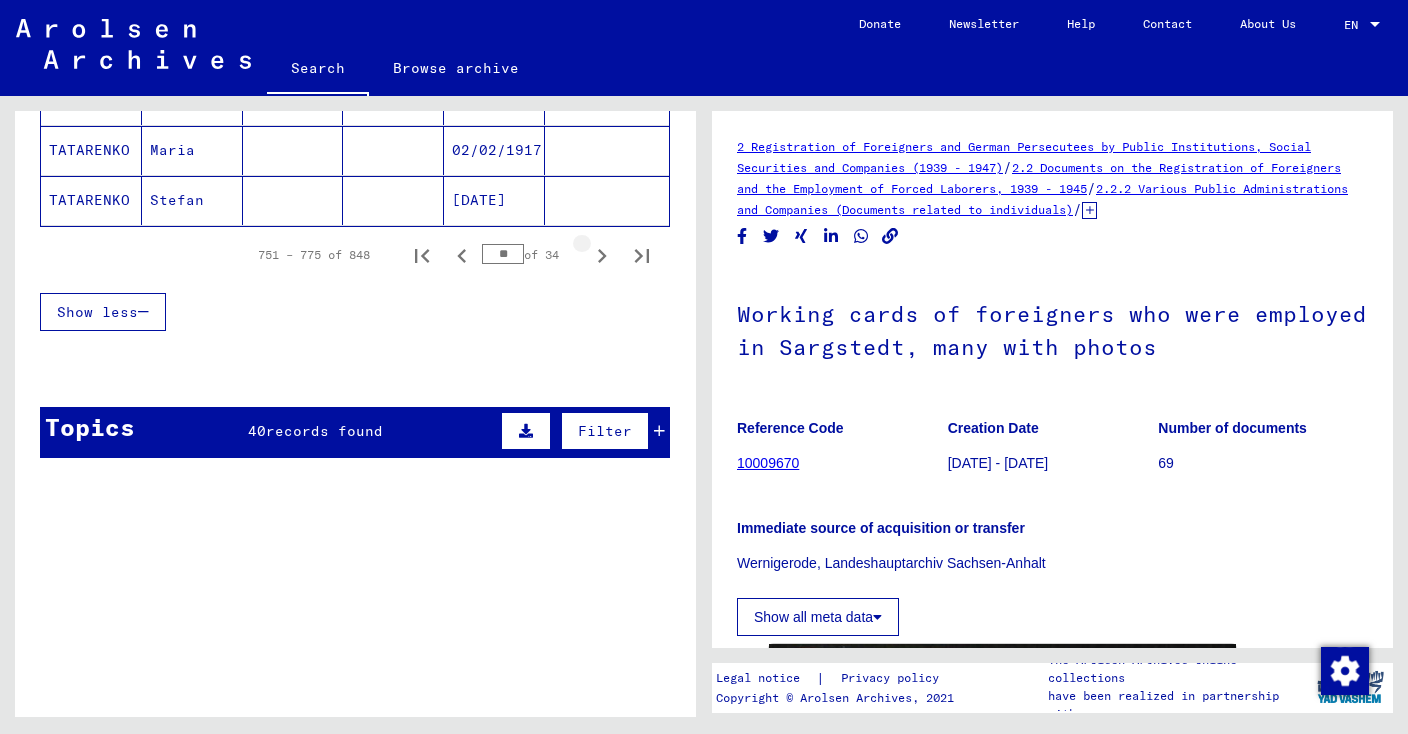 click 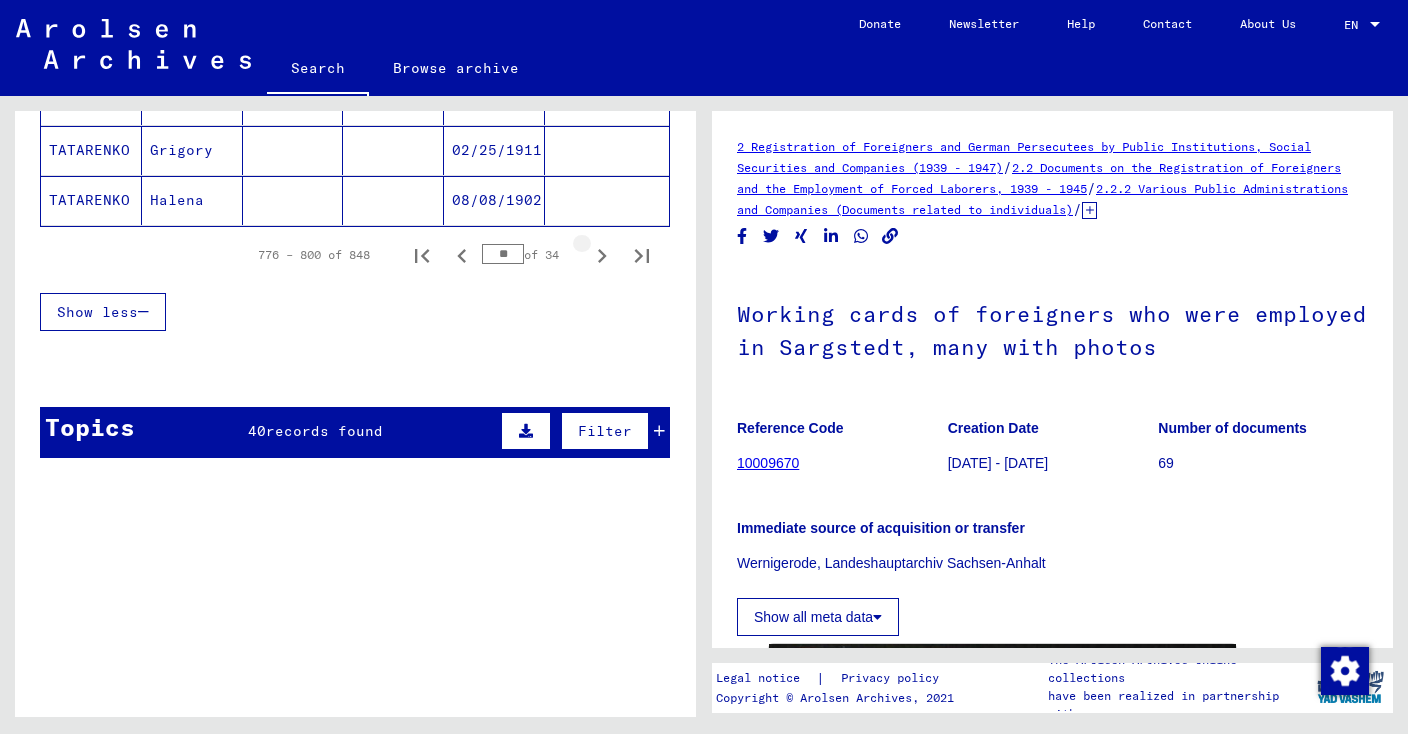 click 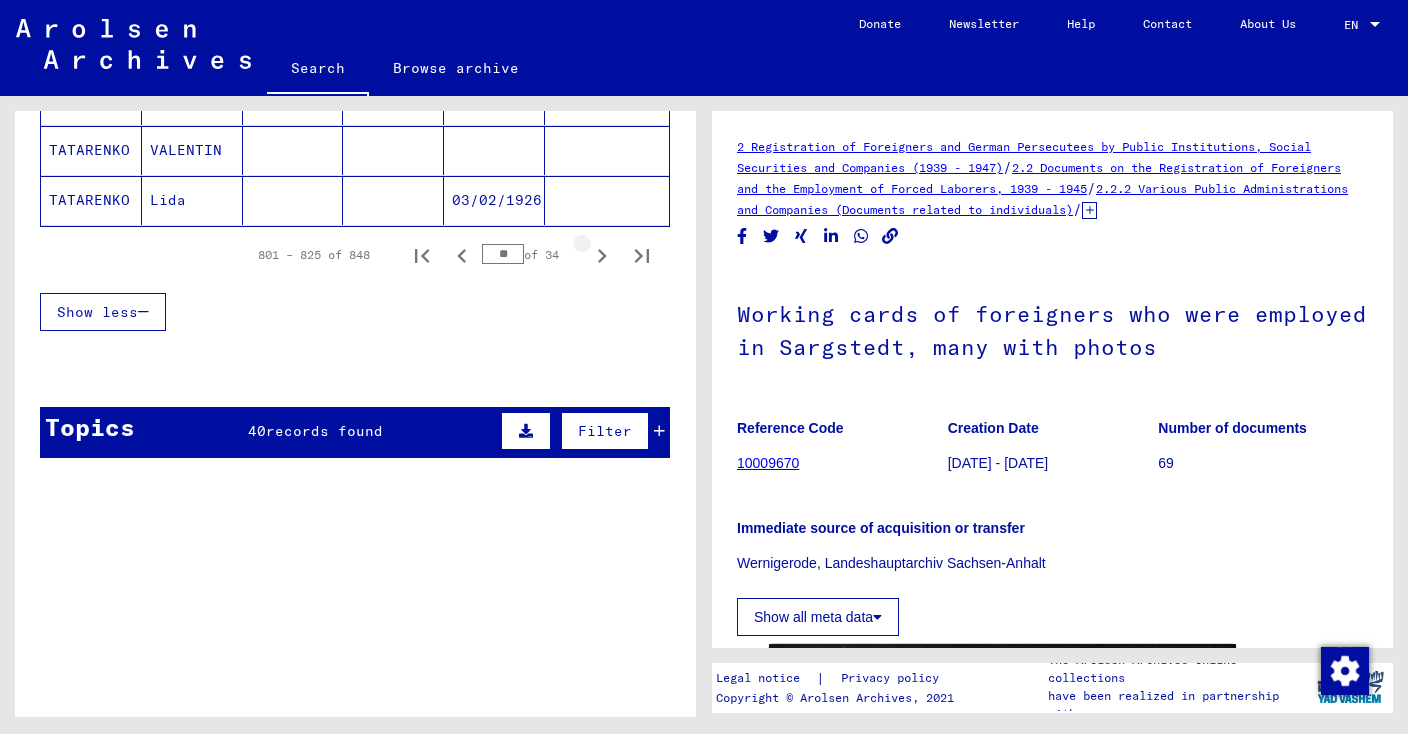 click 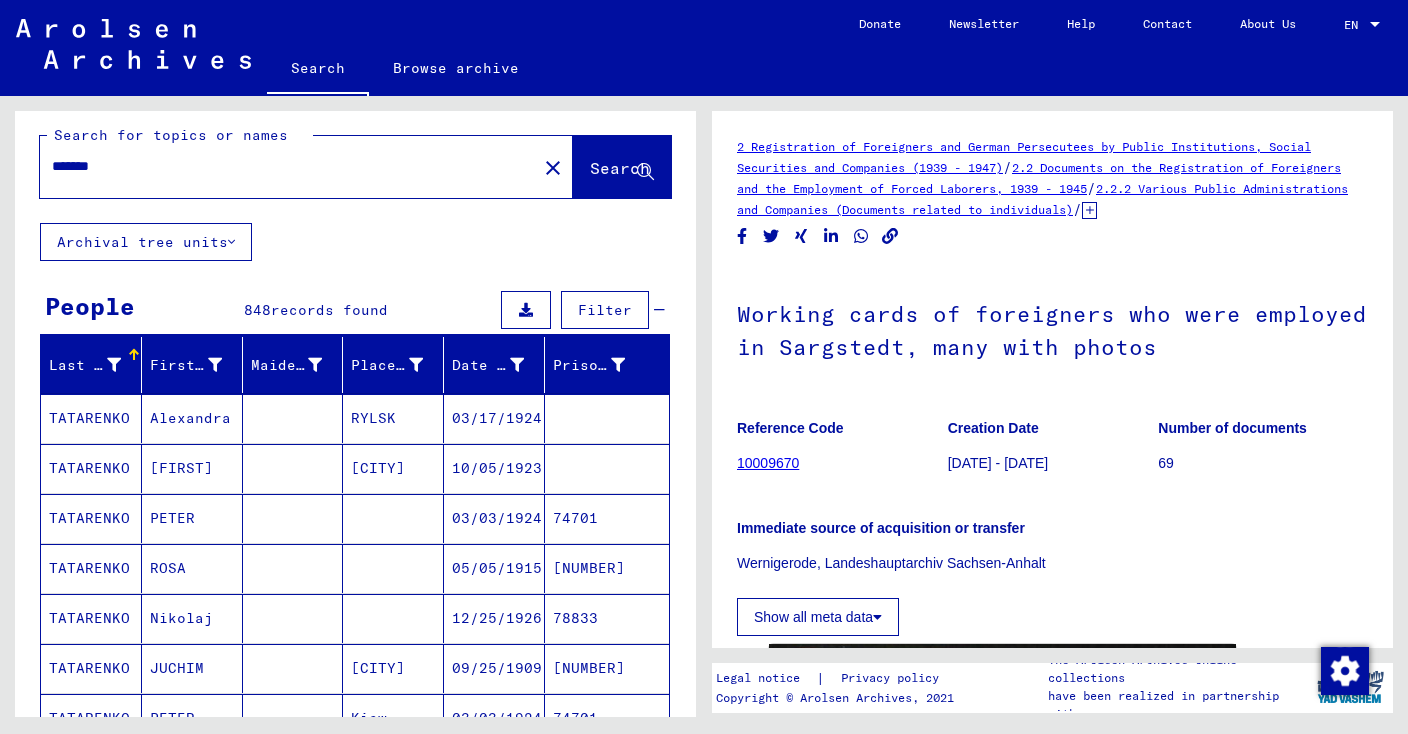 scroll, scrollTop: 0, scrollLeft: 0, axis: both 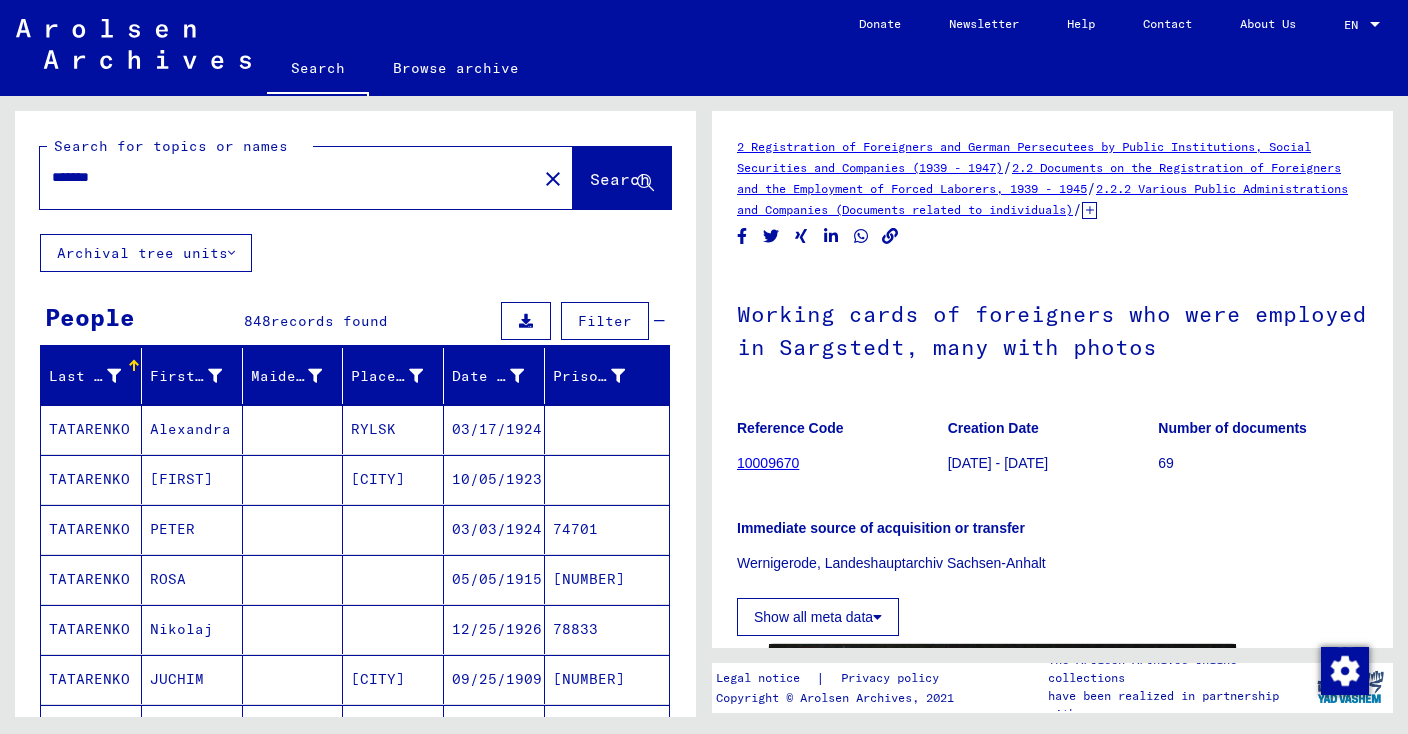 click on "*******" at bounding box center [288, 177] 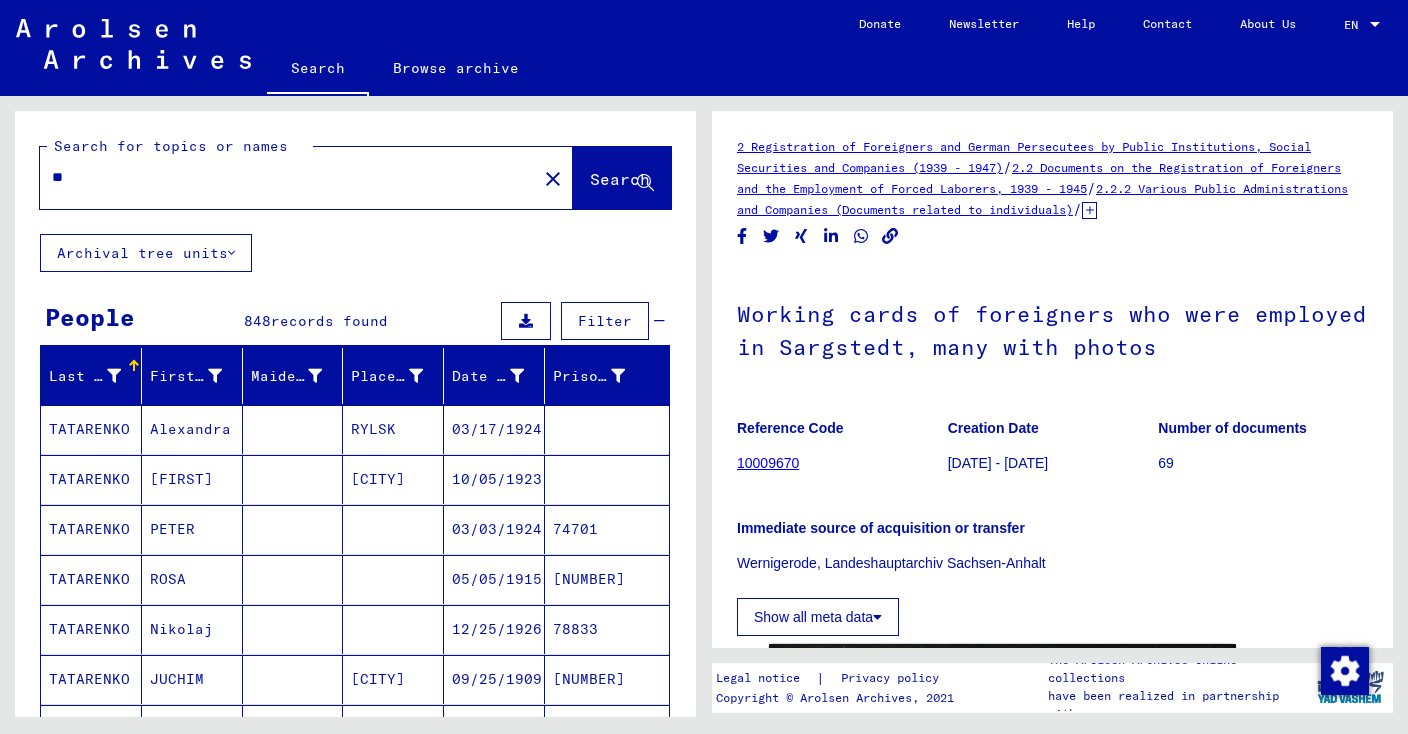 type on "*" 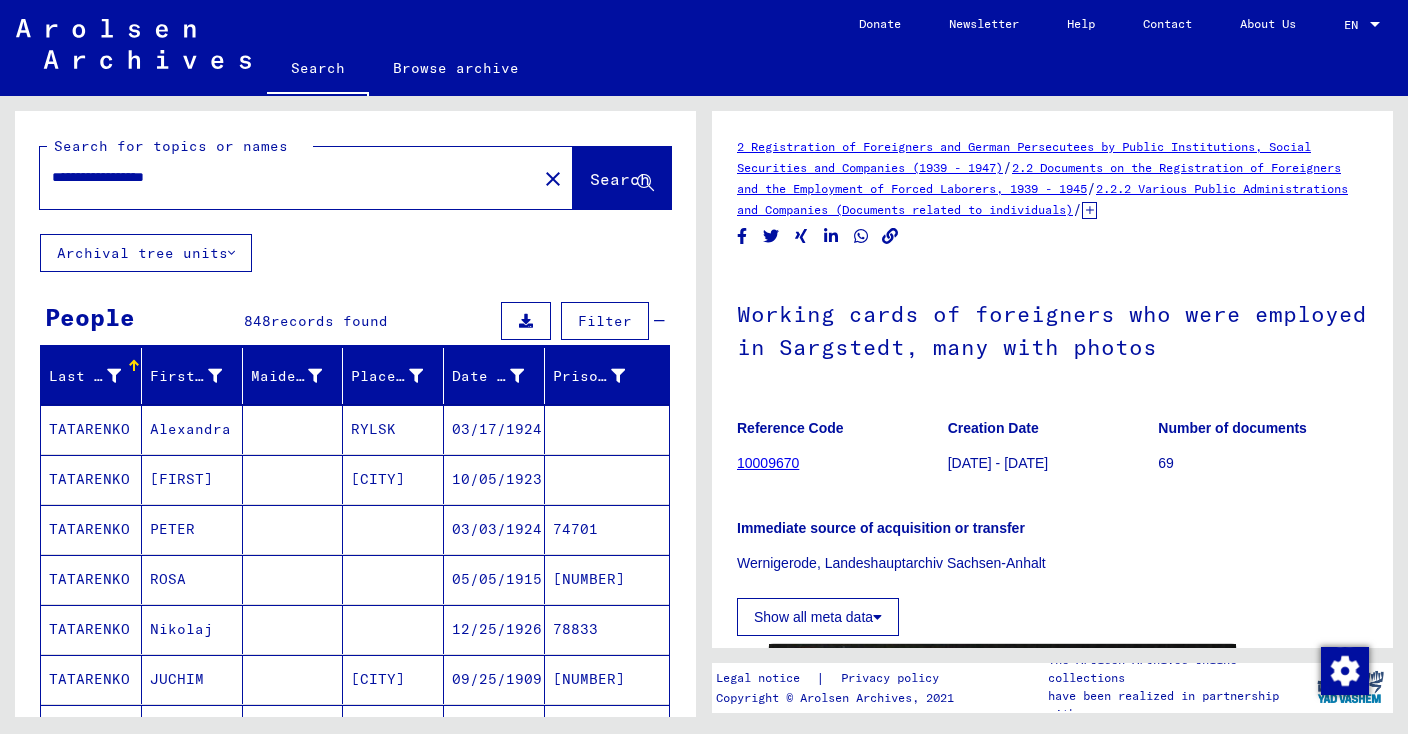 type on "**********" 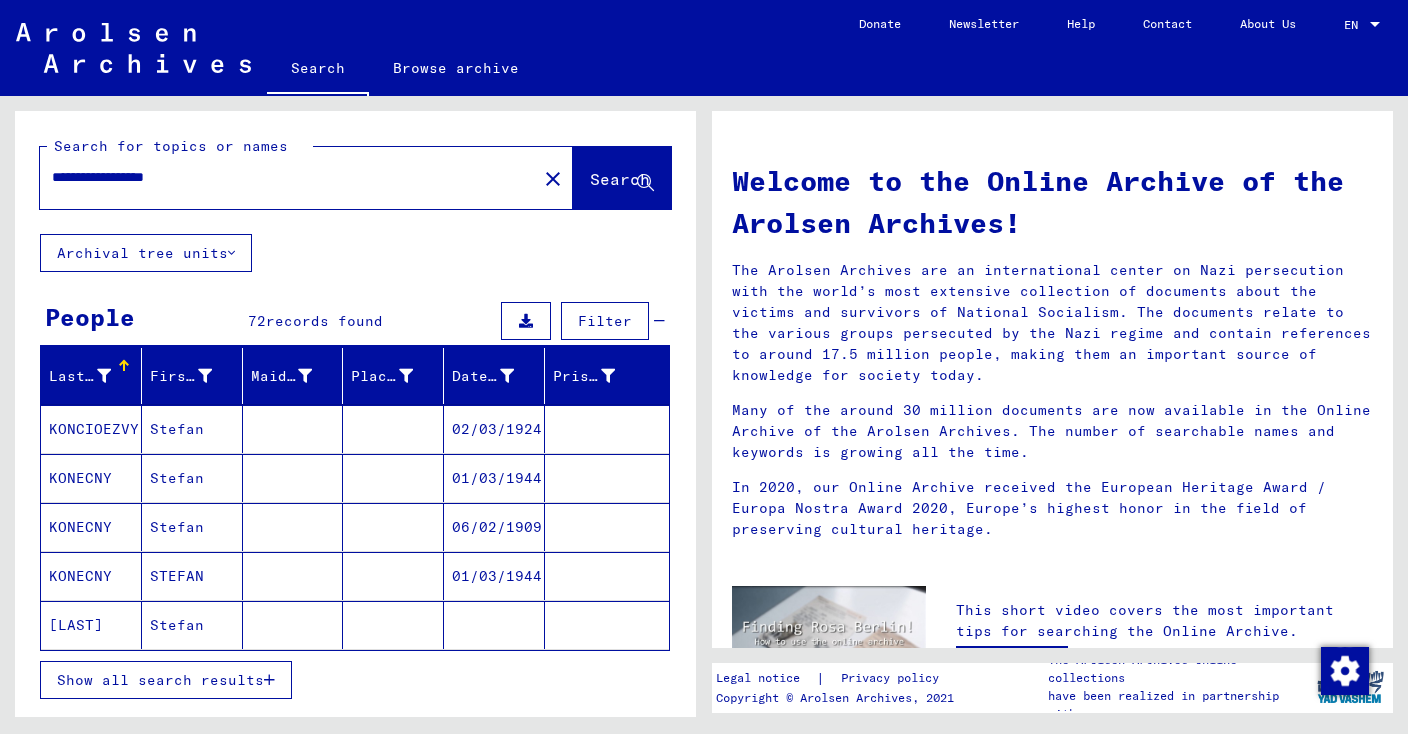 click on "Show all search results" at bounding box center [166, 680] 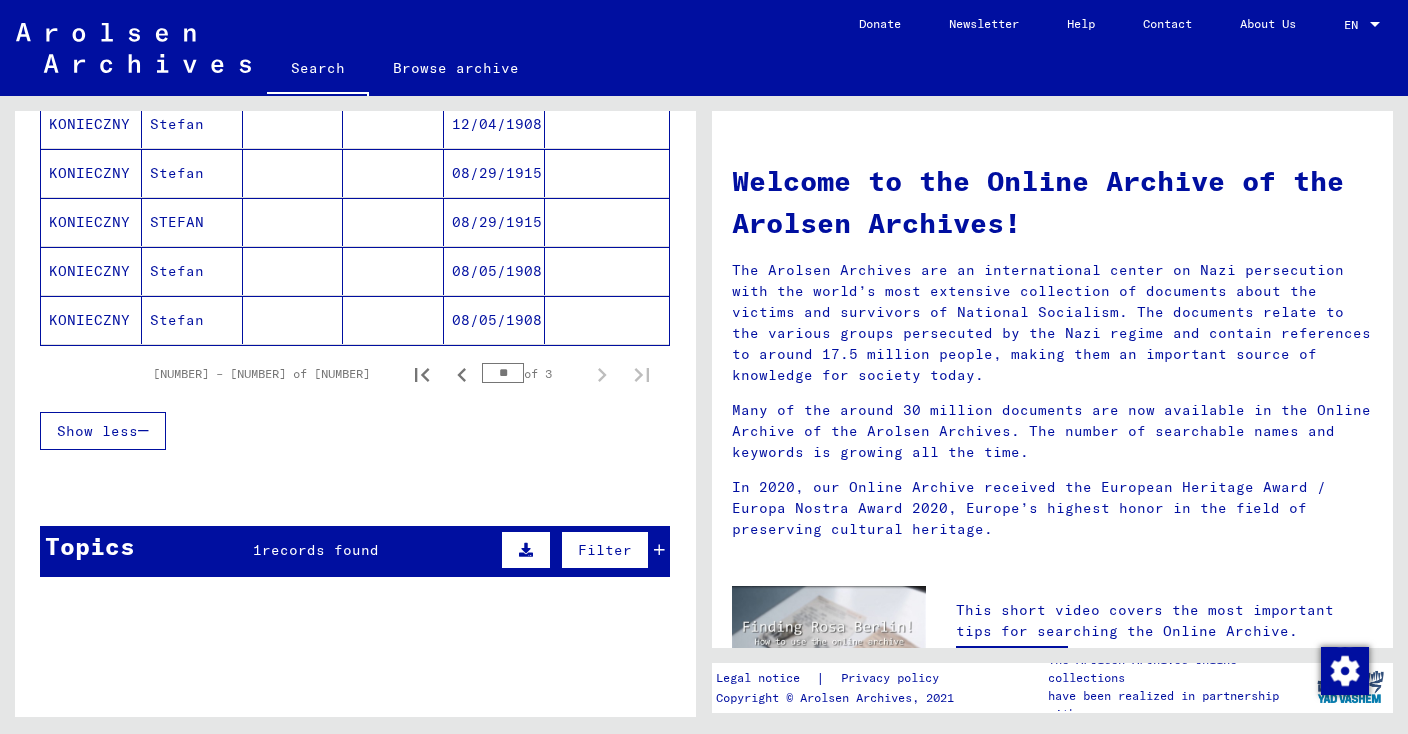 scroll, scrollTop: 1286, scrollLeft: 0, axis: vertical 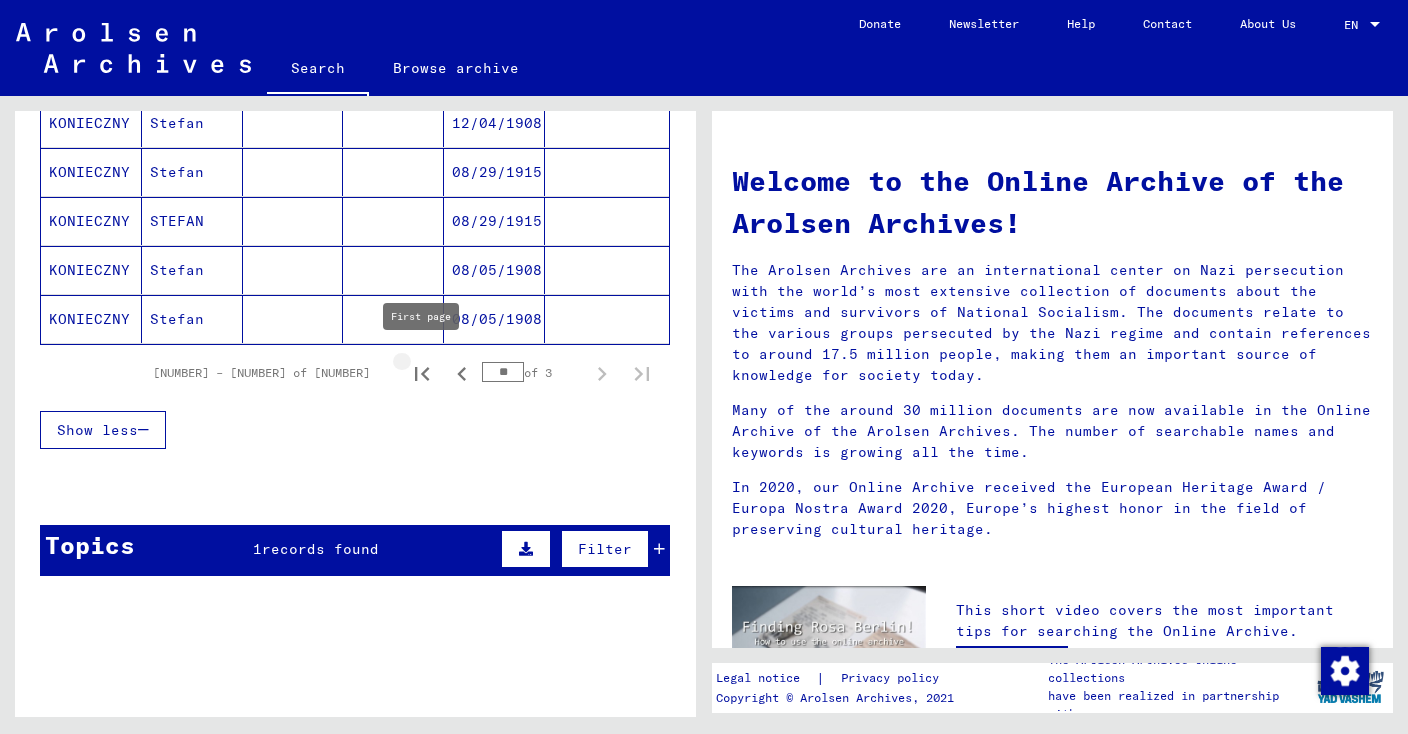 click 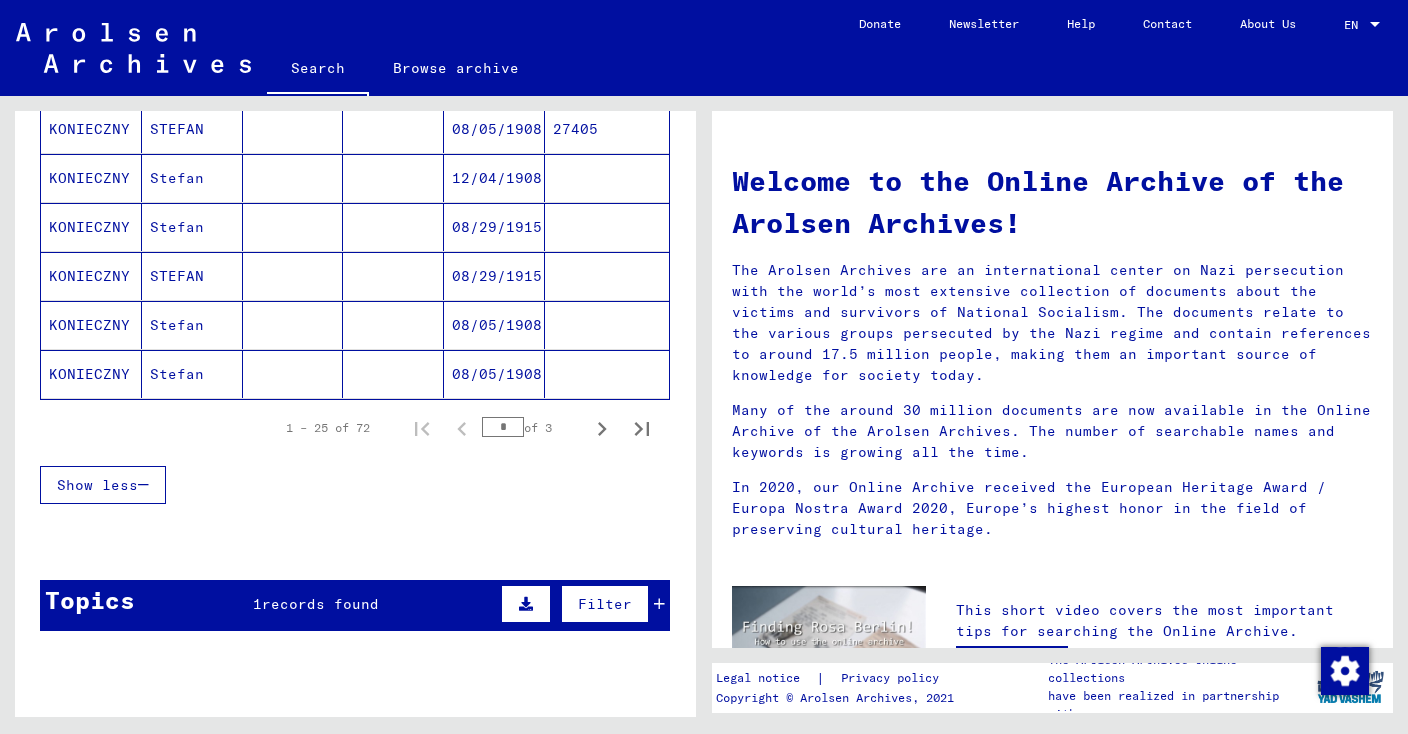 scroll, scrollTop: 1229, scrollLeft: 0, axis: vertical 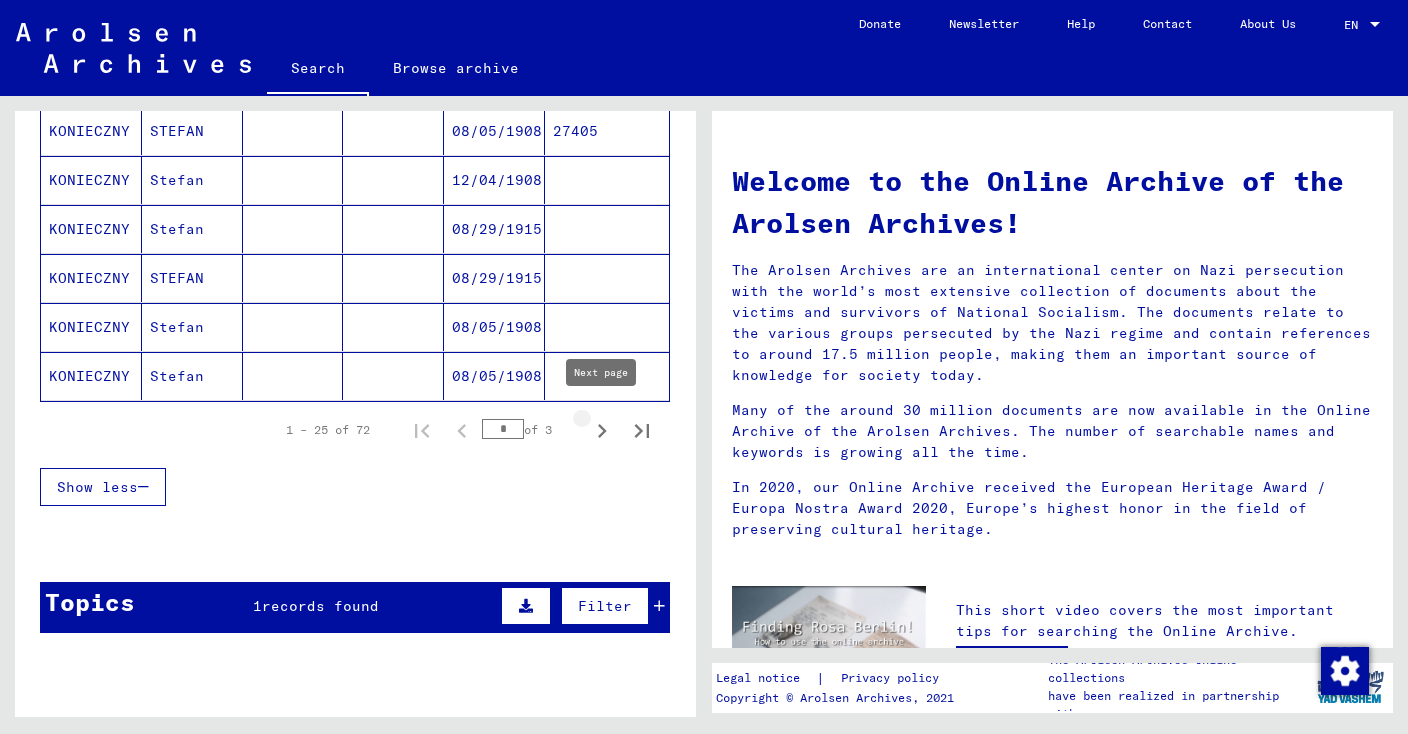 click 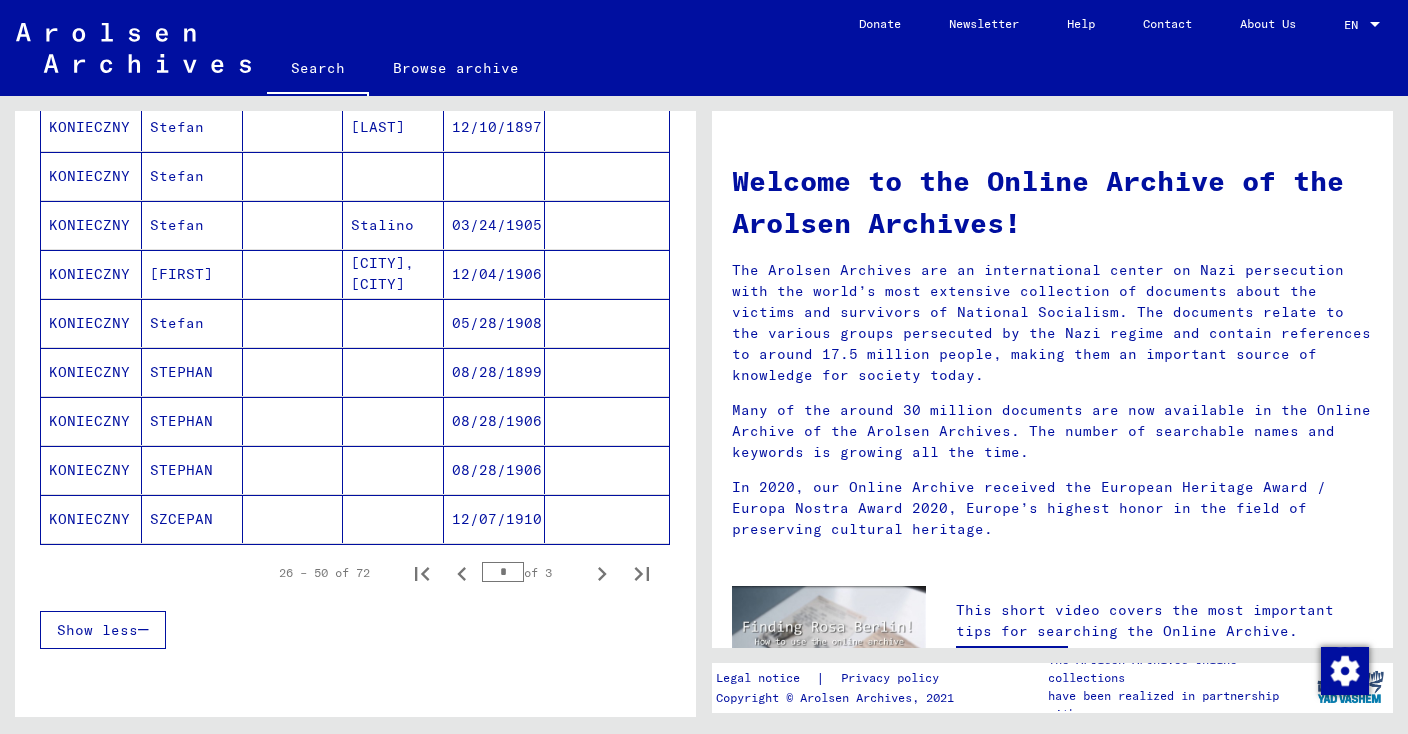 scroll, scrollTop: 1124, scrollLeft: 0, axis: vertical 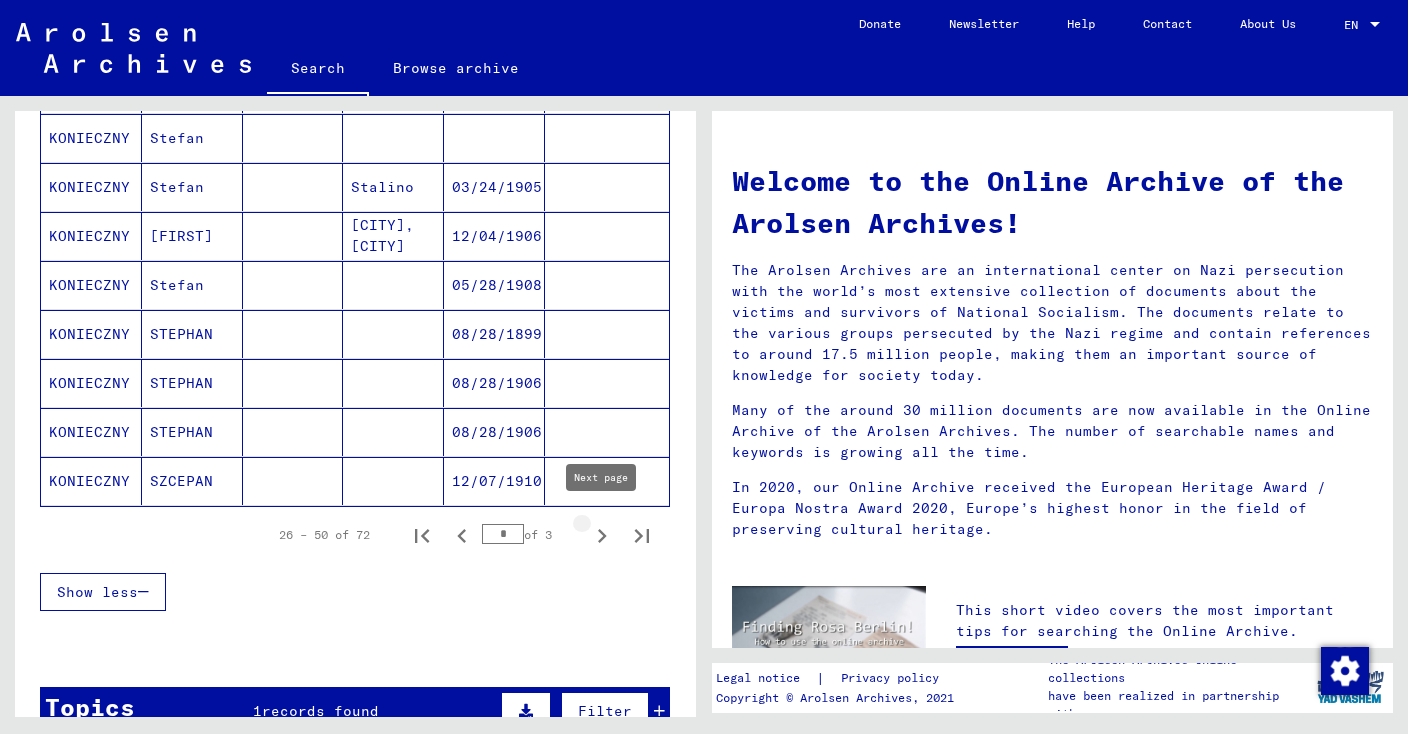 click 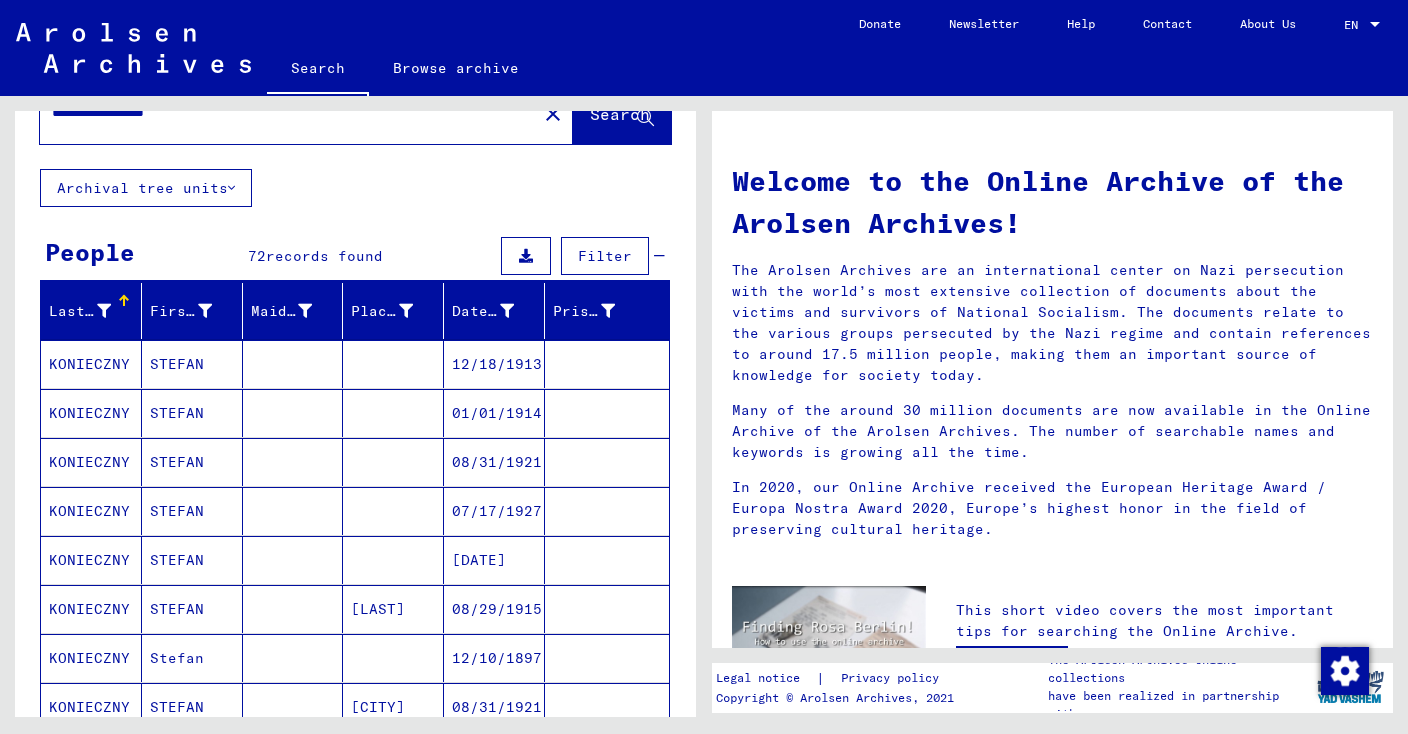scroll, scrollTop: 0, scrollLeft: 0, axis: both 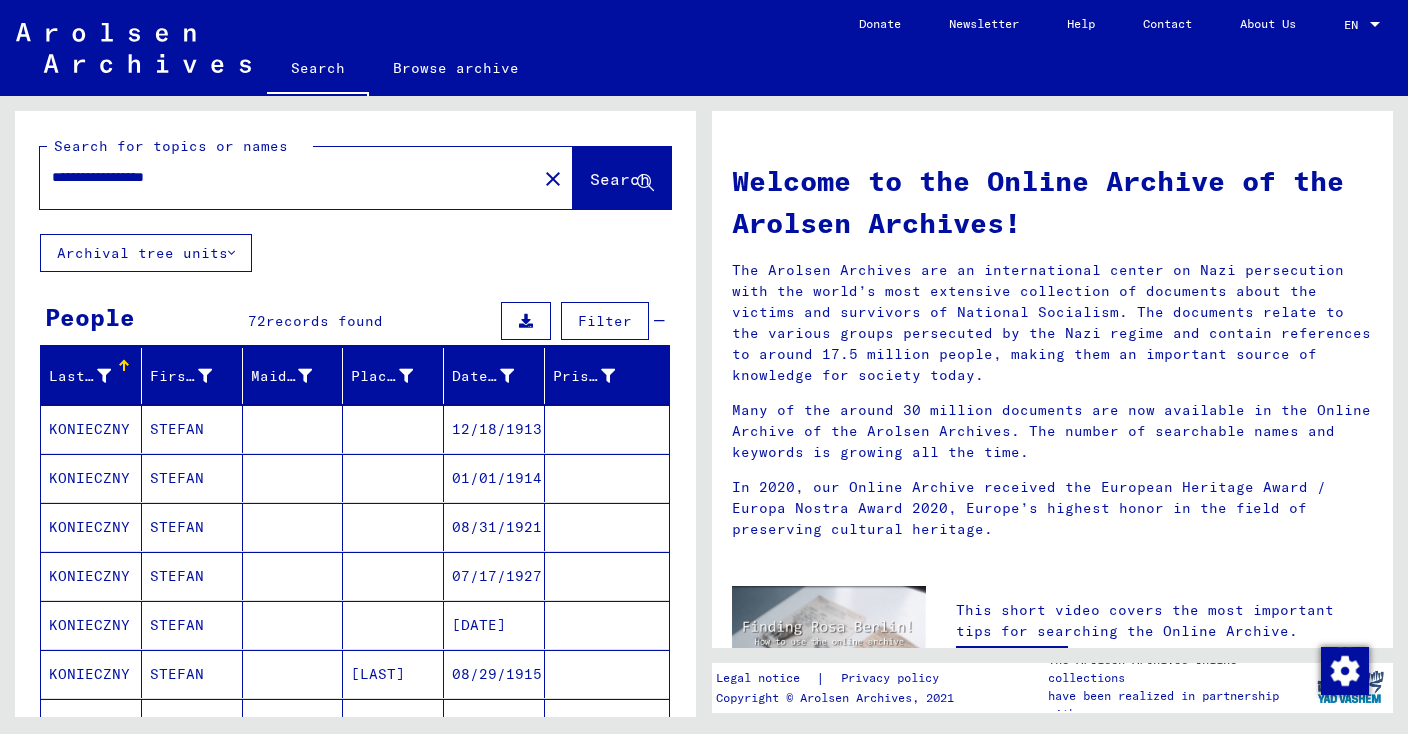 click on "**********" 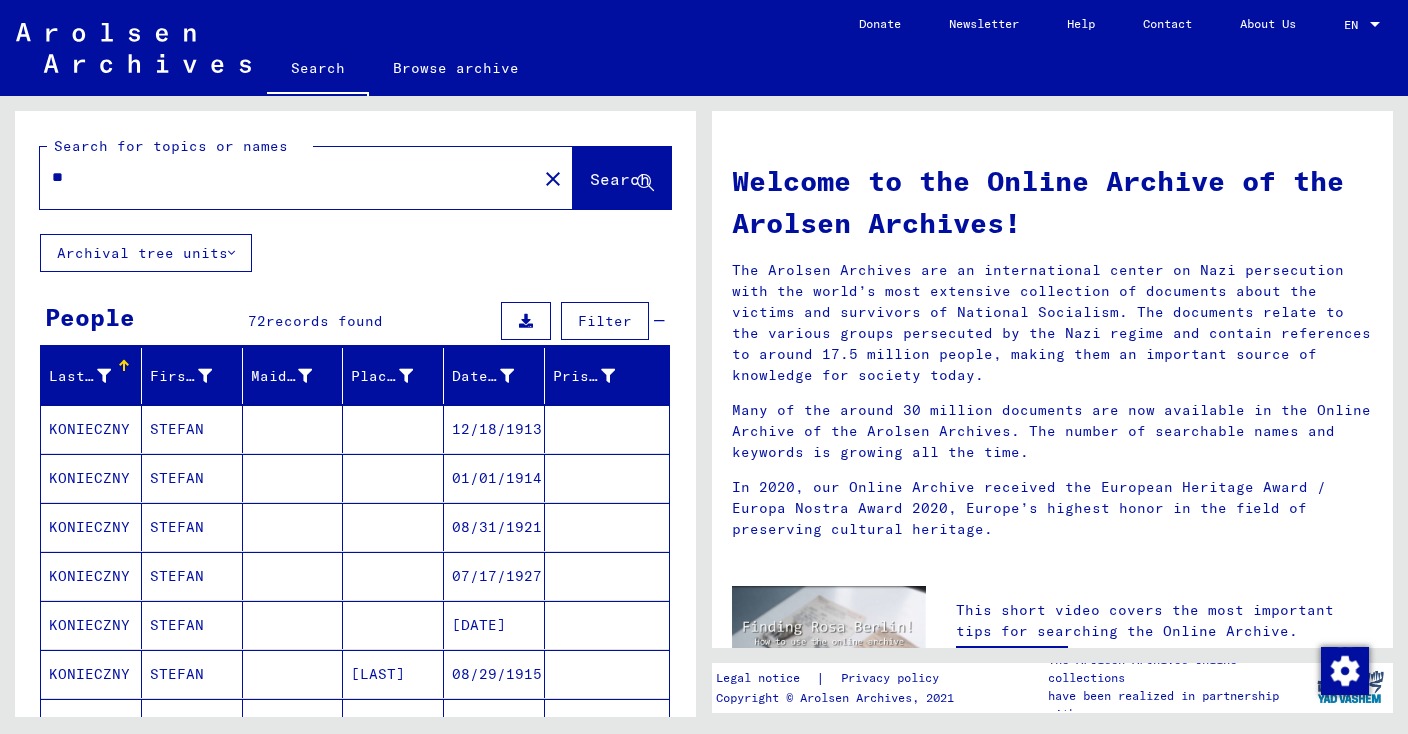type on "*" 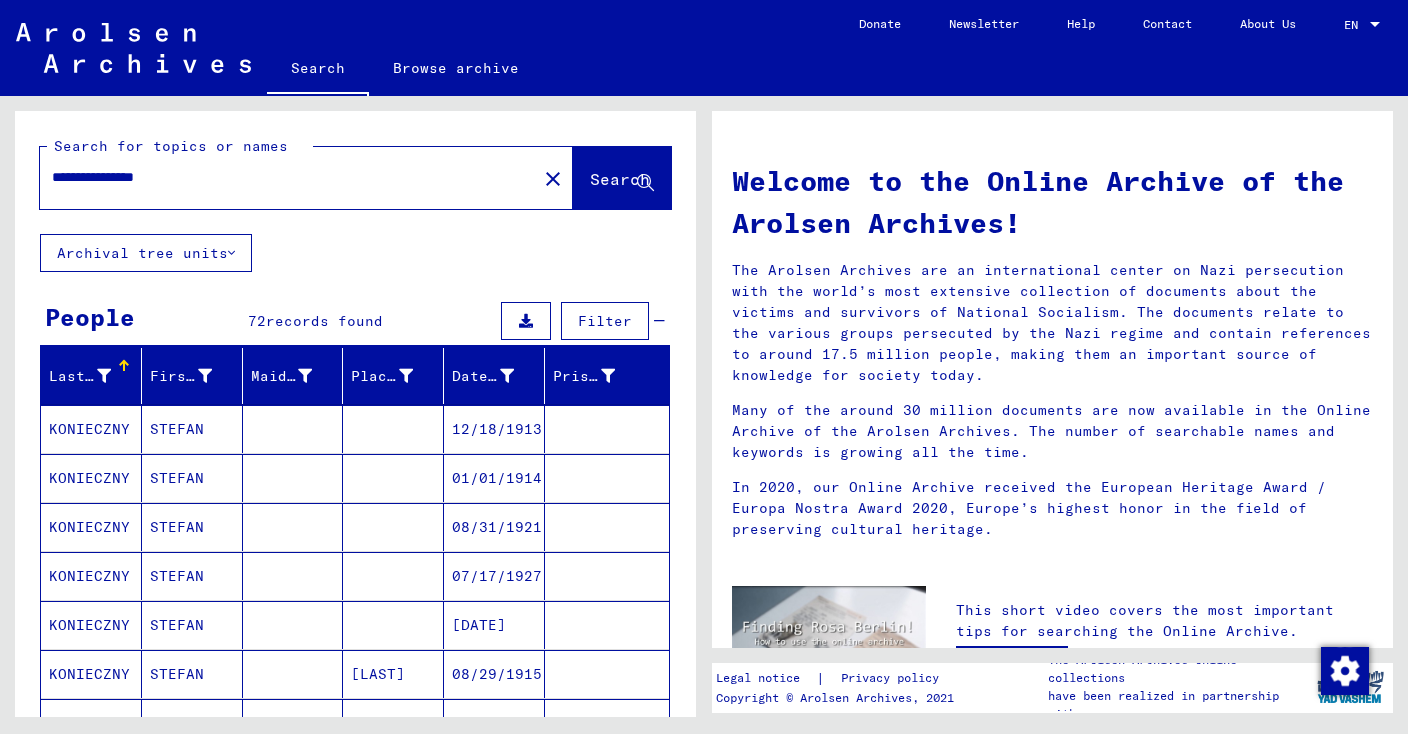type on "**********" 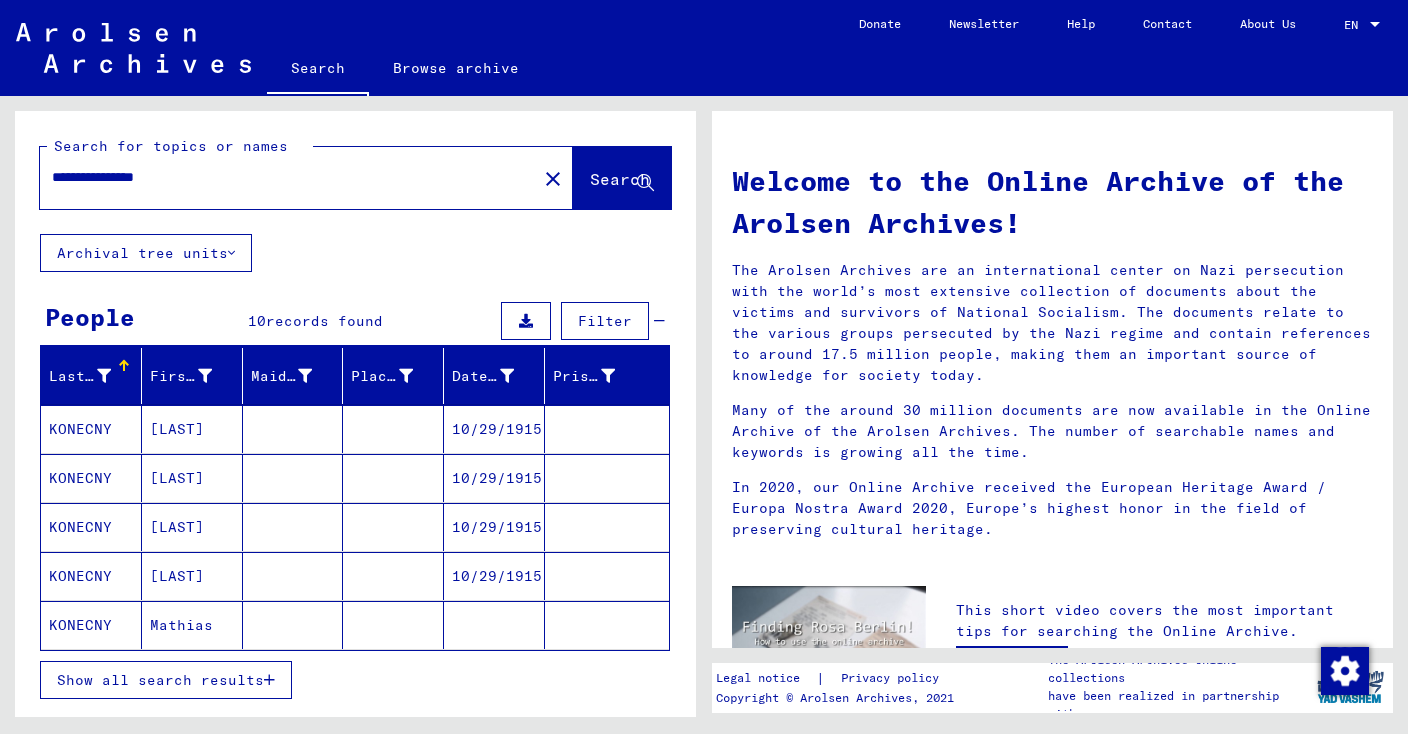 click on "Show all search results" at bounding box center [160, 680] 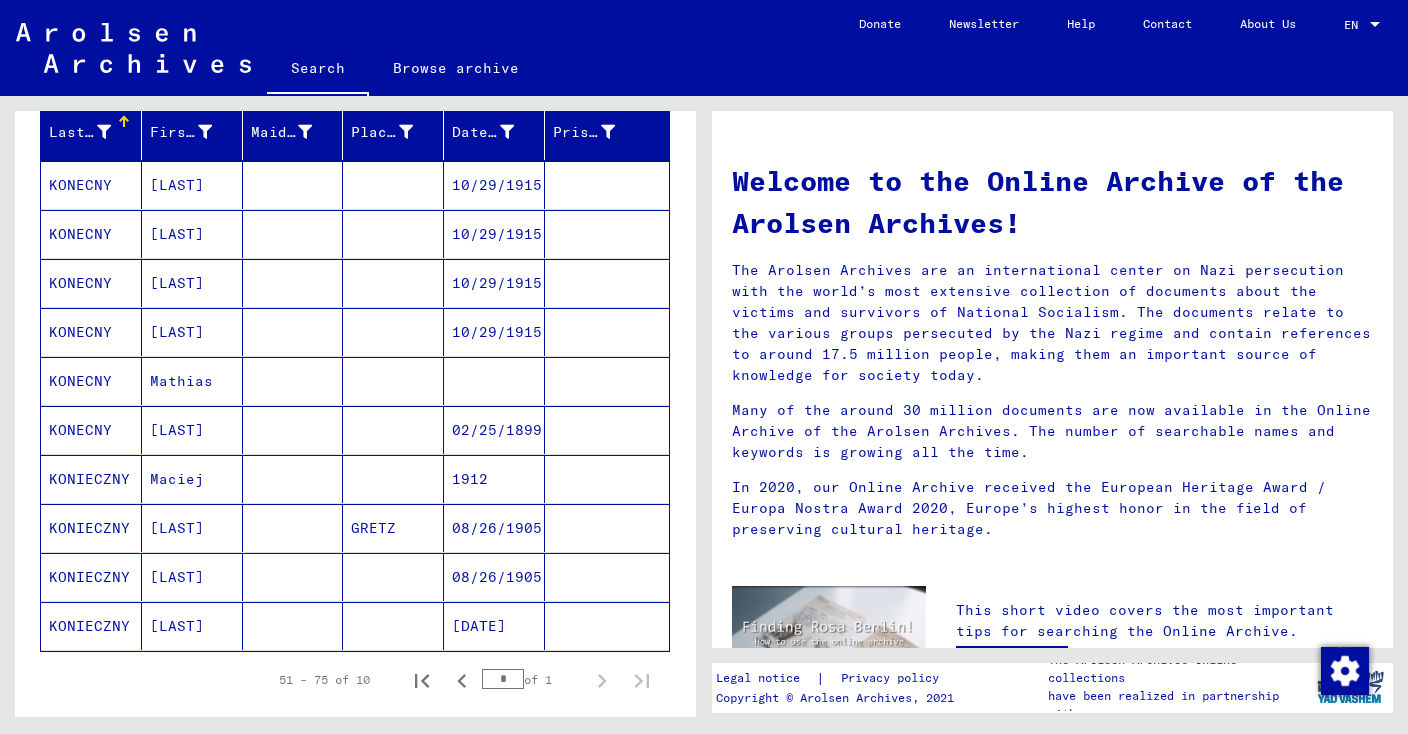 scroll, scrollTop: 245, scrollLeft: 0, axis: vertical 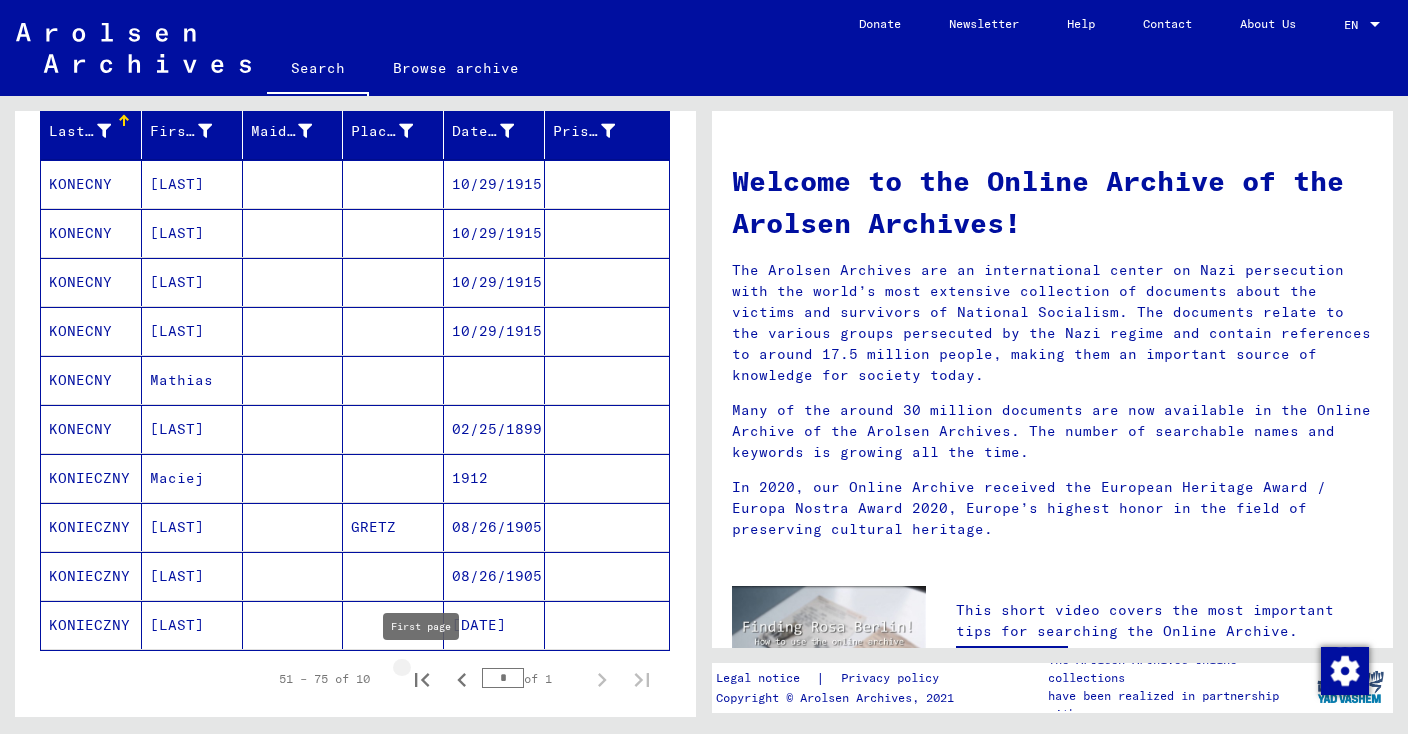 click 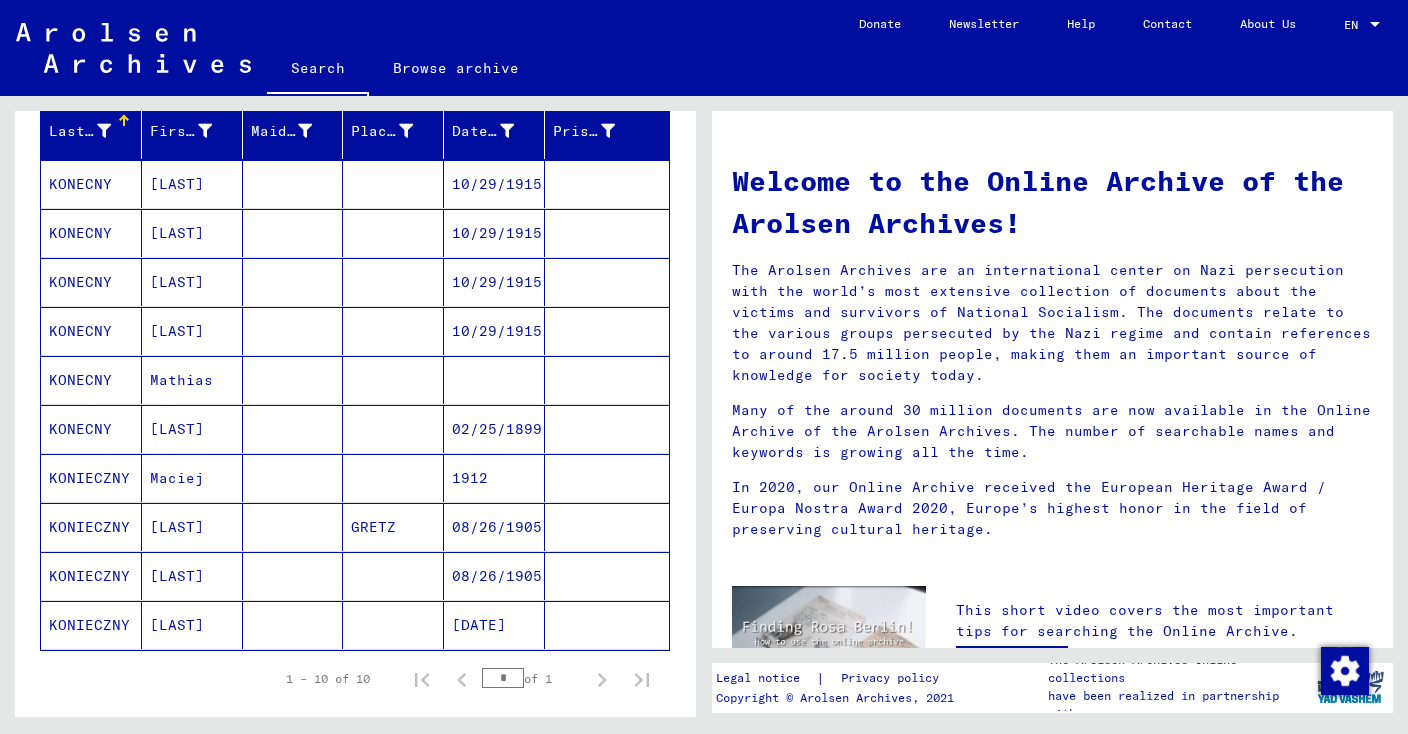 click on "KONECNY" at bounding box center (91, 478) 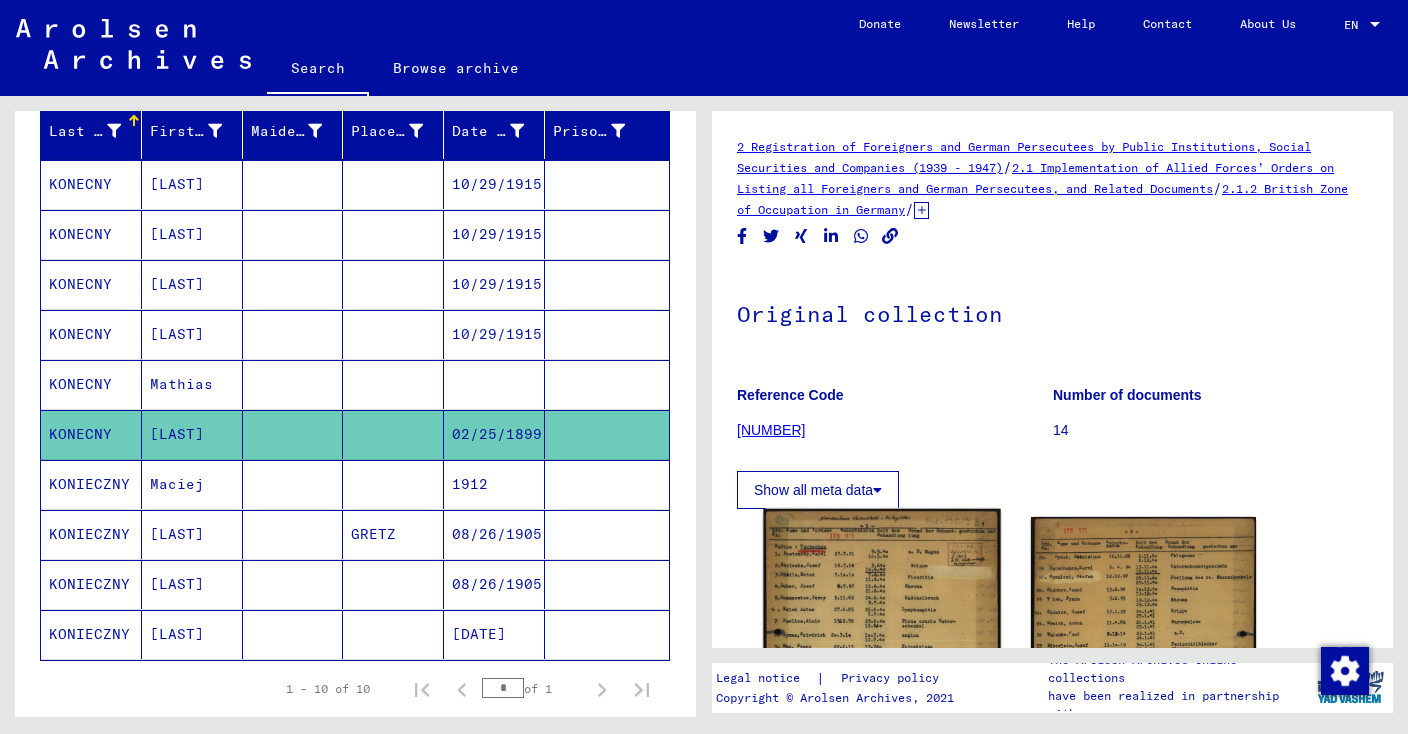 click 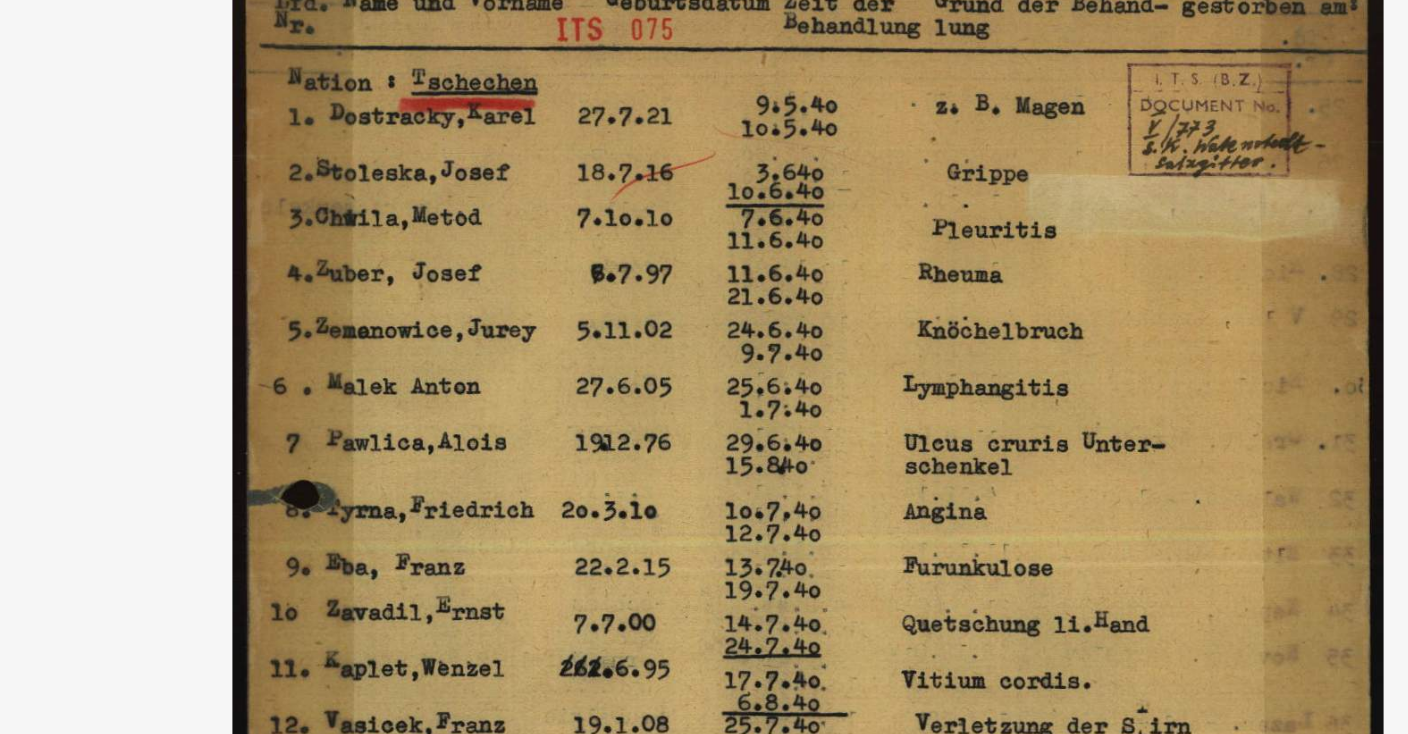 click at bounding box center [704, 317] 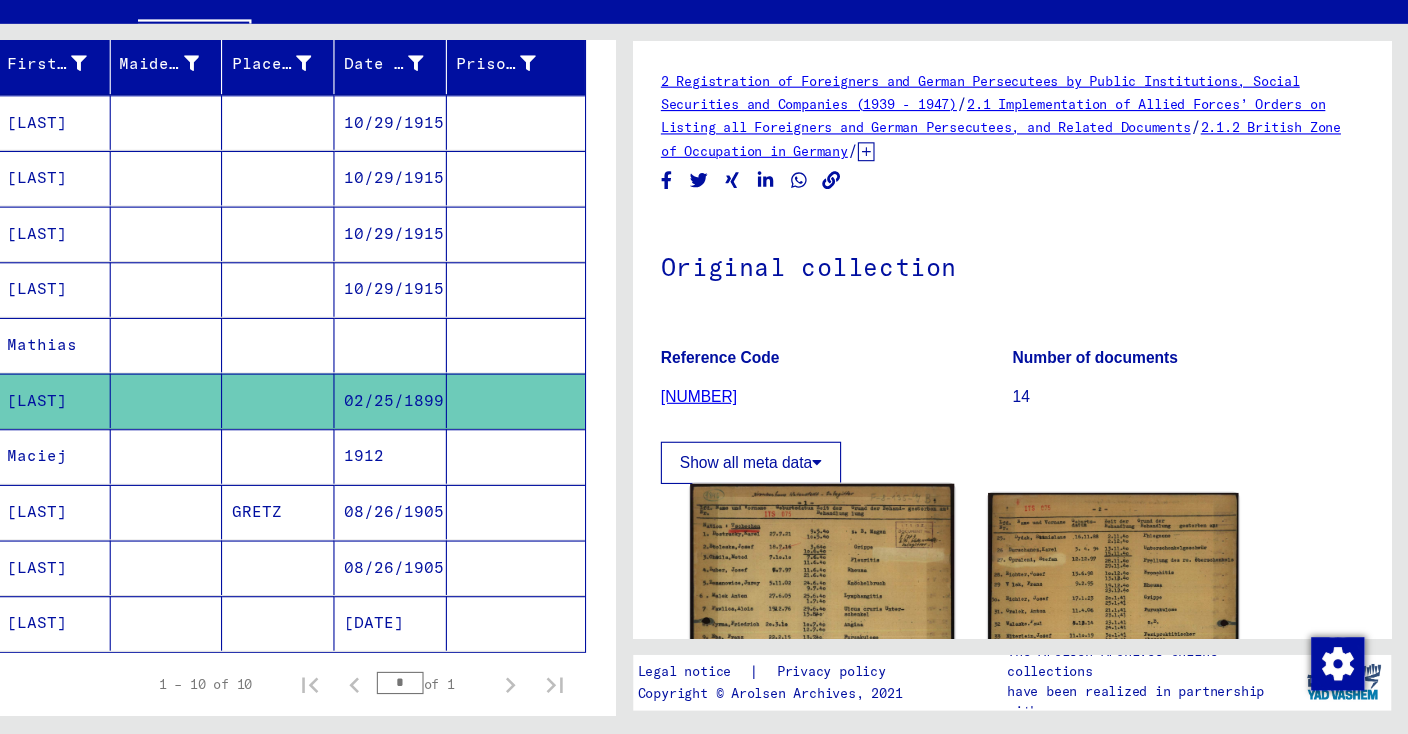 click 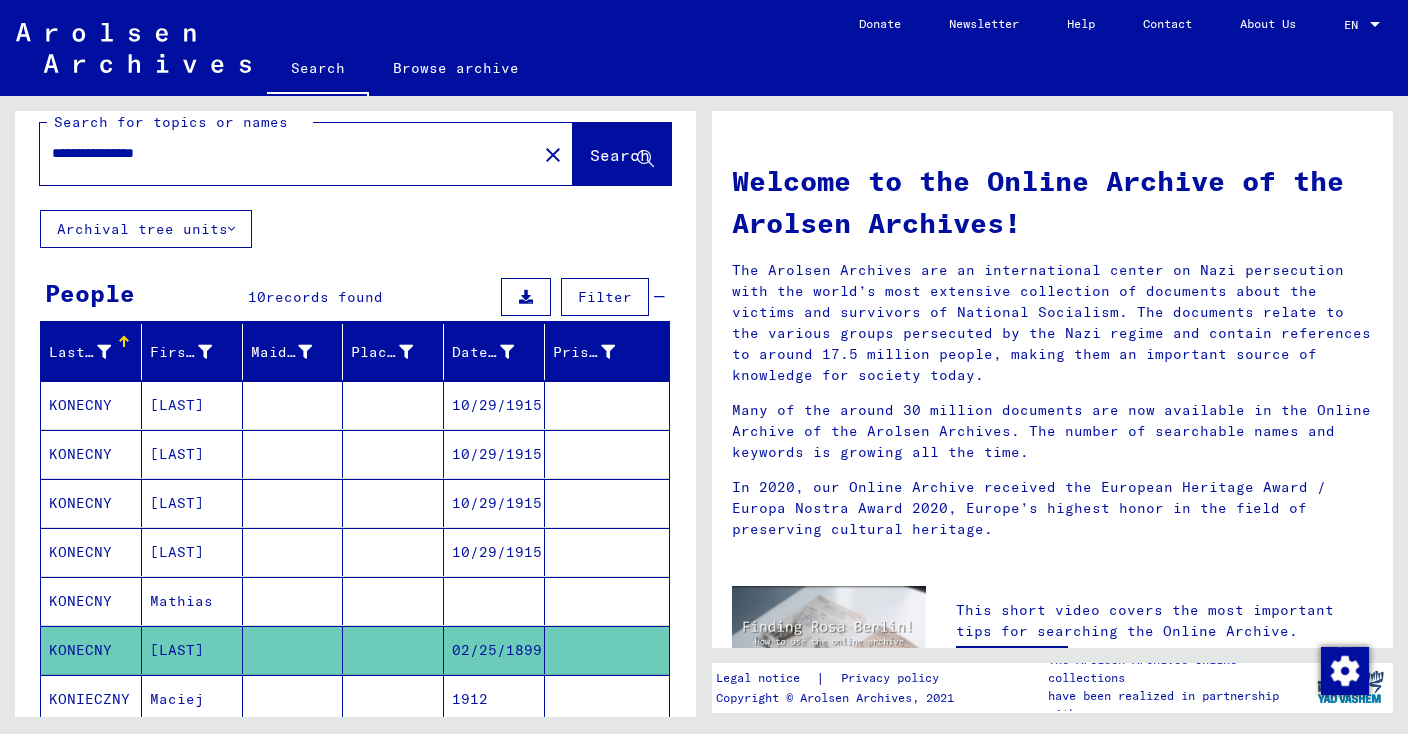 scroll, scrollTop: 0, scrollLeft: 0, axis: both 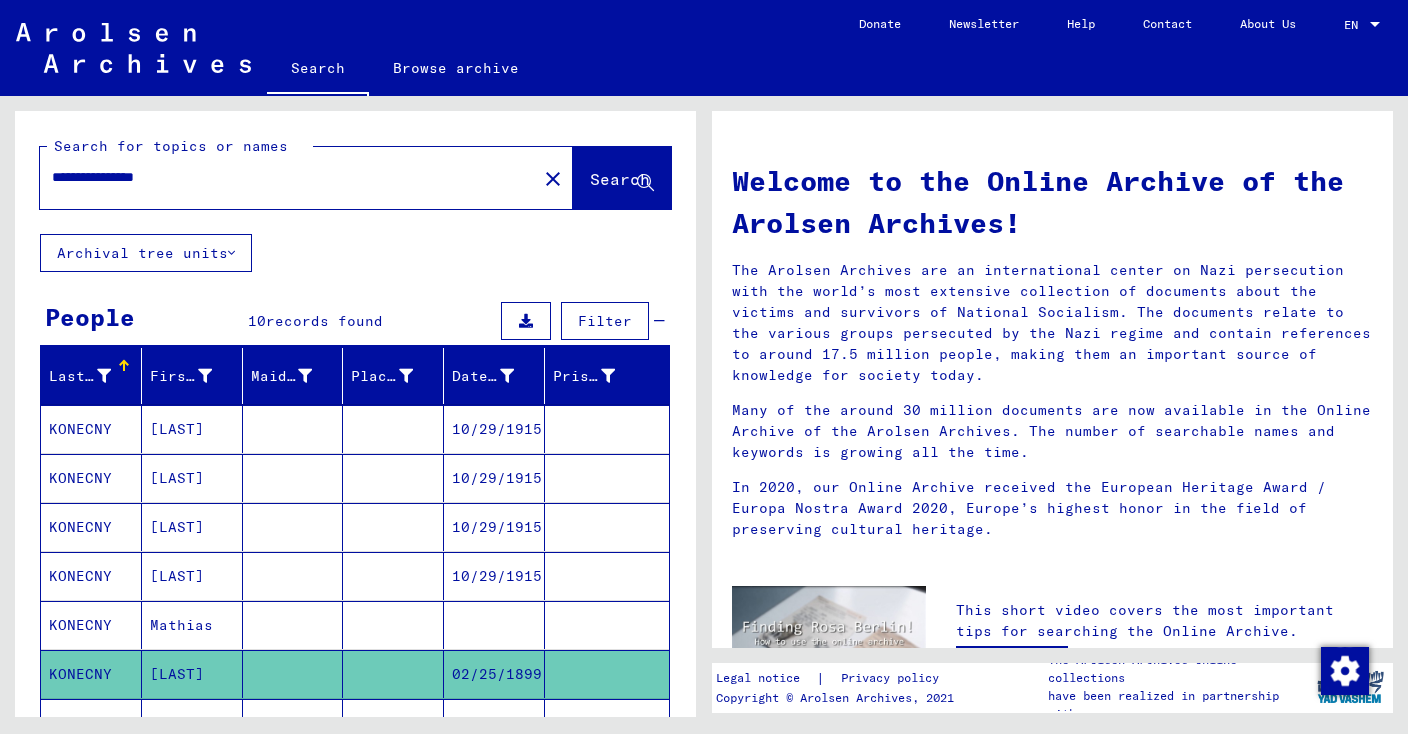 click on "**********" at bounding box center (282, 177) 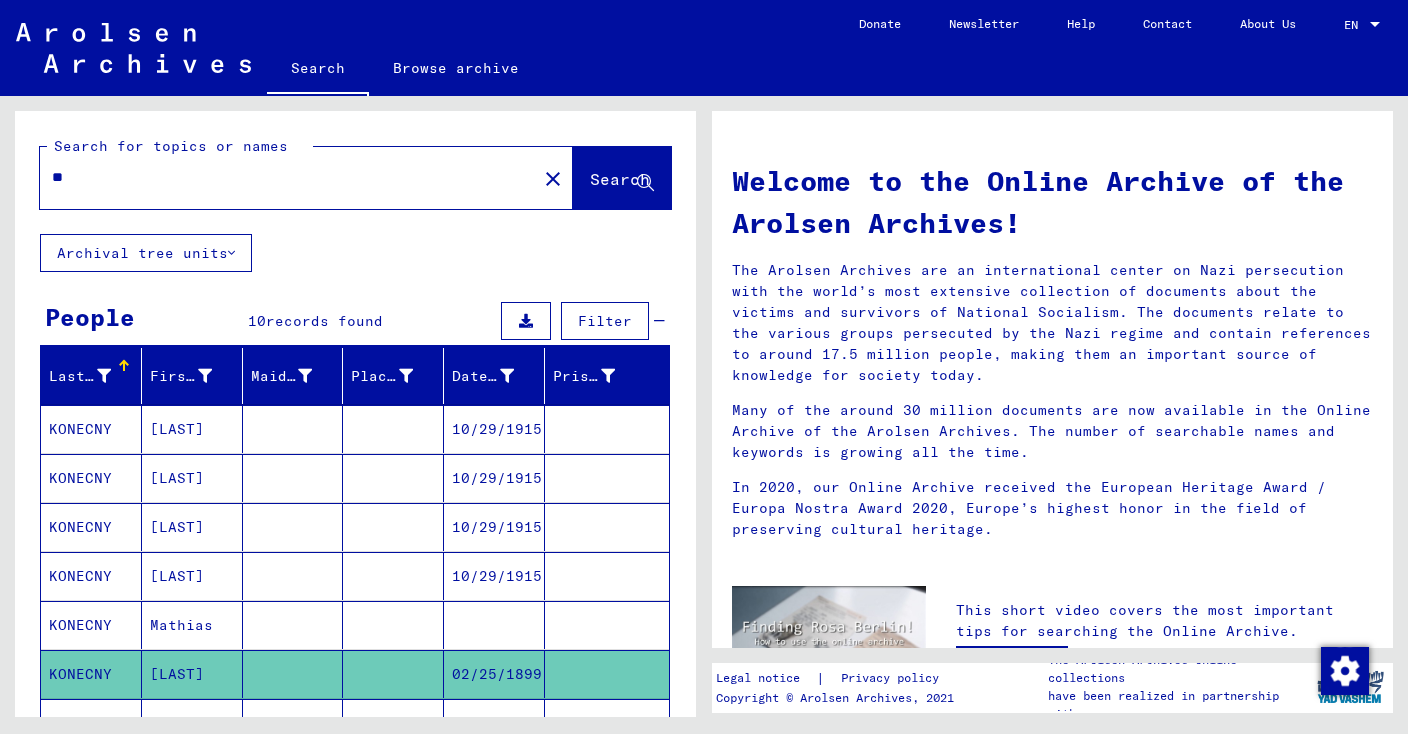 type on "*" 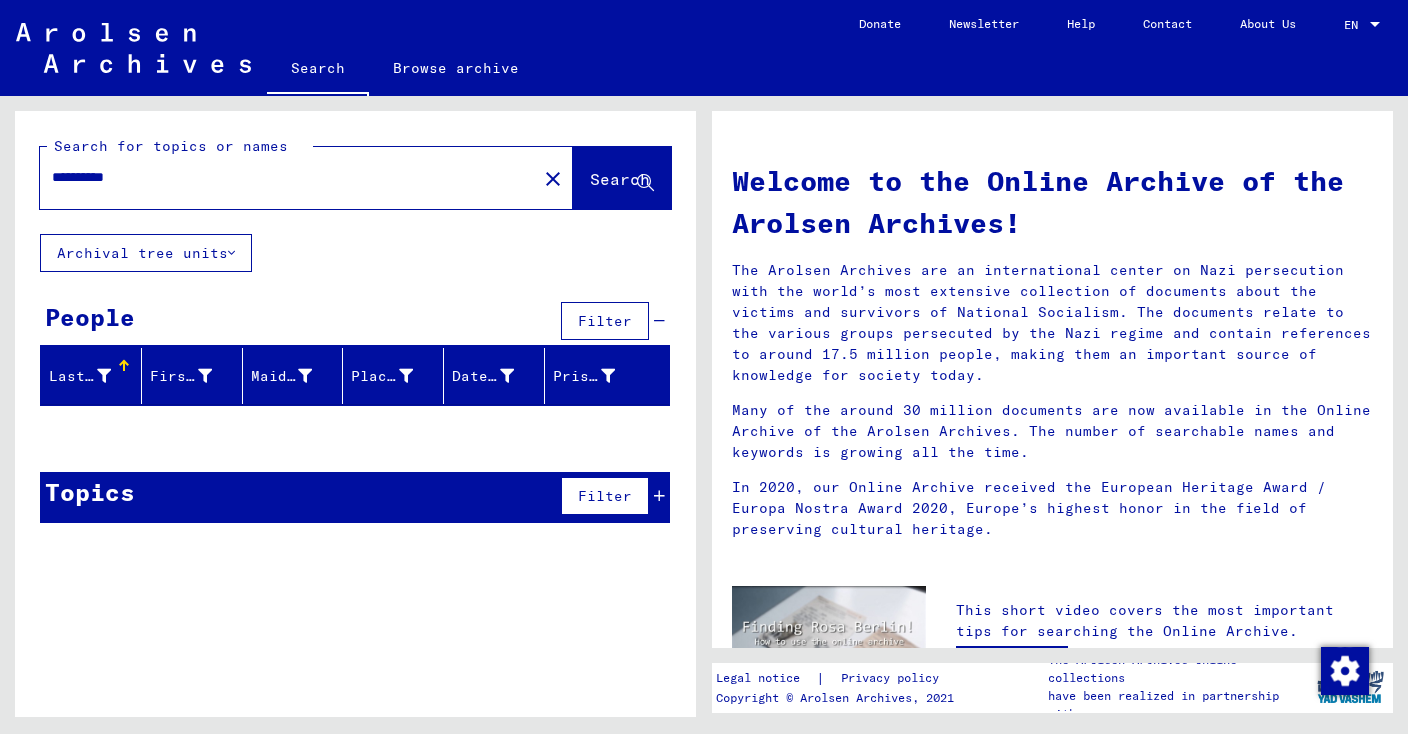 click on "**********" at bounding box center [282, 177] 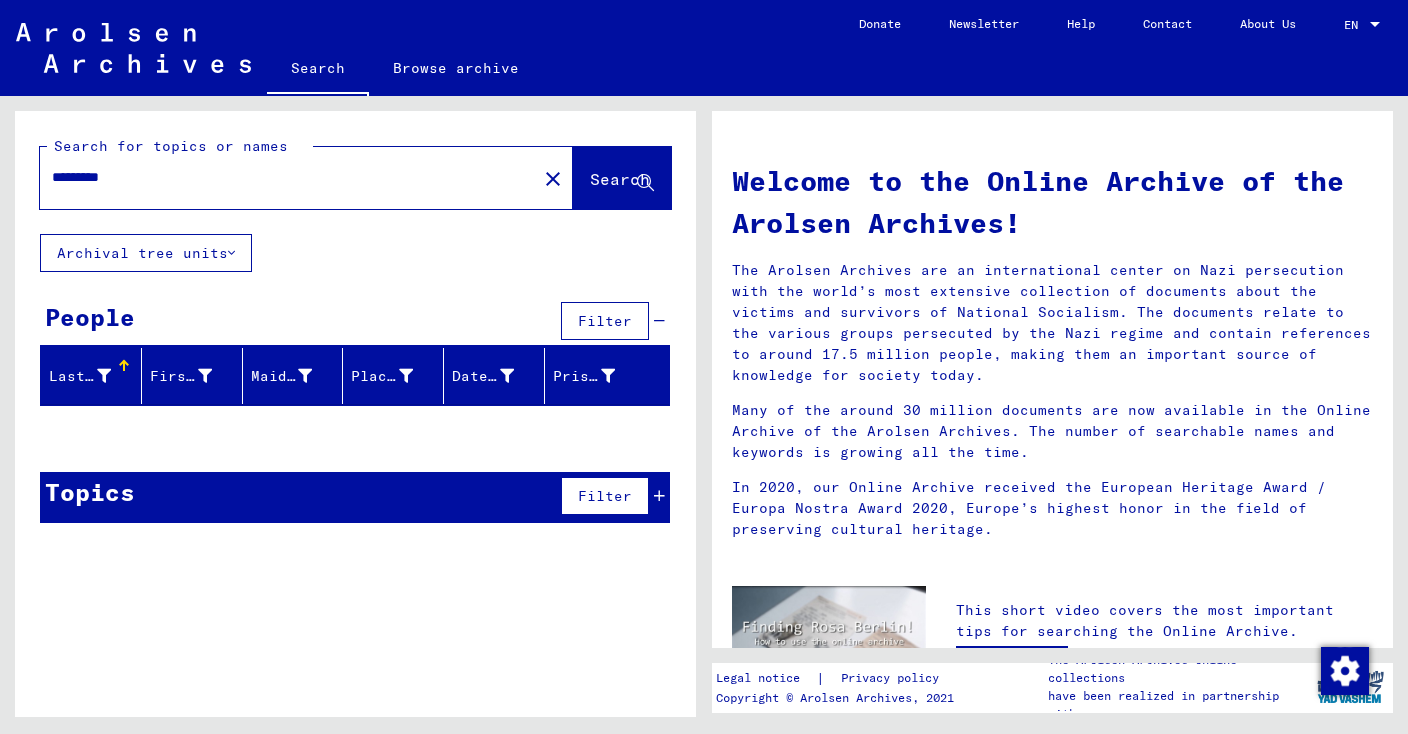 click on "*********" at bounding box center (282, 177) 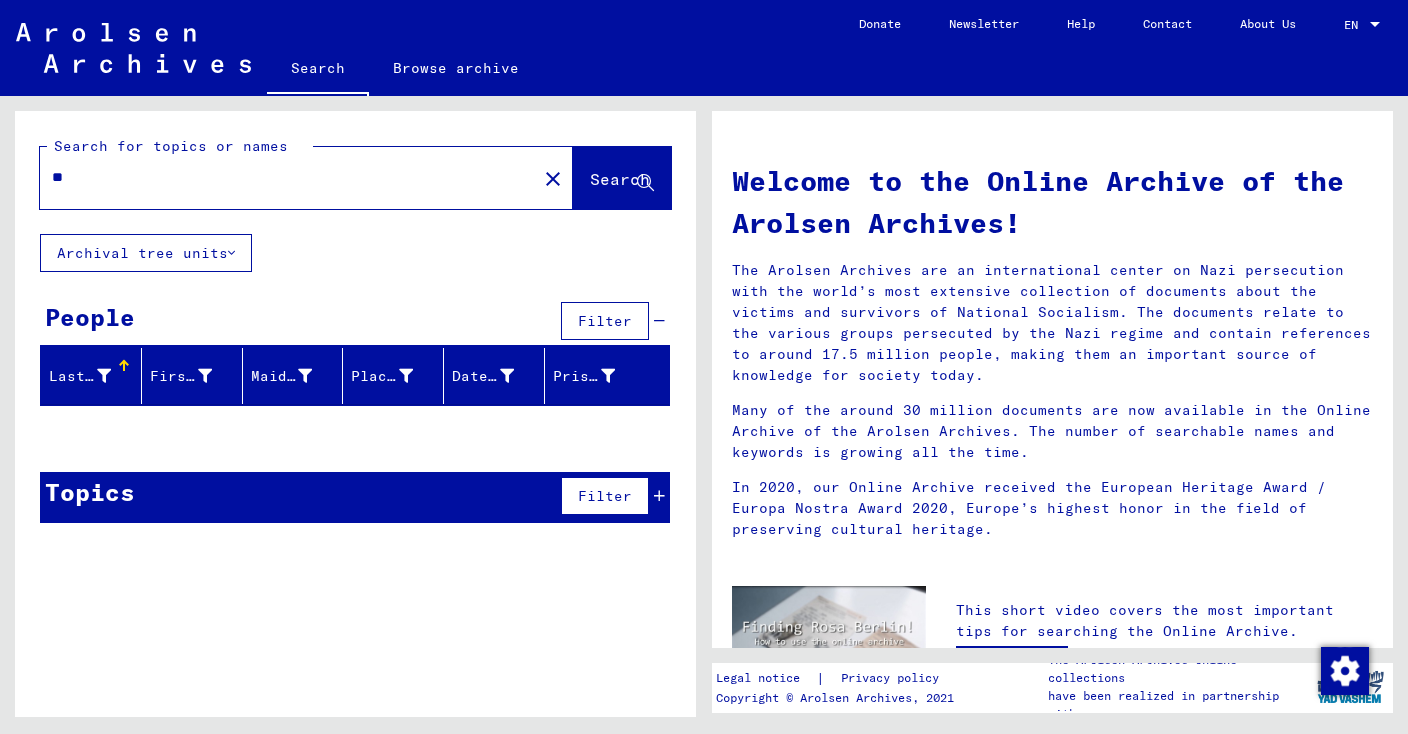 type on "*" 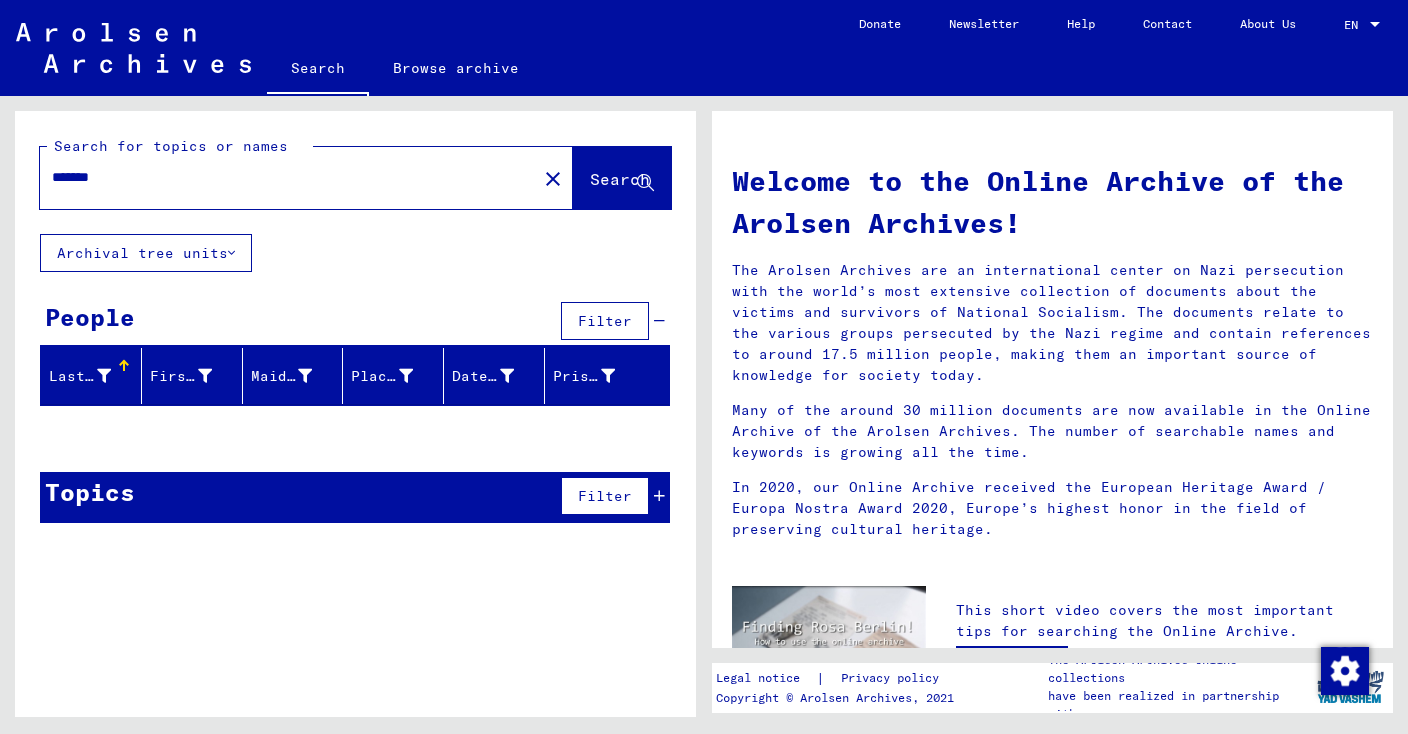 type on "*******" 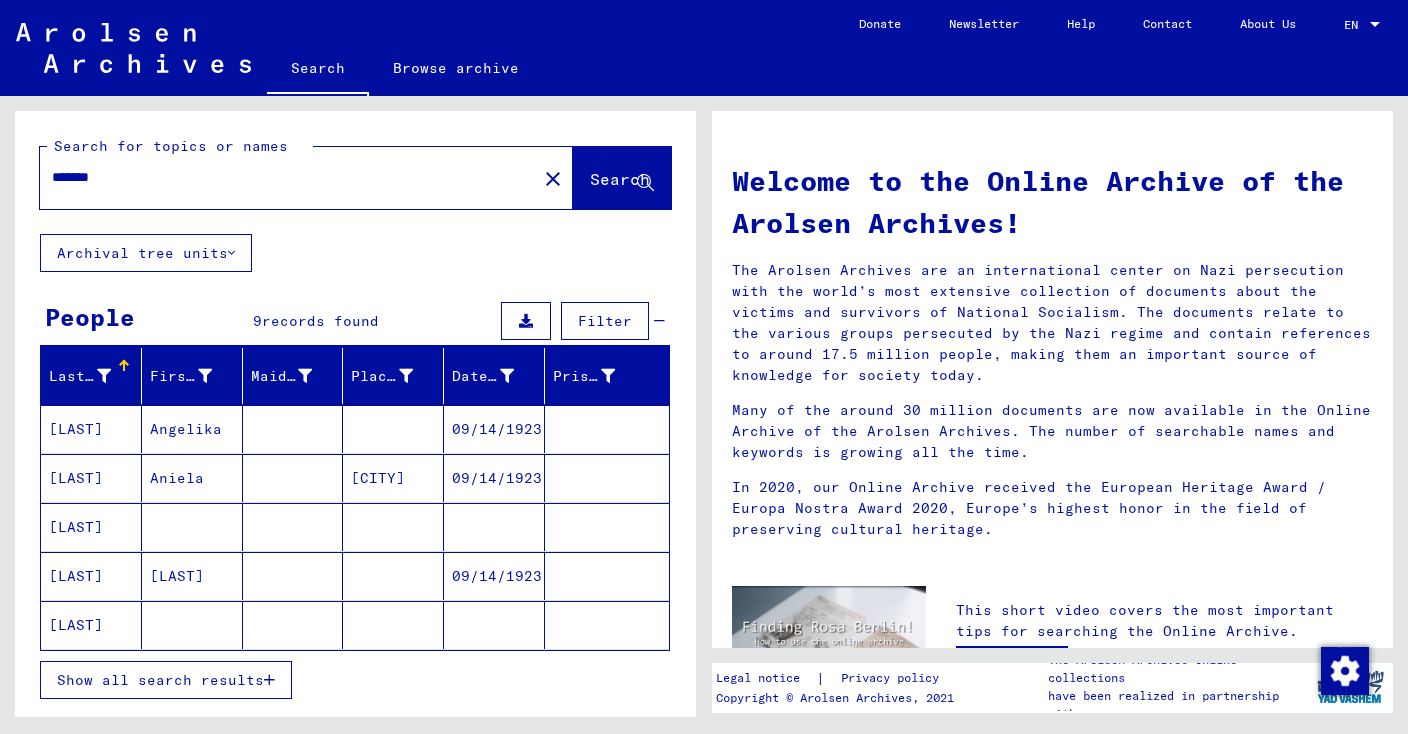 click on "Show all search results" at bounding box center (160, 680) 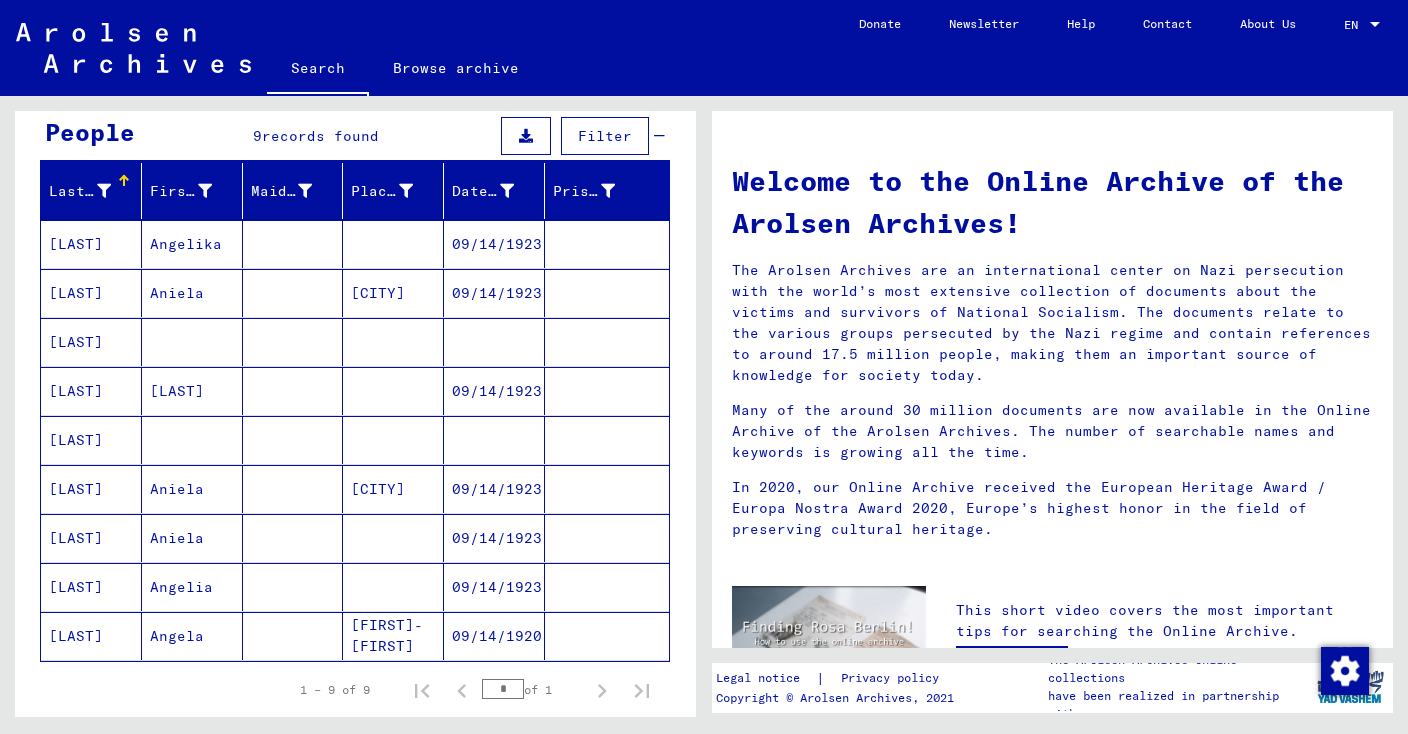 scroll, scrollTop: 189, scrollLeft: 0, axis: vertical 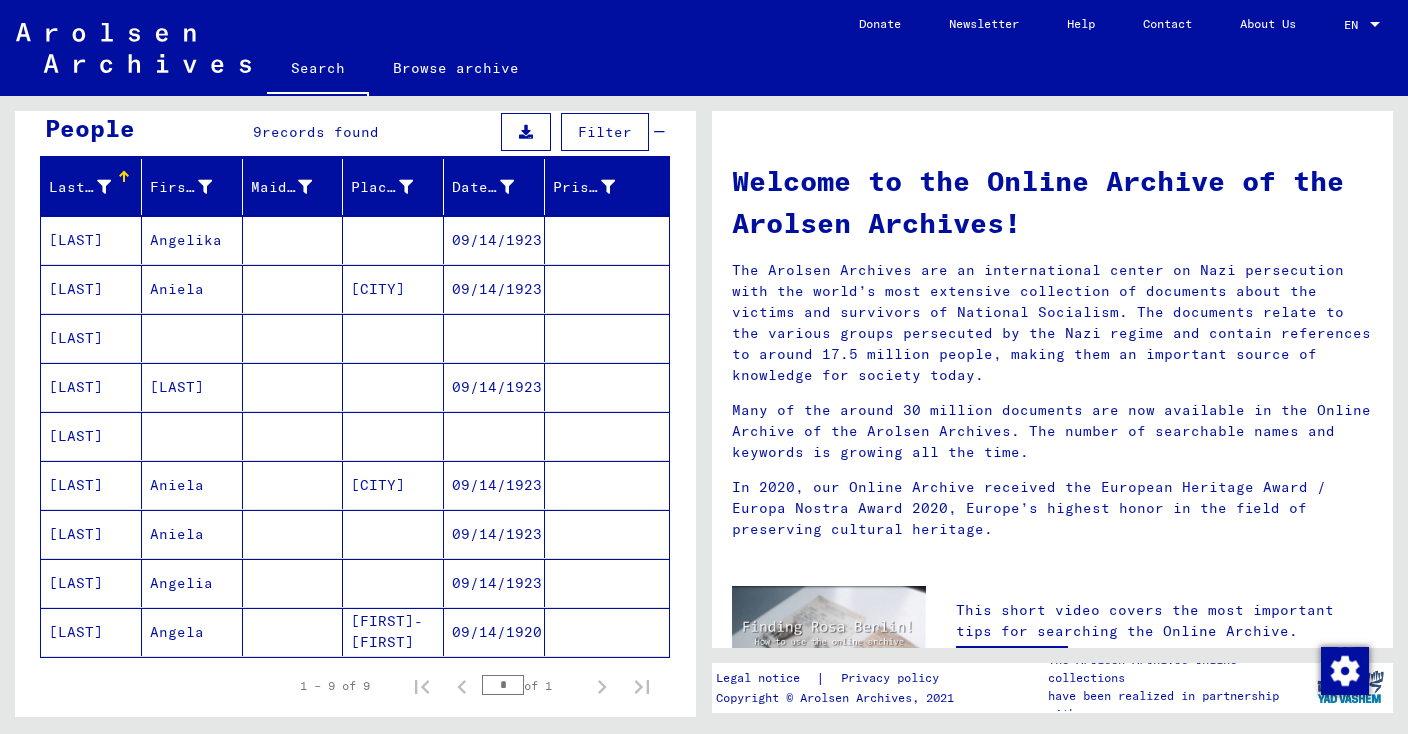 click on "[LAST]" at bounding box center (91, 338) 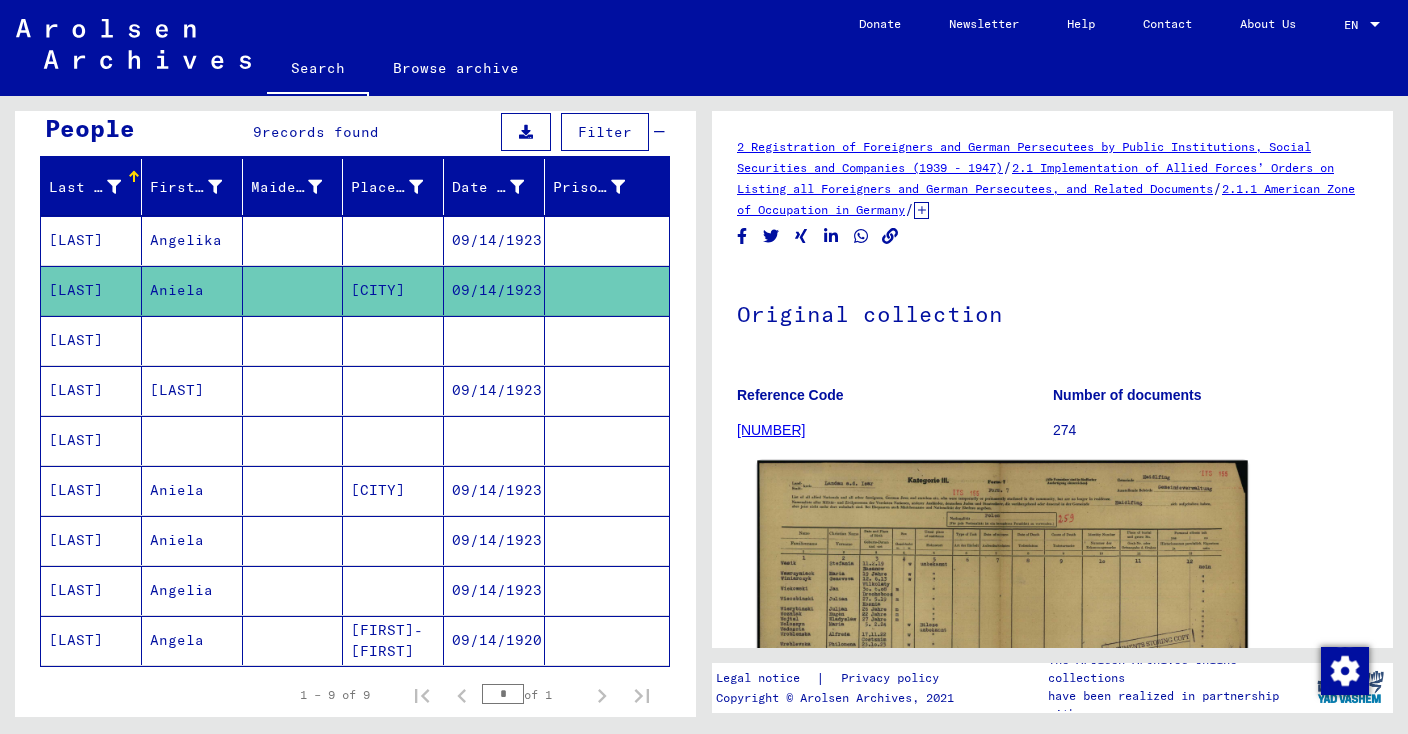 click 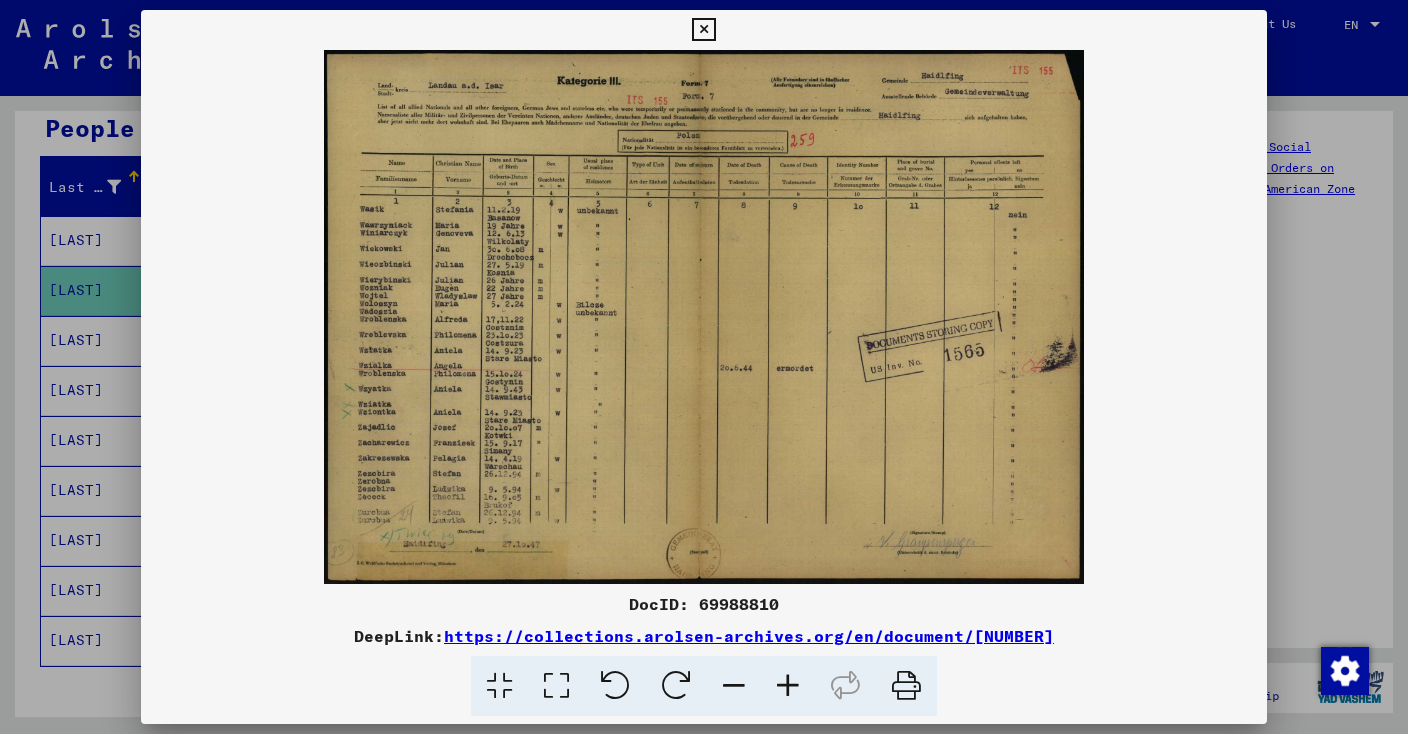 click at bounding box center (703, 30) 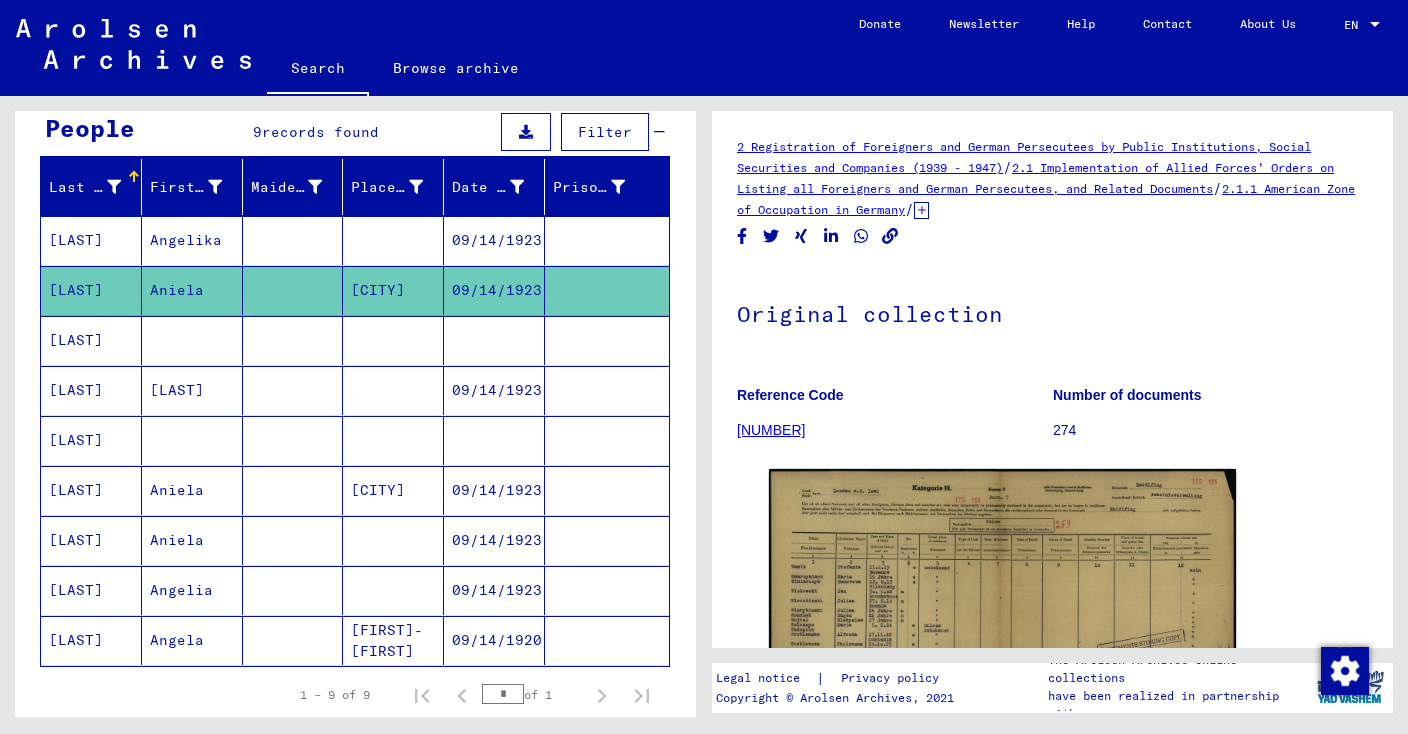 click on "Aniela" at bounding box center [192, 540] 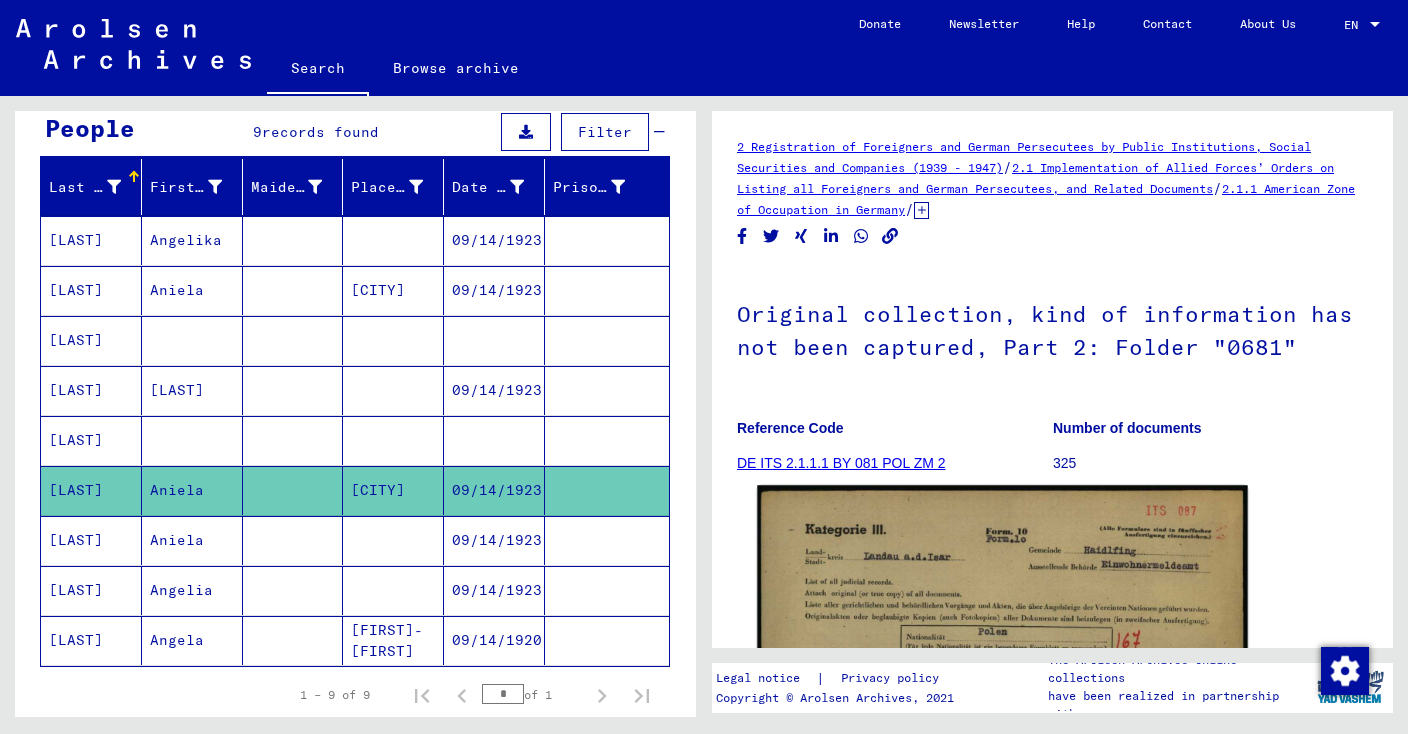 click 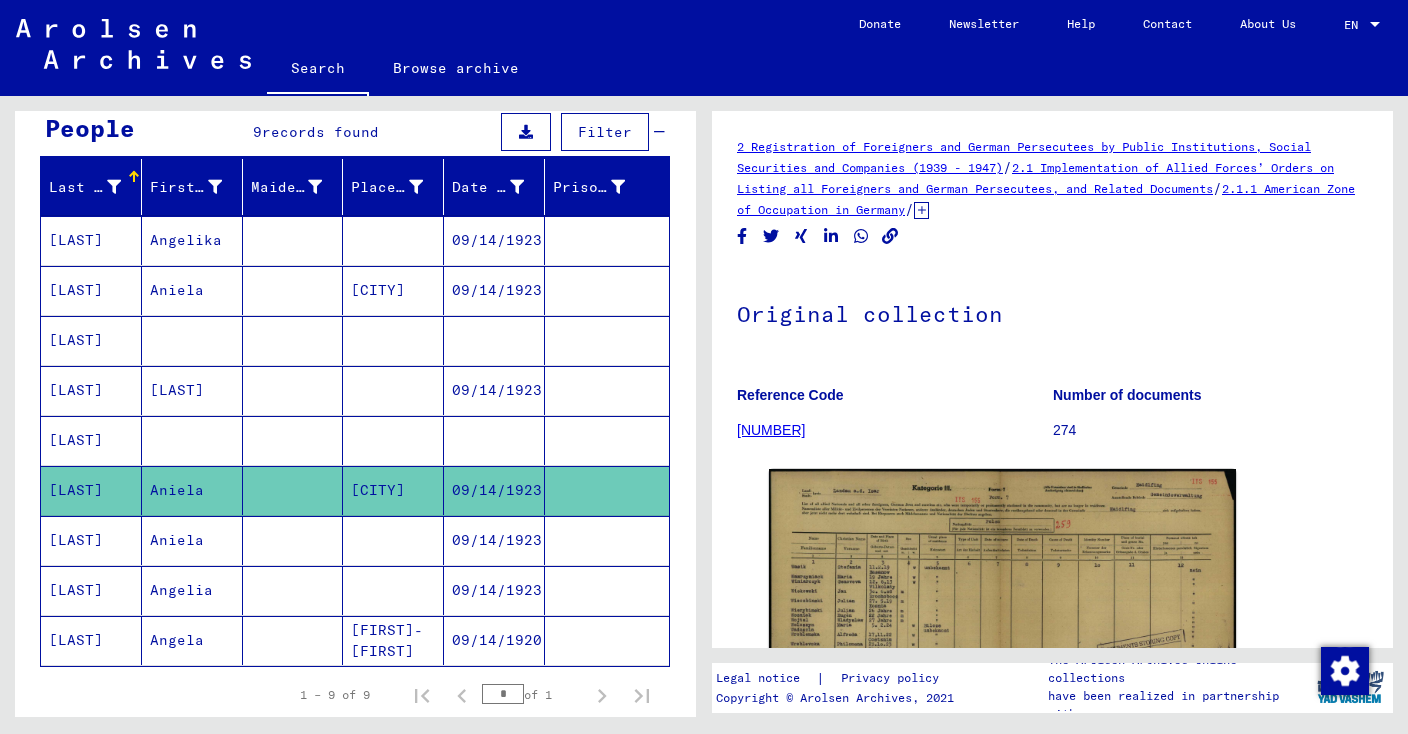 click on "[LAST]" at bounding box center (91, 590) 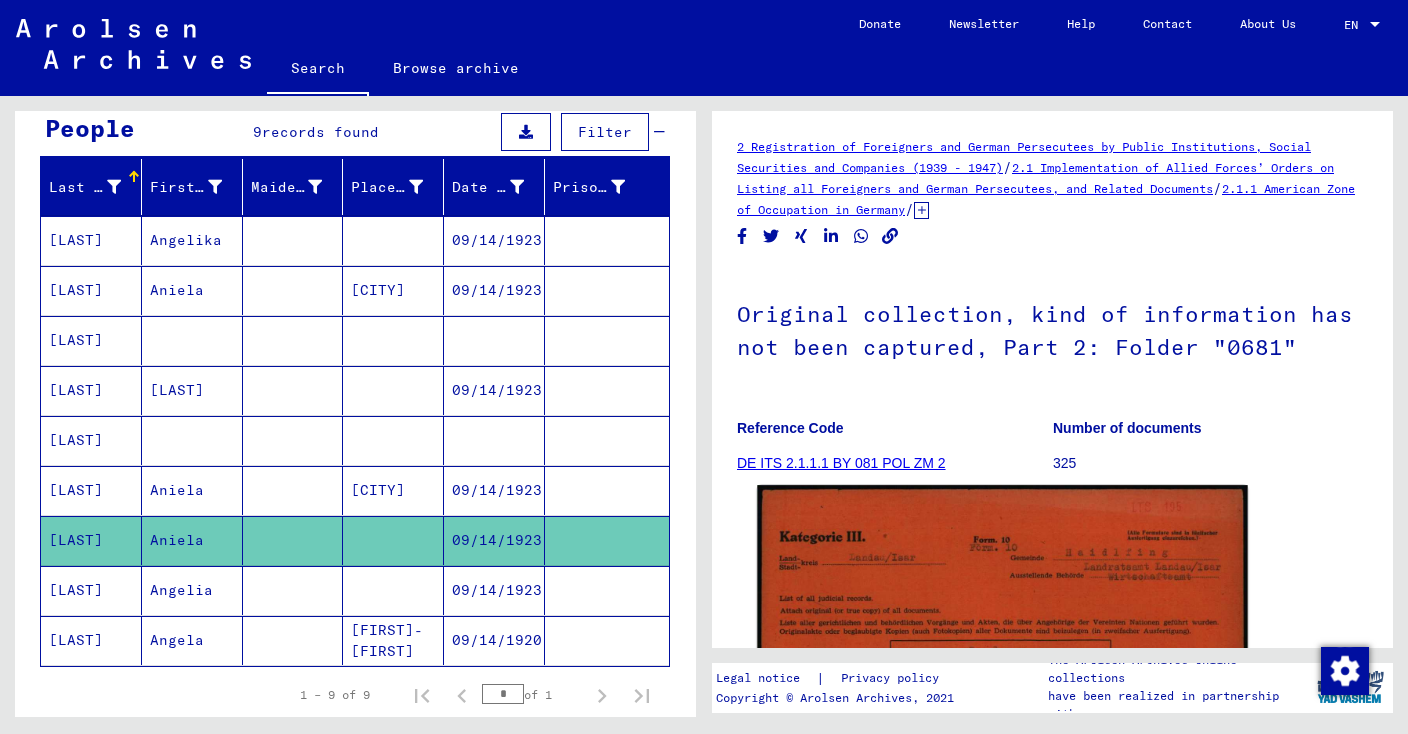 click 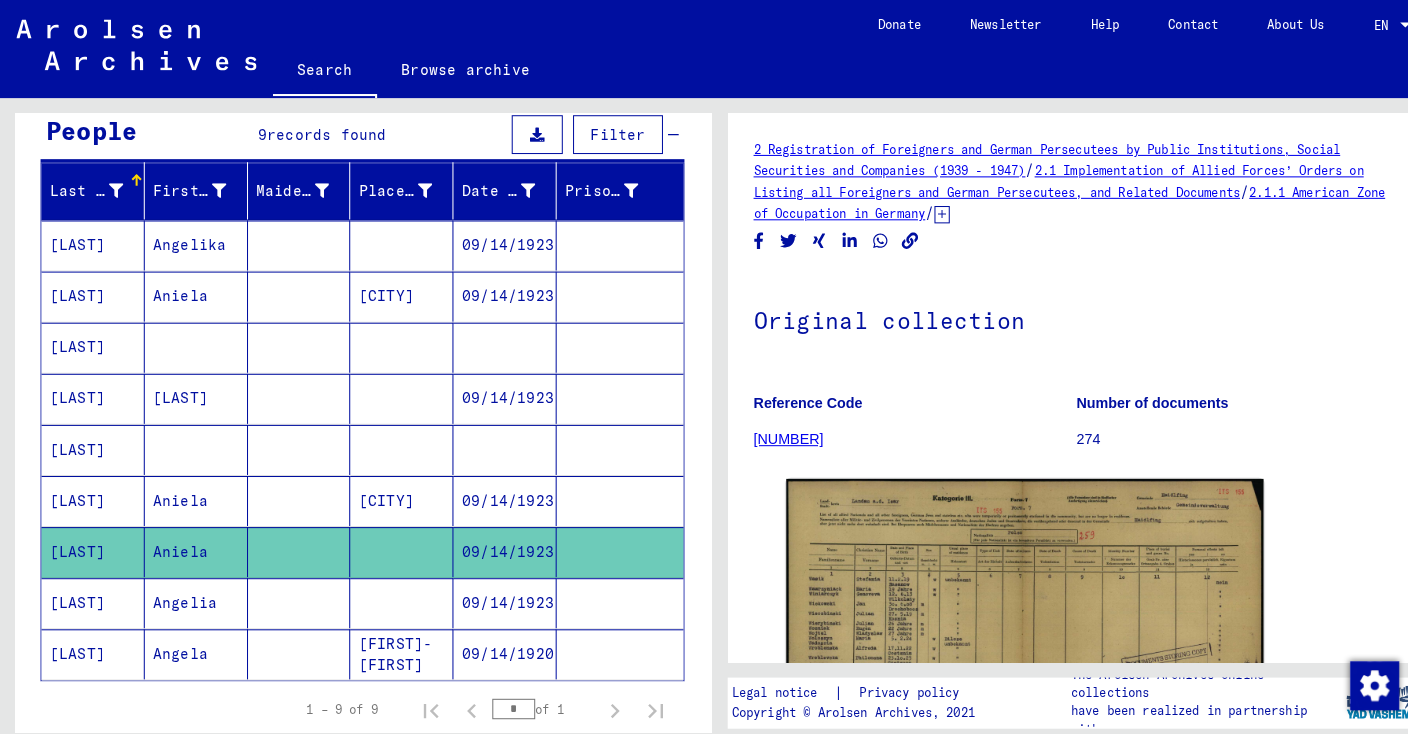click on "[LAST]" at bounding box center (91, 640) 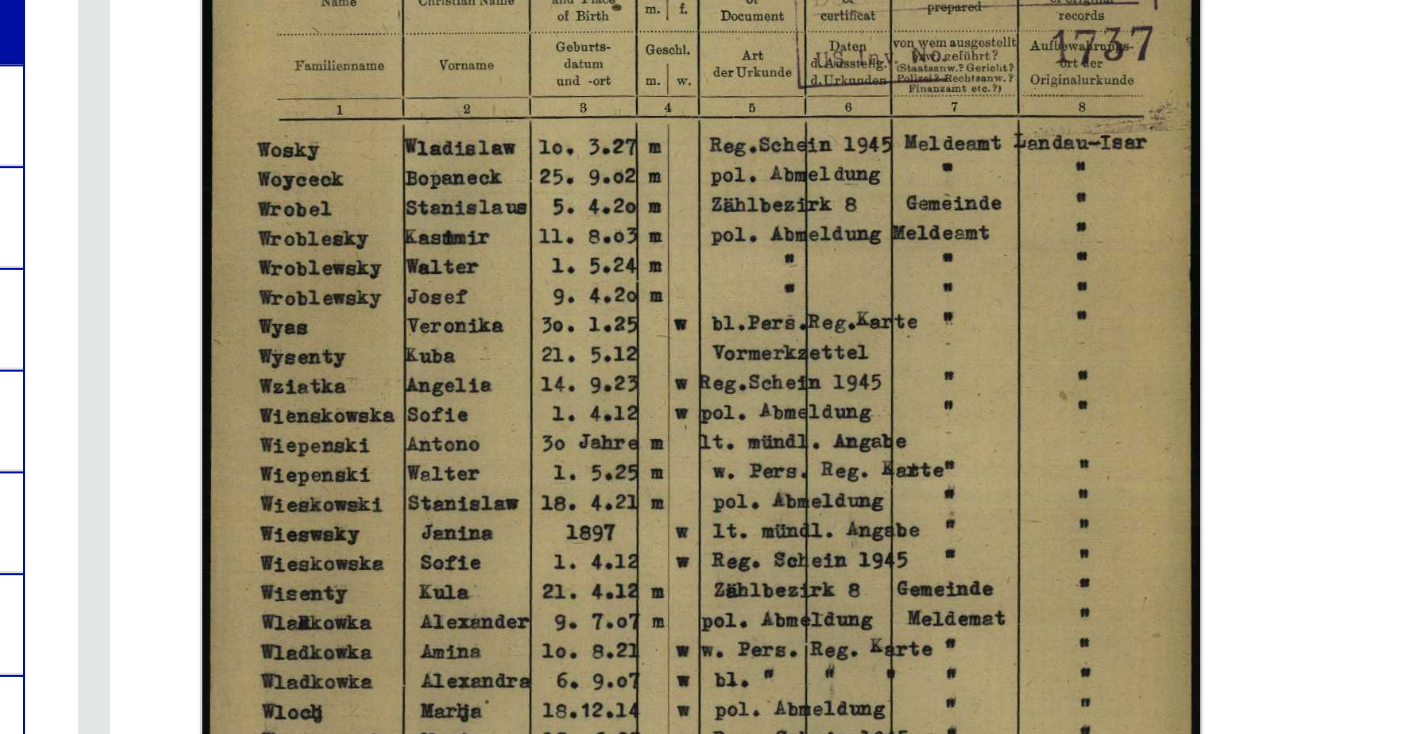 scroll, scrollTop: 485, scrollLeft: 0, axis: vertical 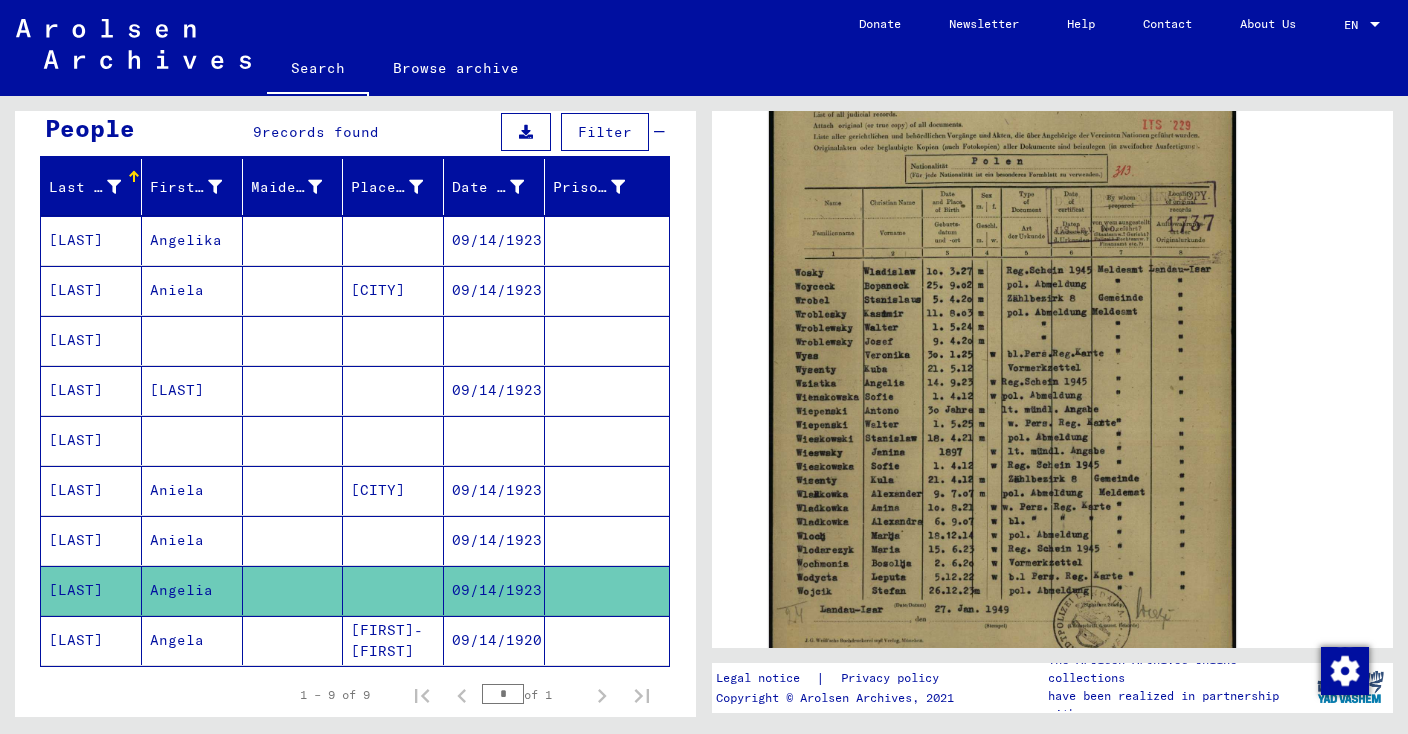 click 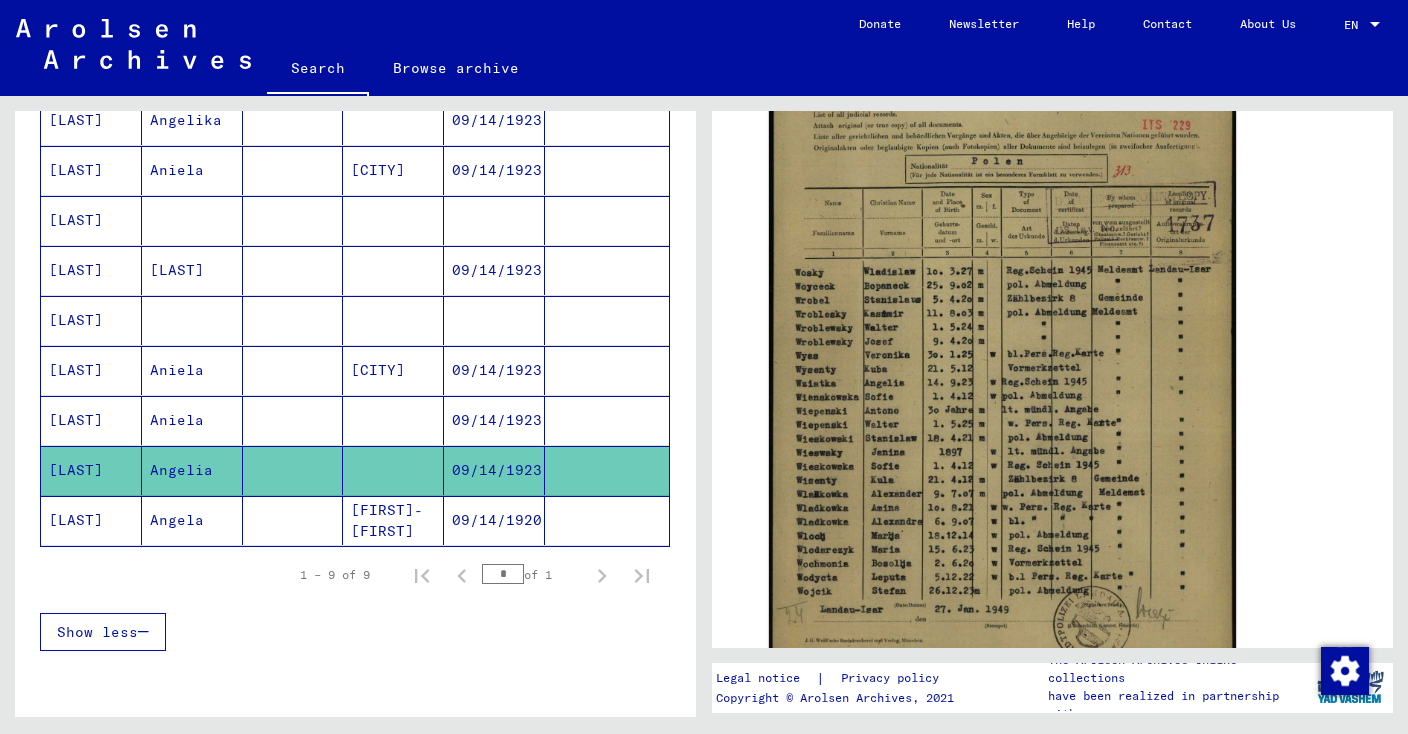 scroll, scrollTop: 305, scrollLeft: 0, axis: vertical 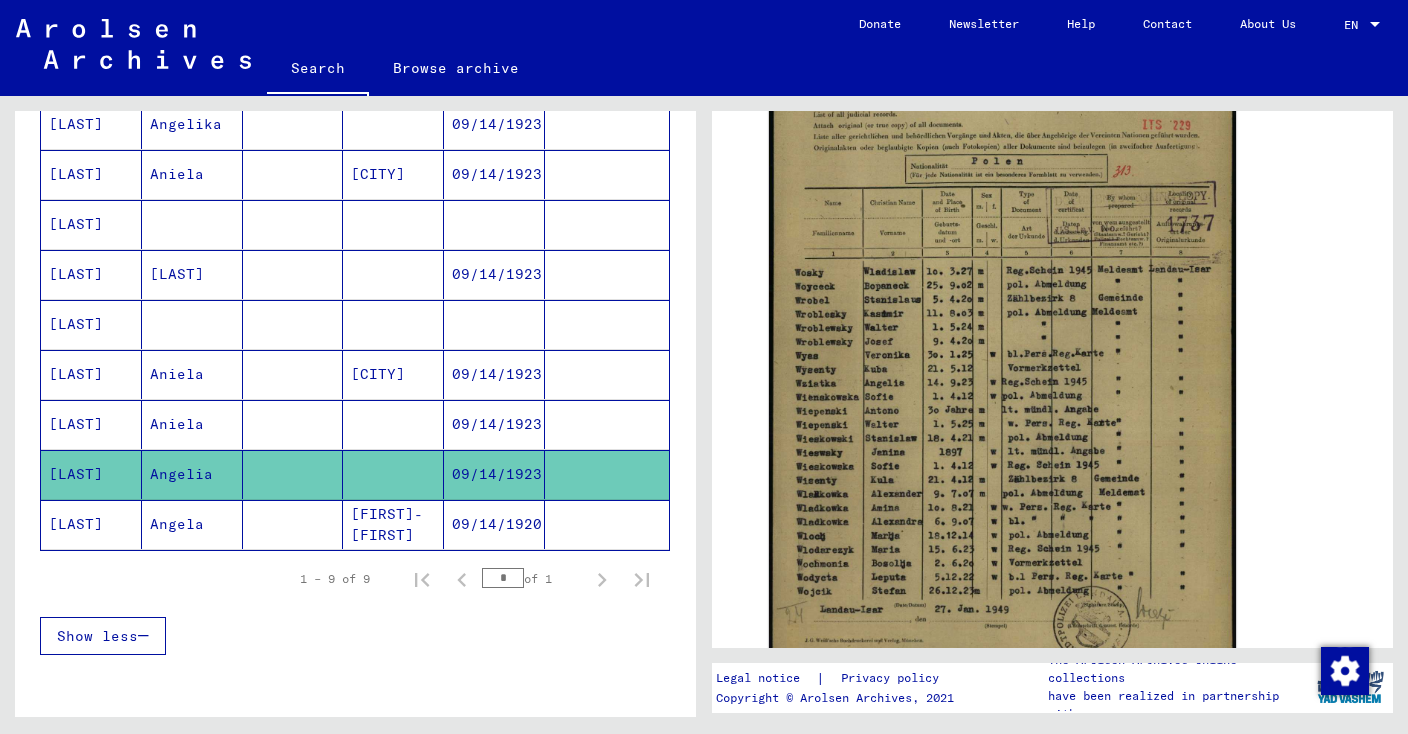 type 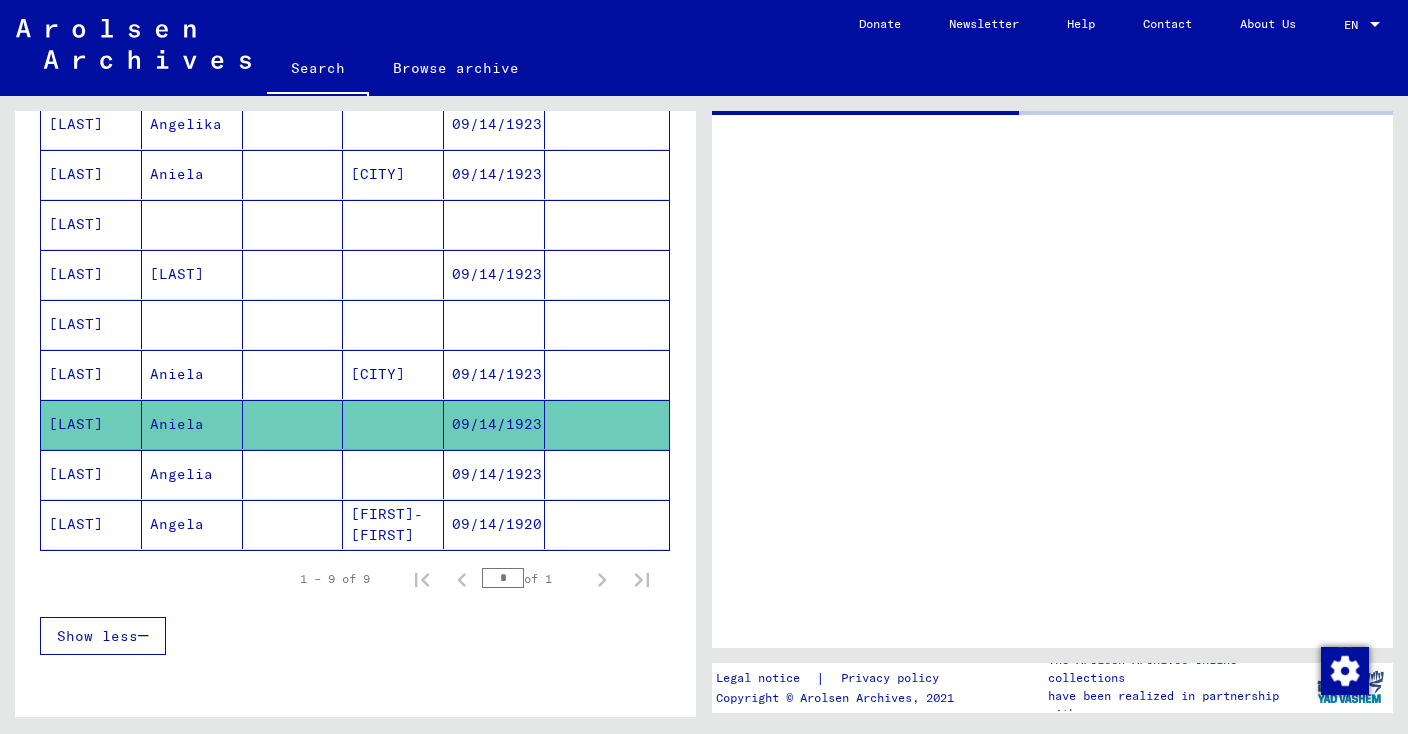 scroll, scrollTop: 0, scrollLeft: 0, axis: both 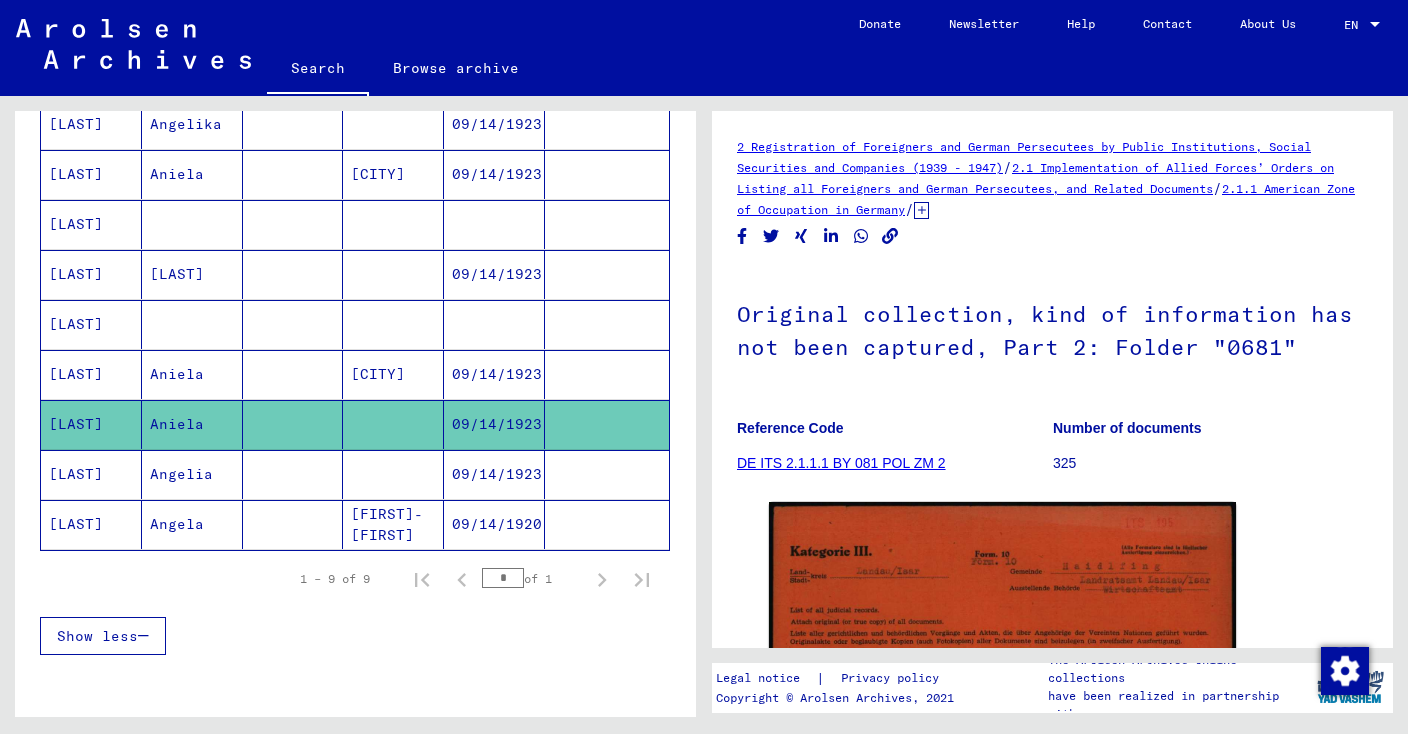 click on "[LAST]" 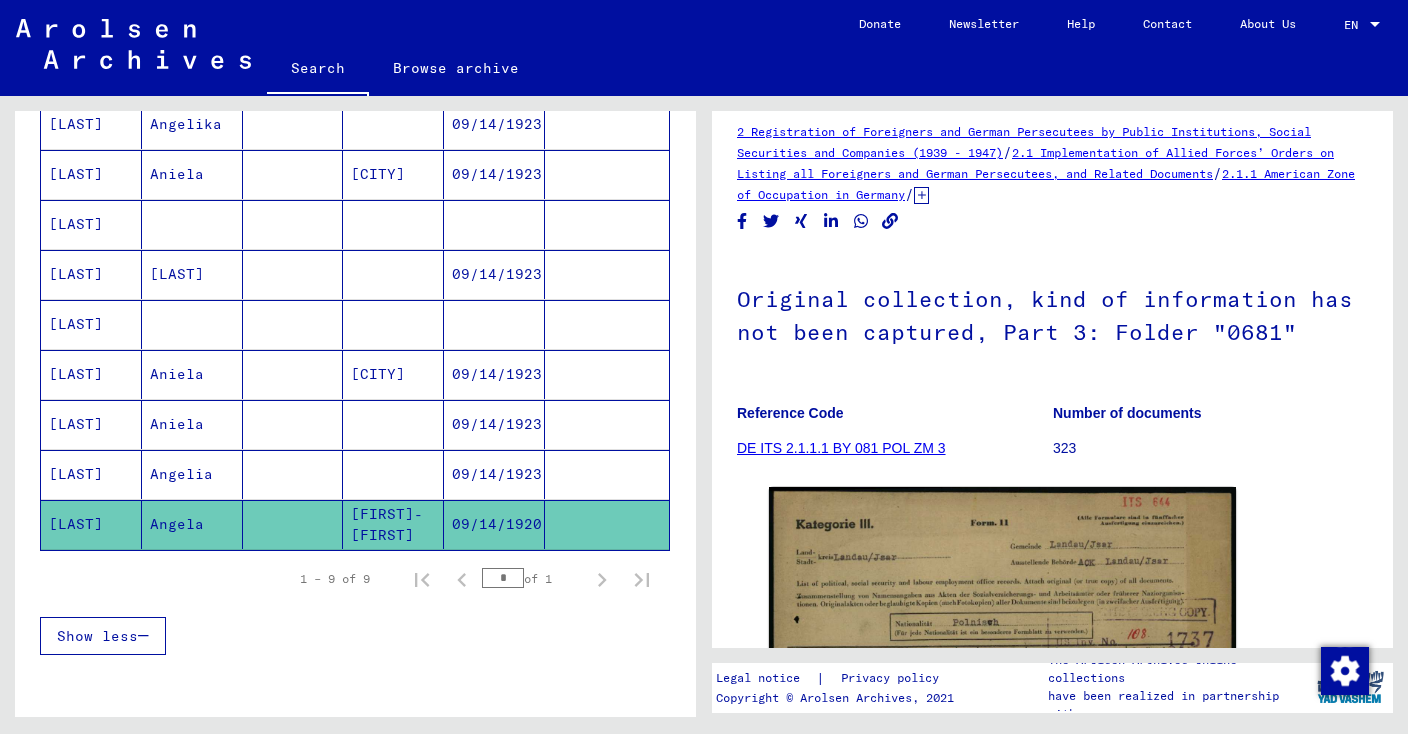 scroll, scrollTop: 9, scrollLeft: 0, axis: vertical 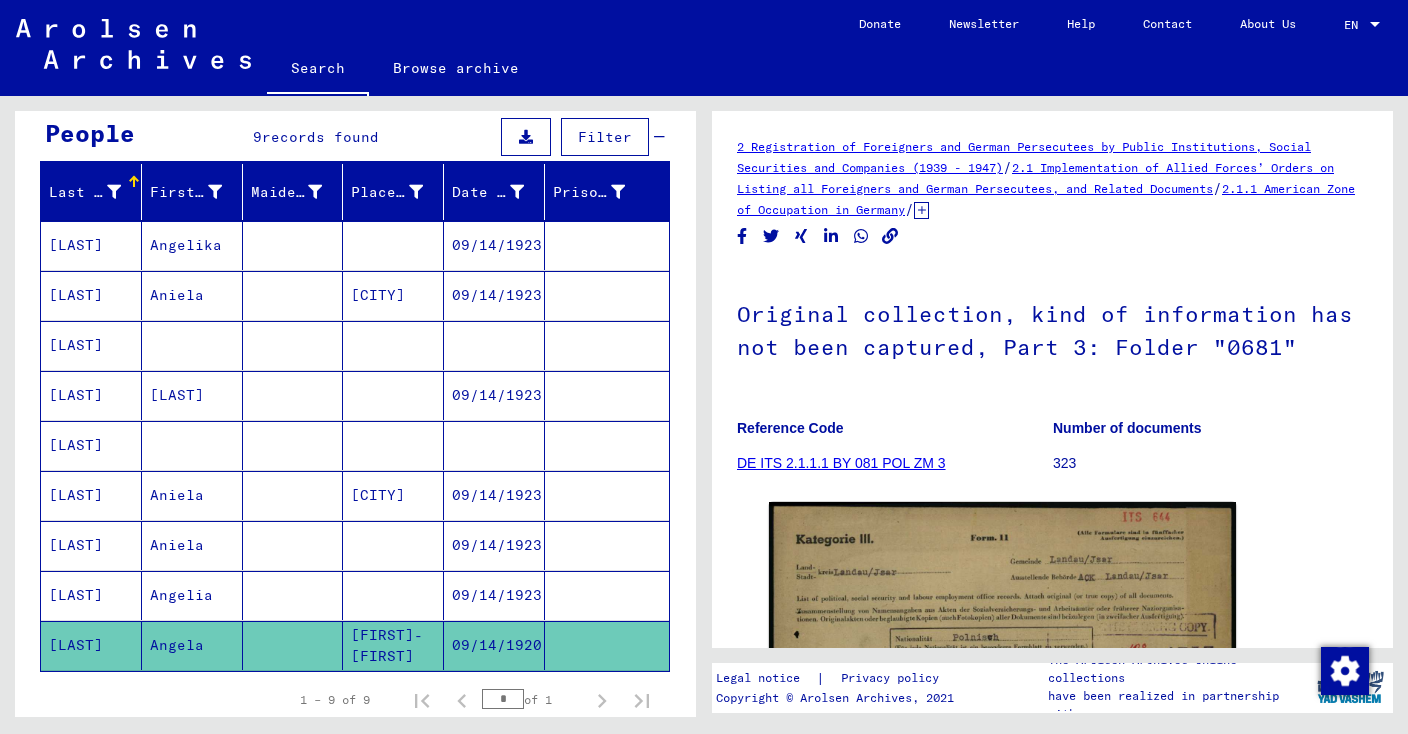 click on "[LAST]" at bounding box center [91, 395] 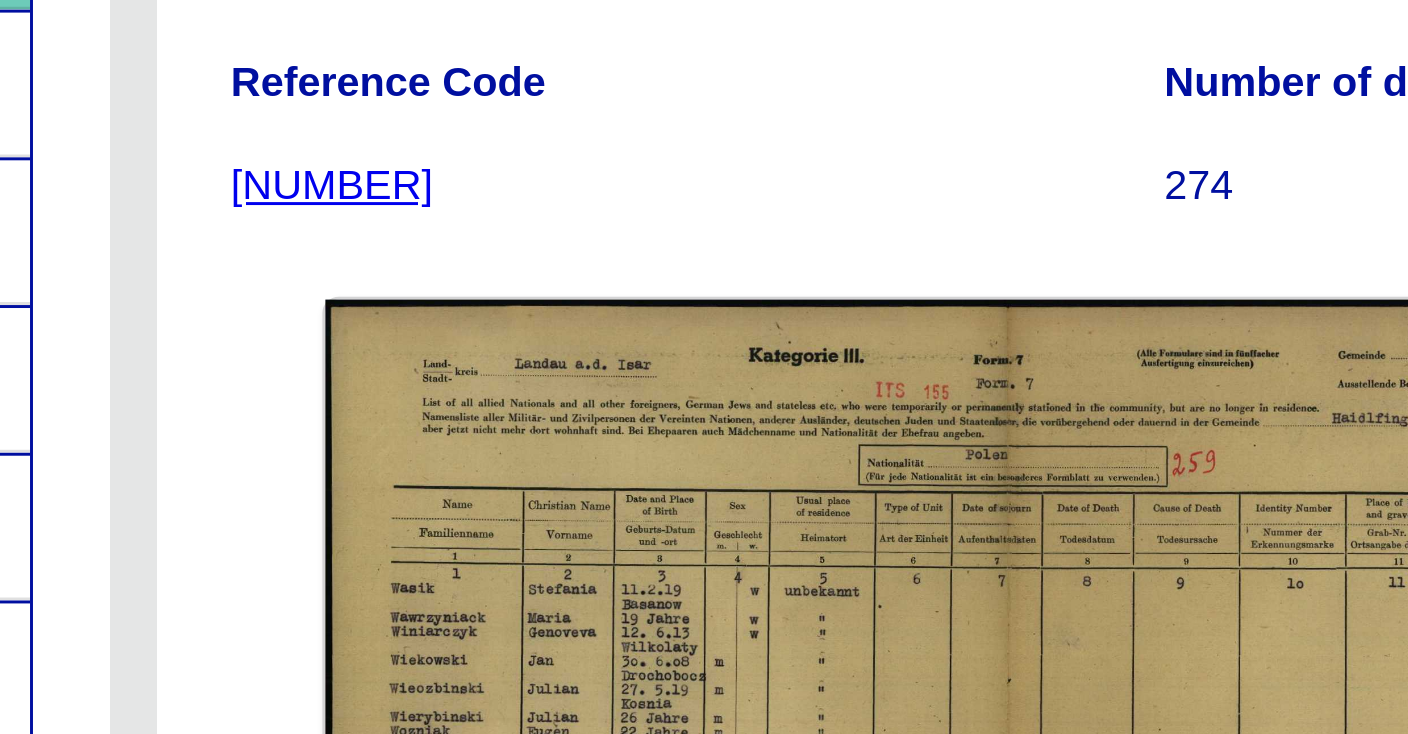scroll, scrollTop: 184, scrollLeft: 0, axis: vertical 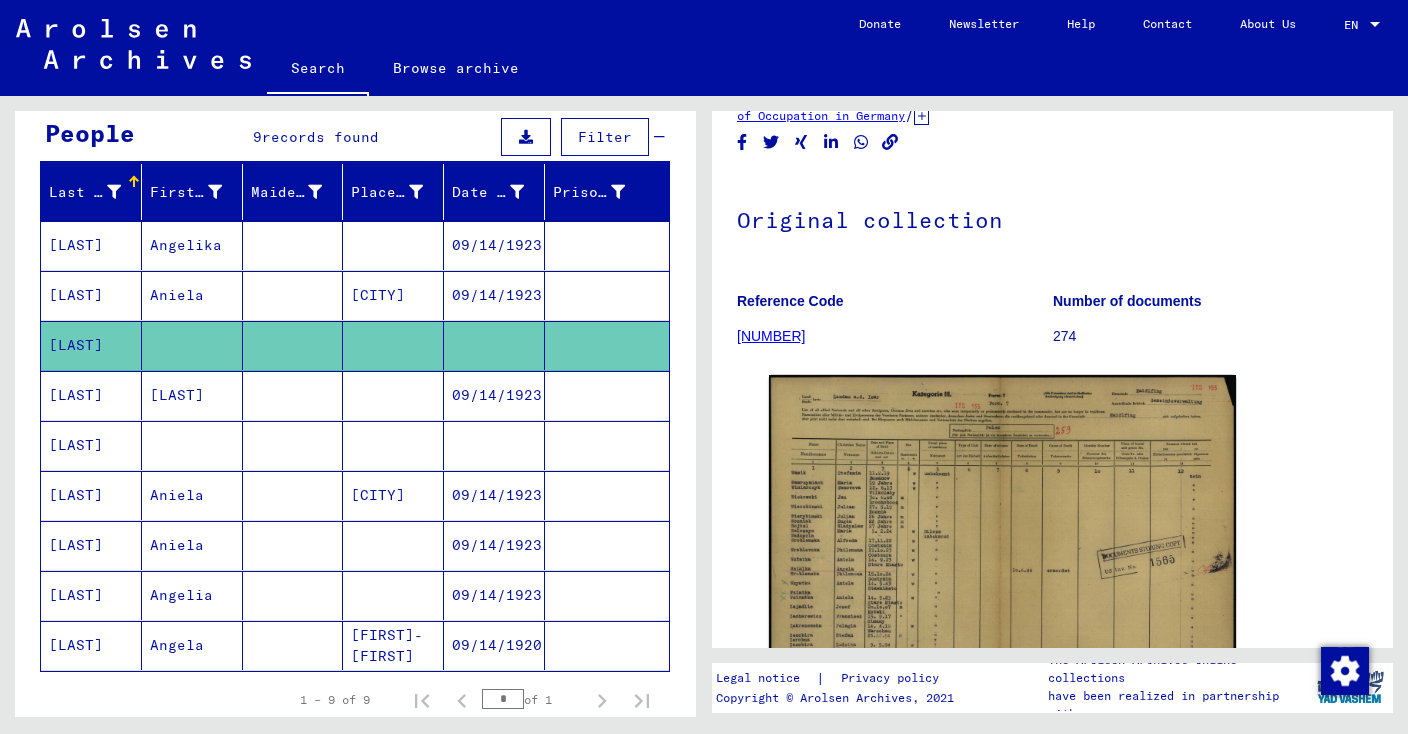 click on "[LAST]" at bounding box center [91, 495] 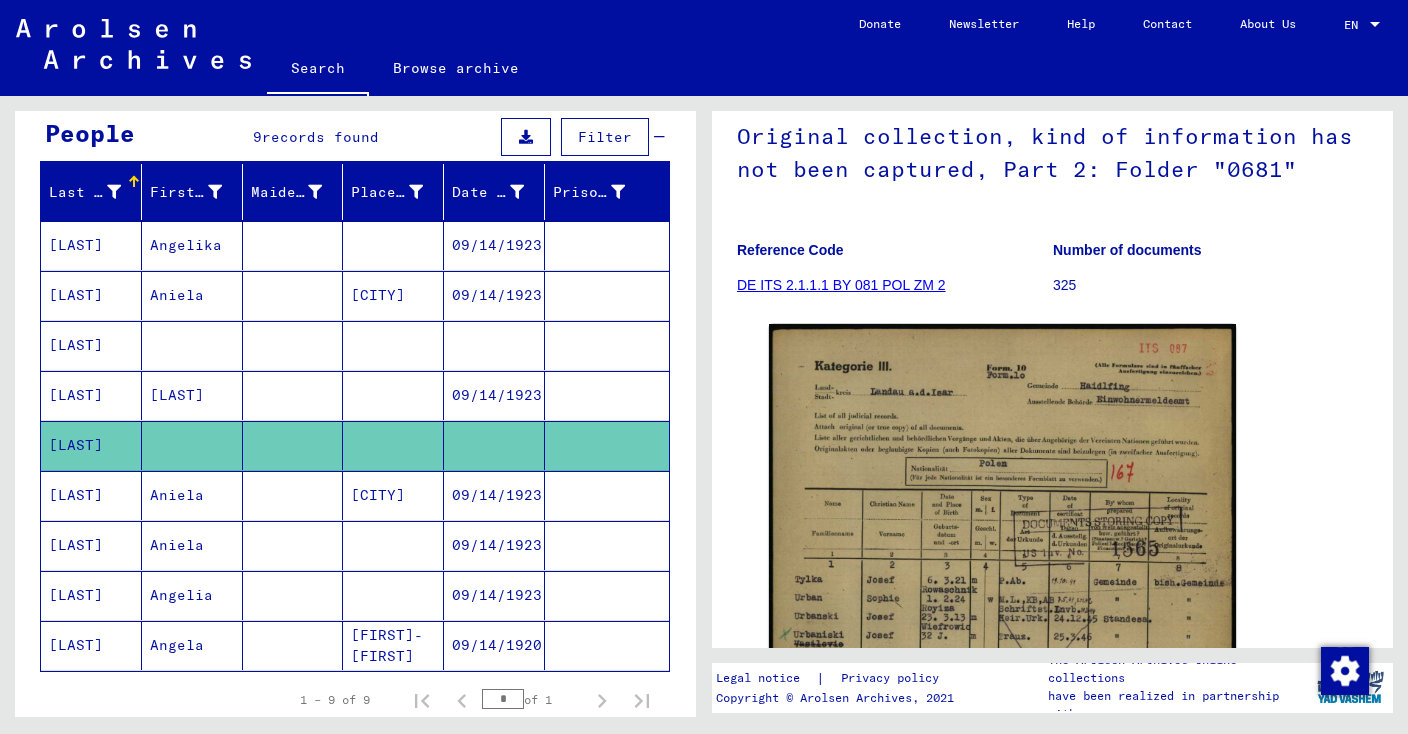 scroll, scrollTop: 102, scrollLeft: 0, axis: vertical 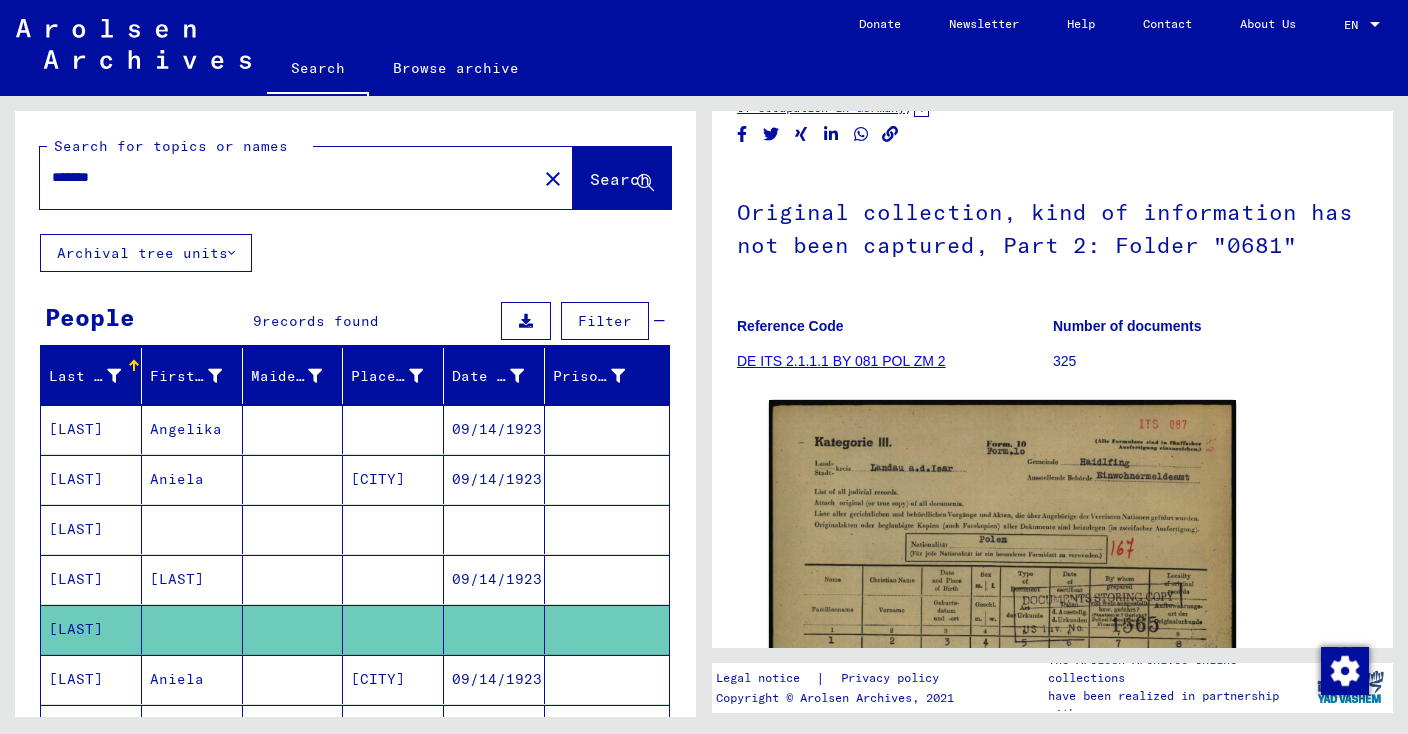 click on "*******" at bounding box center (288, 177) 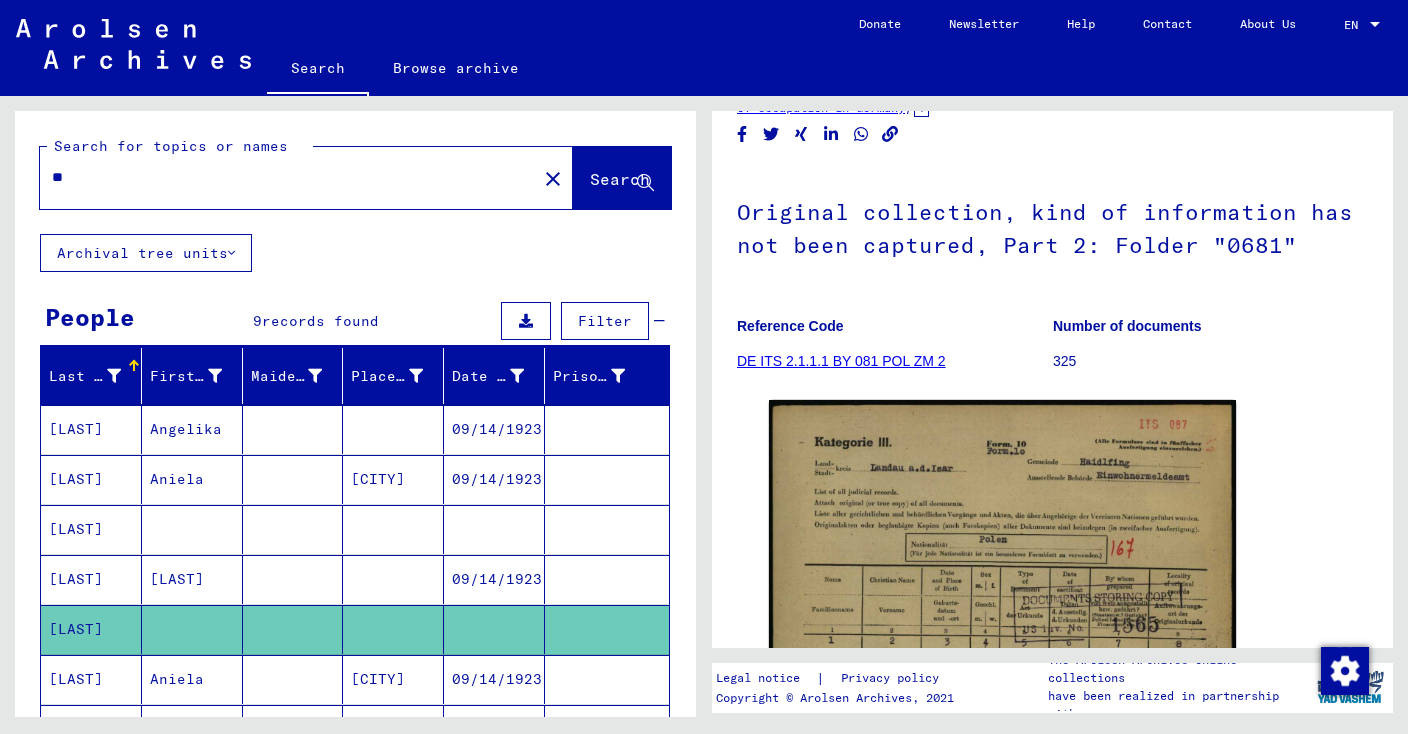 type on "*" 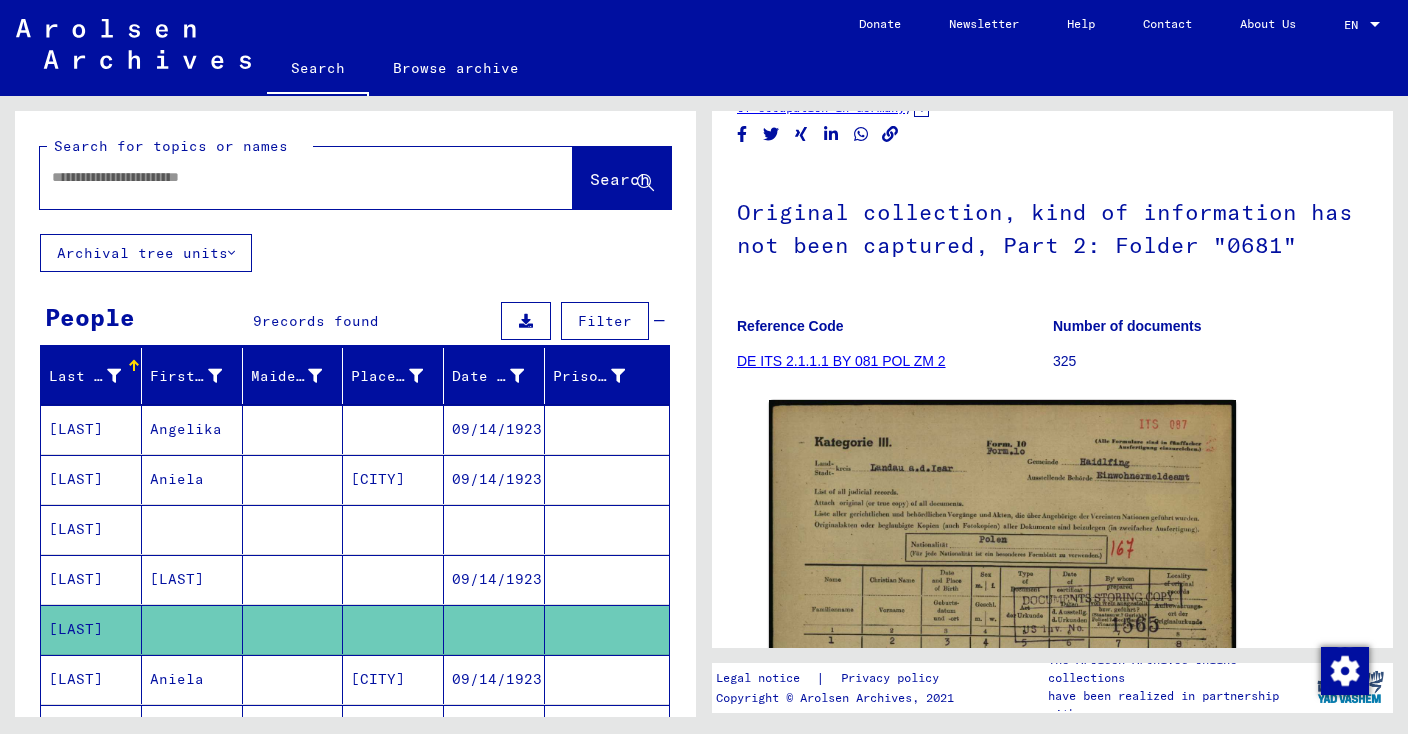 click at bounding box center (288, 177) 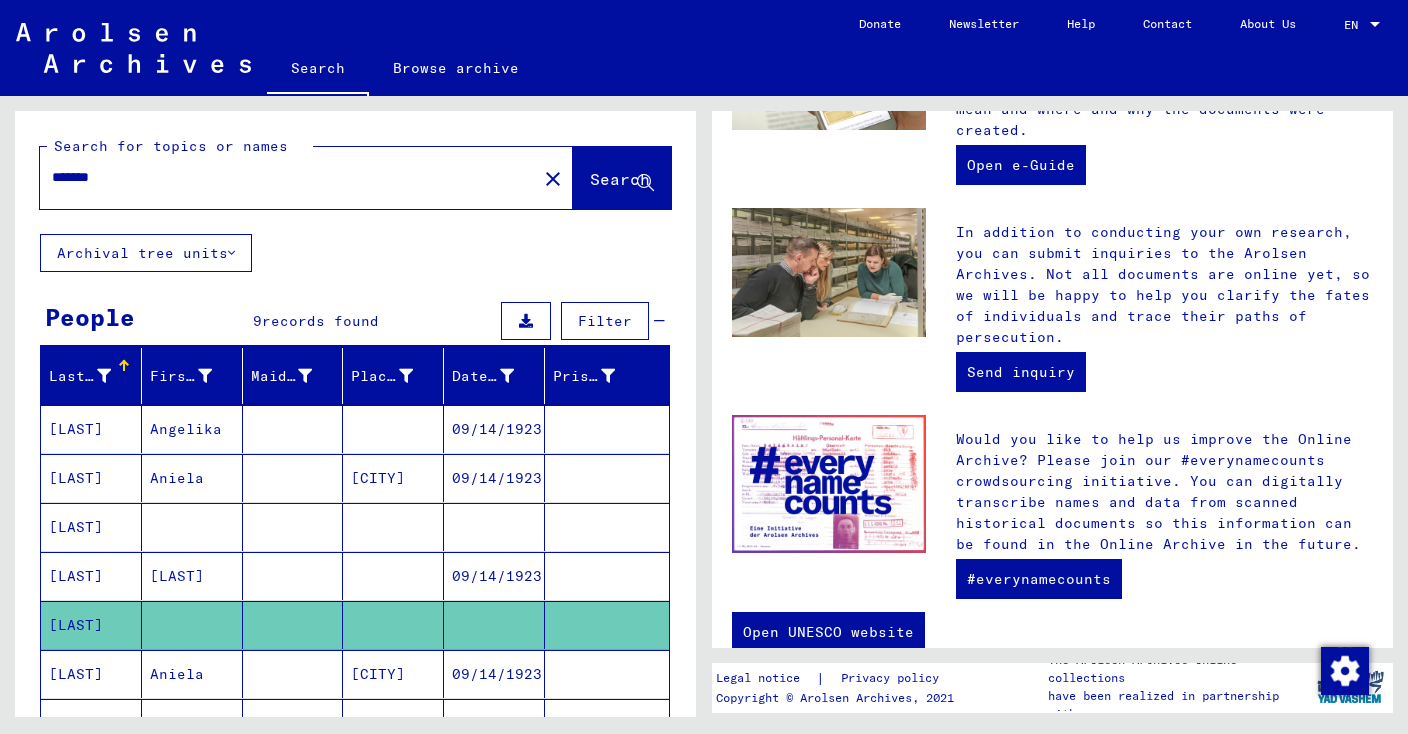 scroll, scrollTop: 723, scrollLeft: 0, axis: vertical 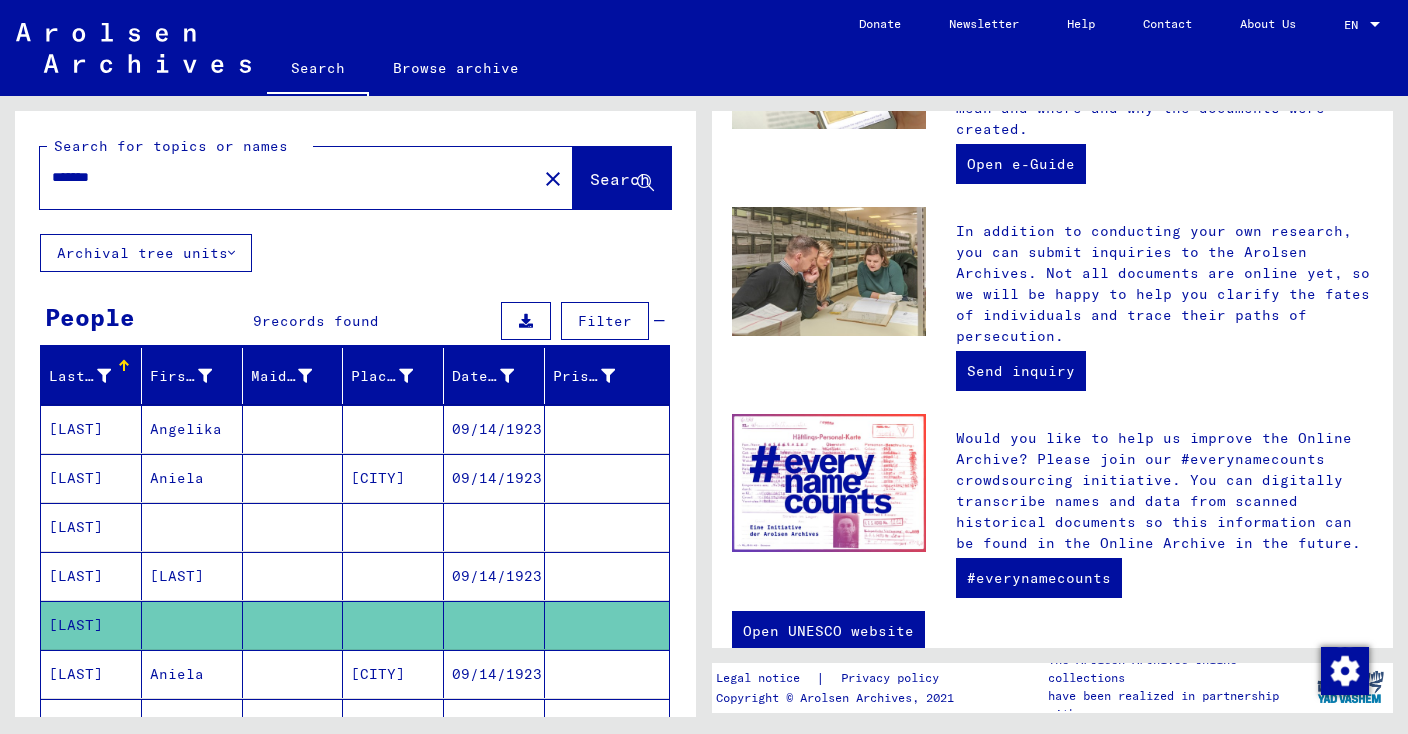 click on "Search" 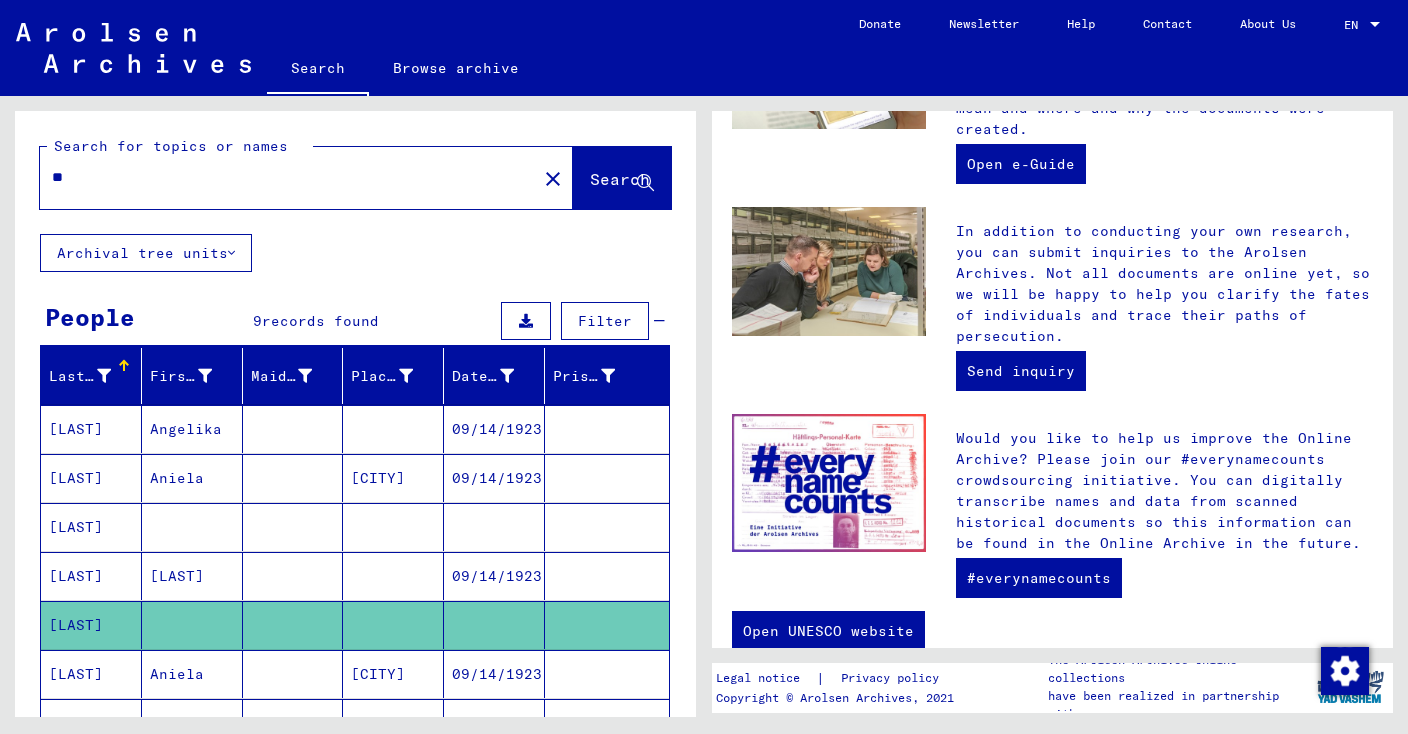 type on "*" 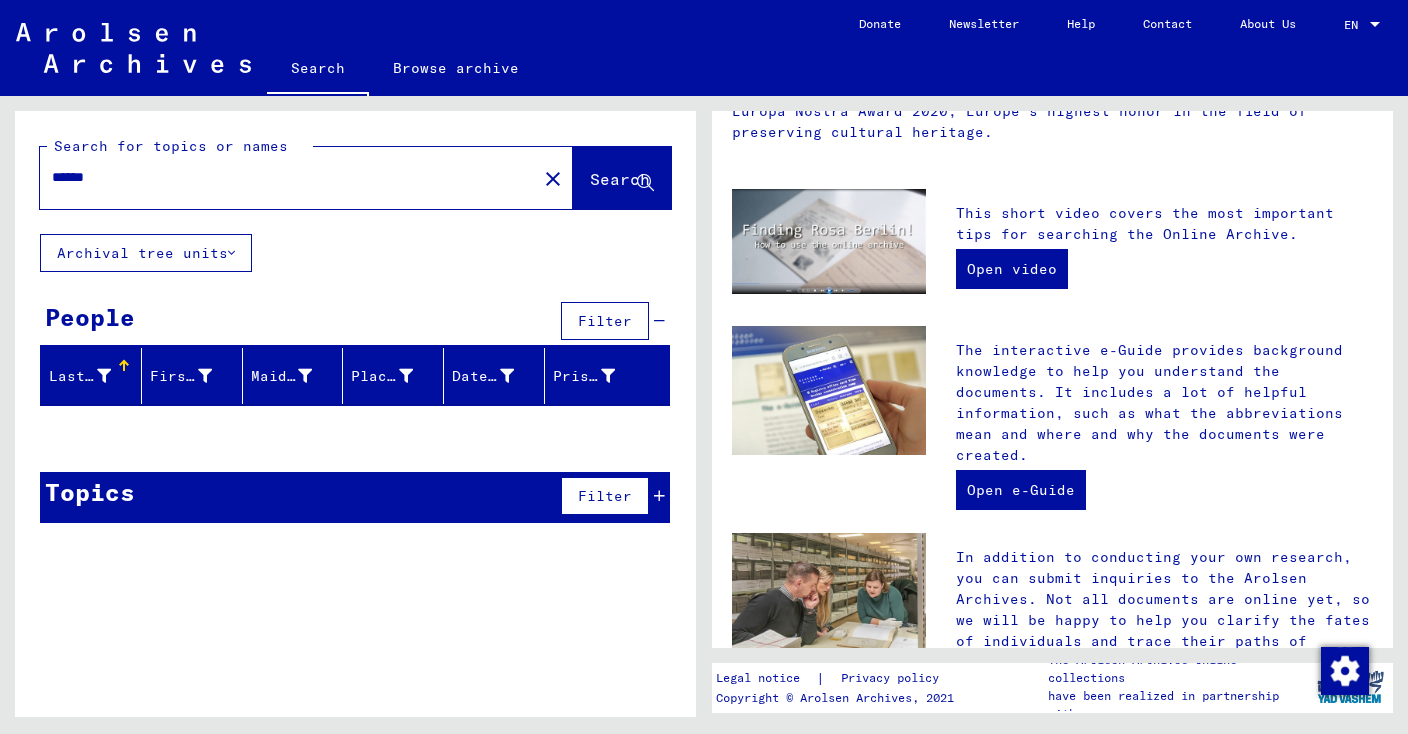 scroll, scrollTop: 0, scrollLeft: 0, axis: both 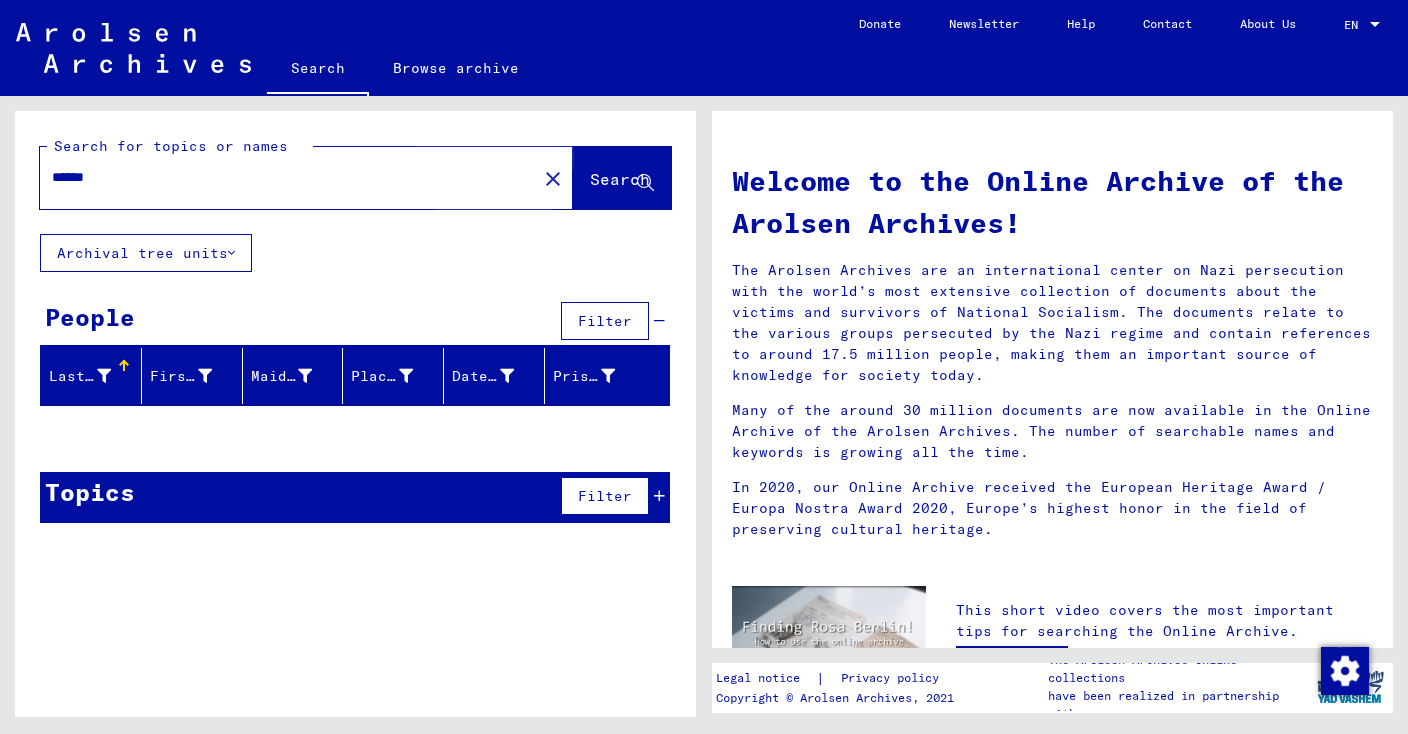 click on "Search" 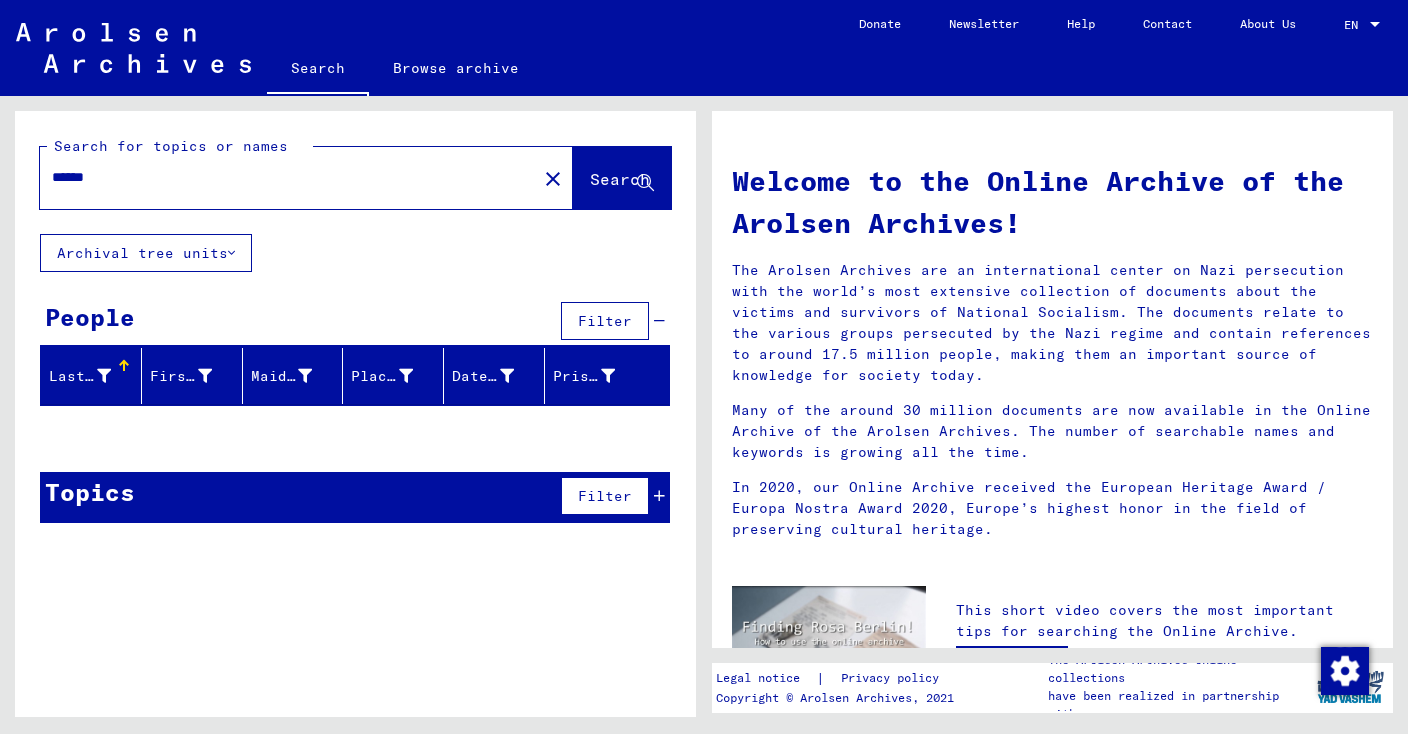 click on "******" at bounding box center [282, 177] 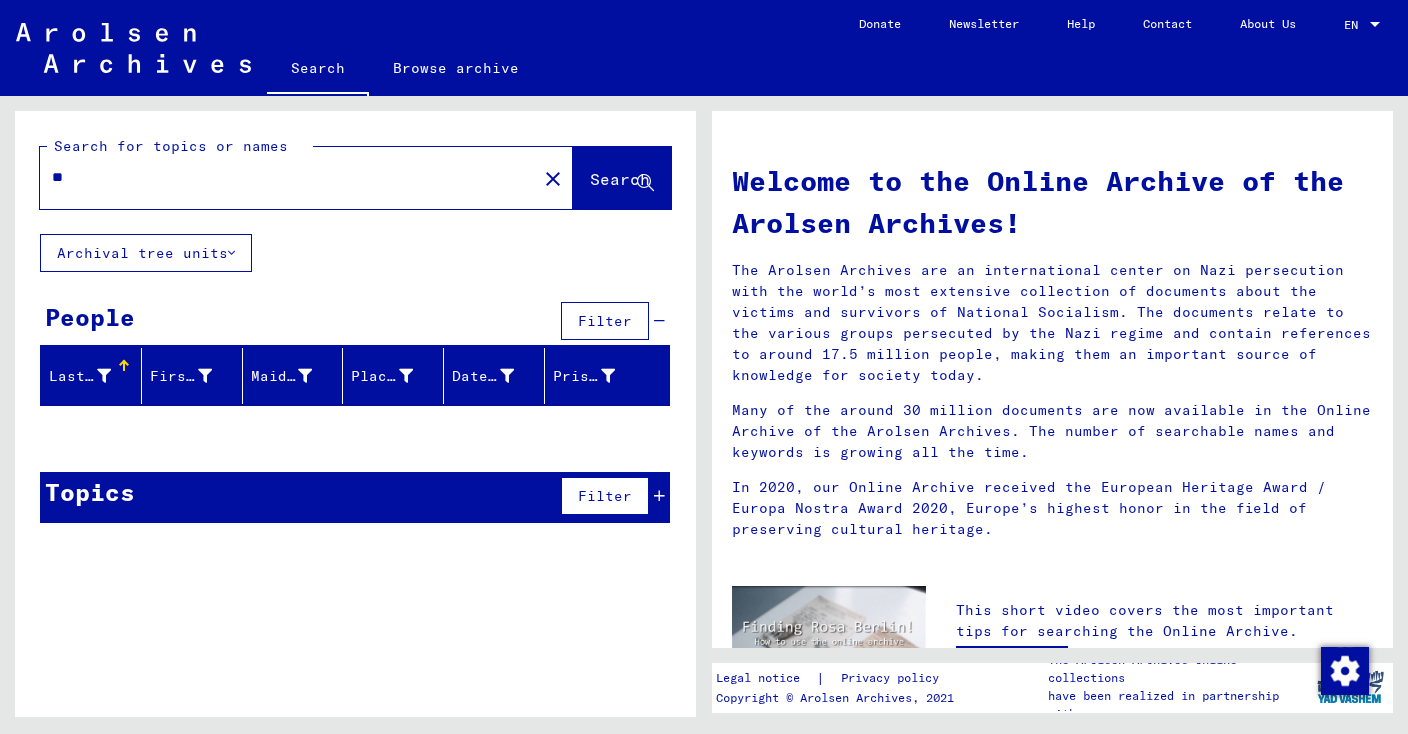 type on "*" 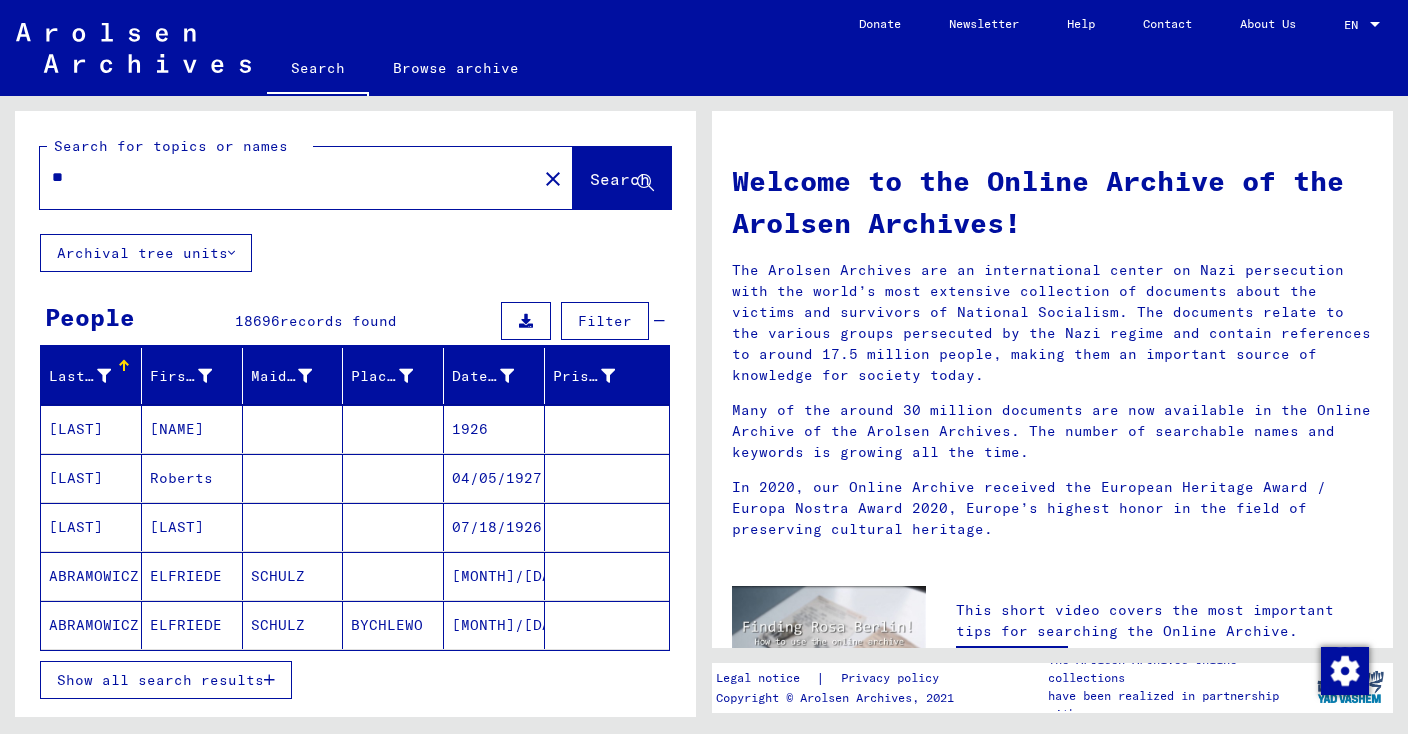 type on "*" 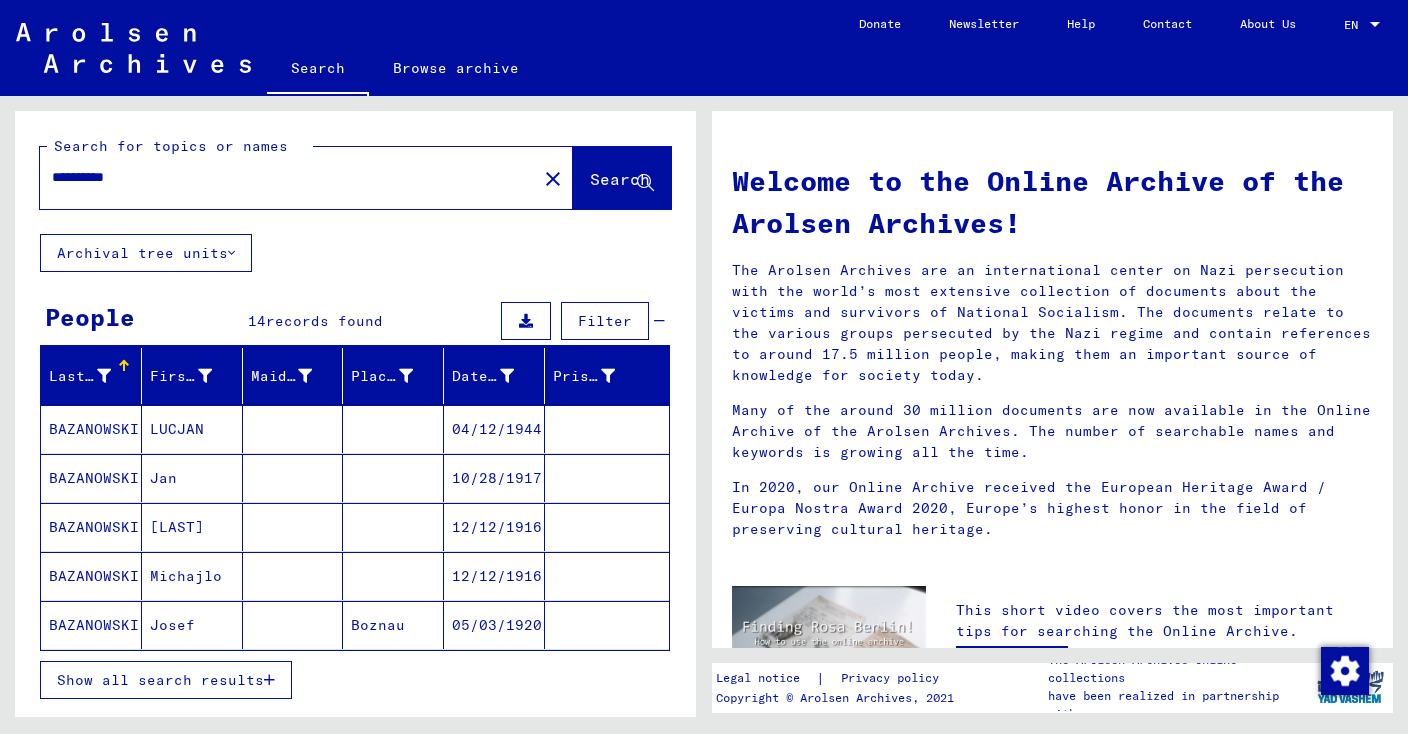 click at bounding box center (269, 680) 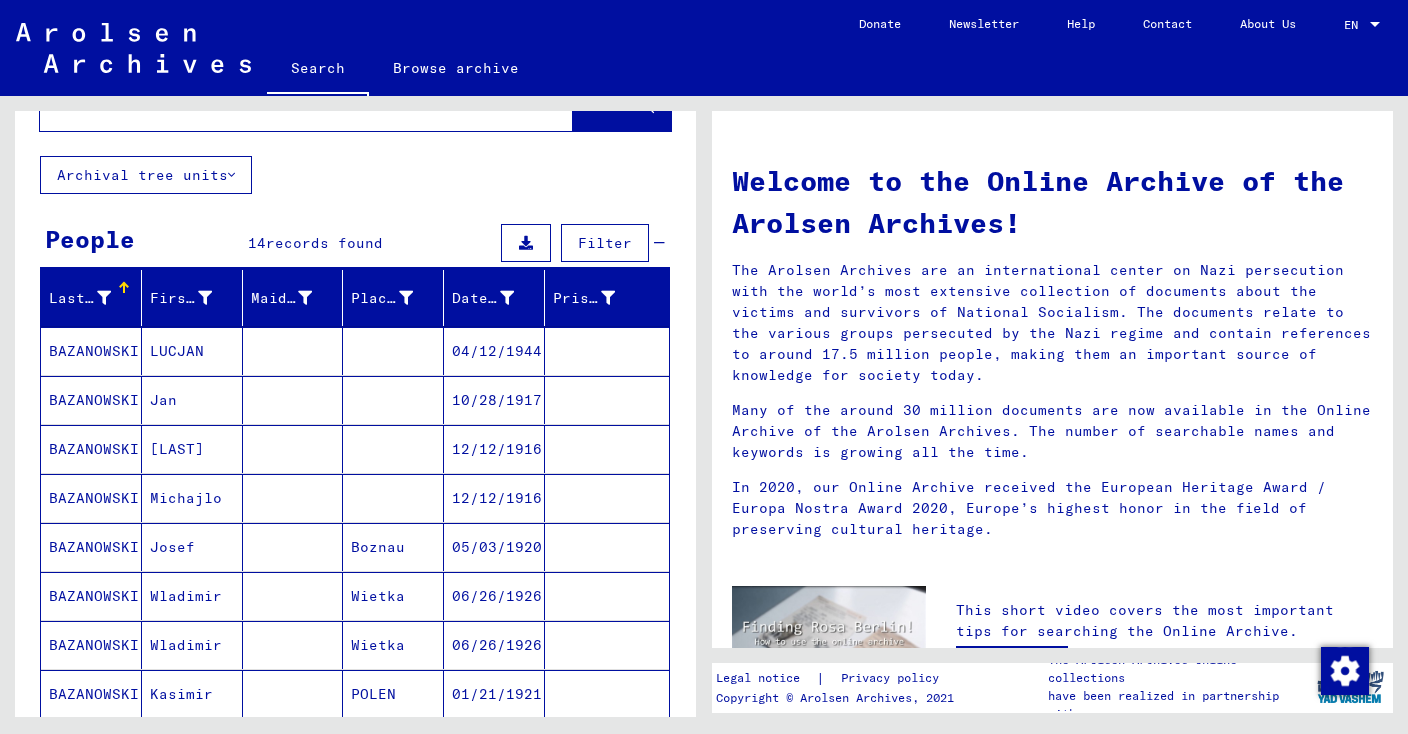 scroll, scrollTop: 77, scrollLeft: 0, axis: vertical 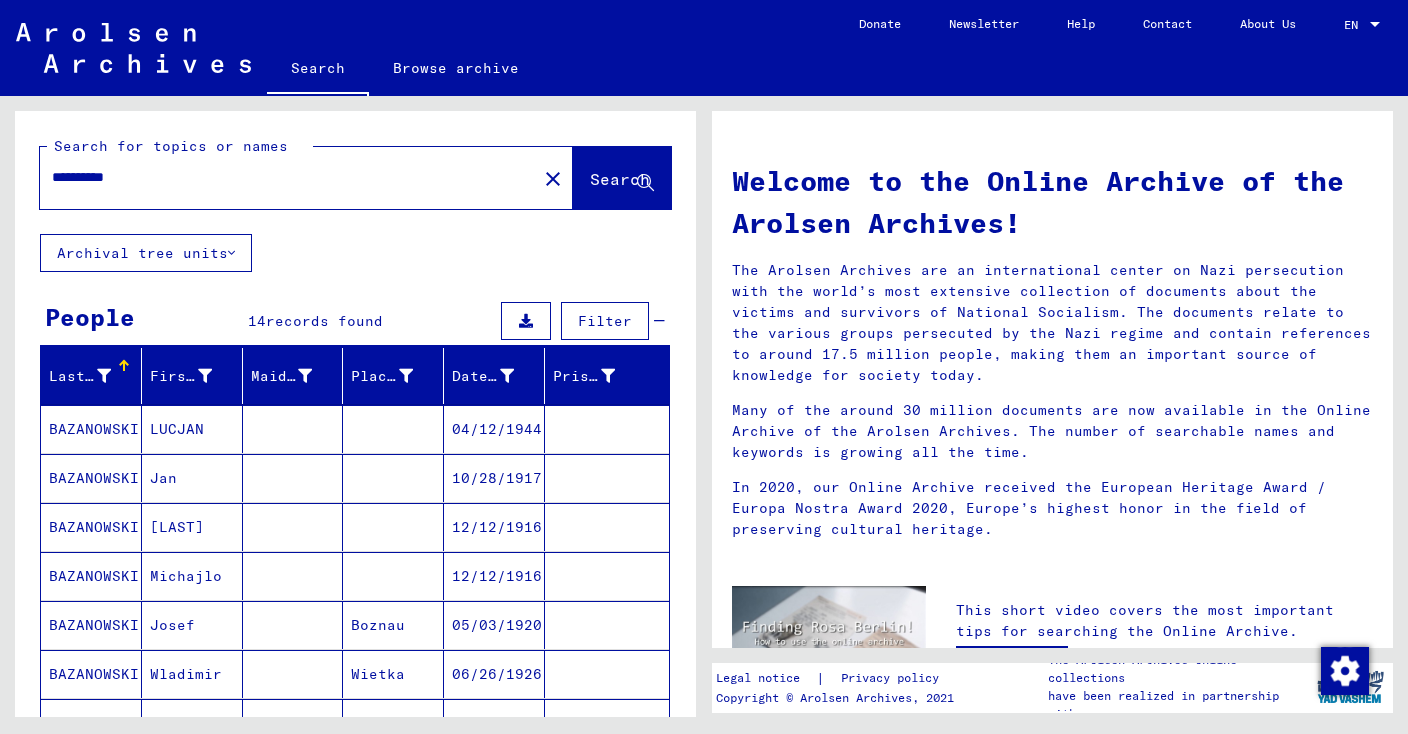 click on "**********" at bounding box center (282, 177) 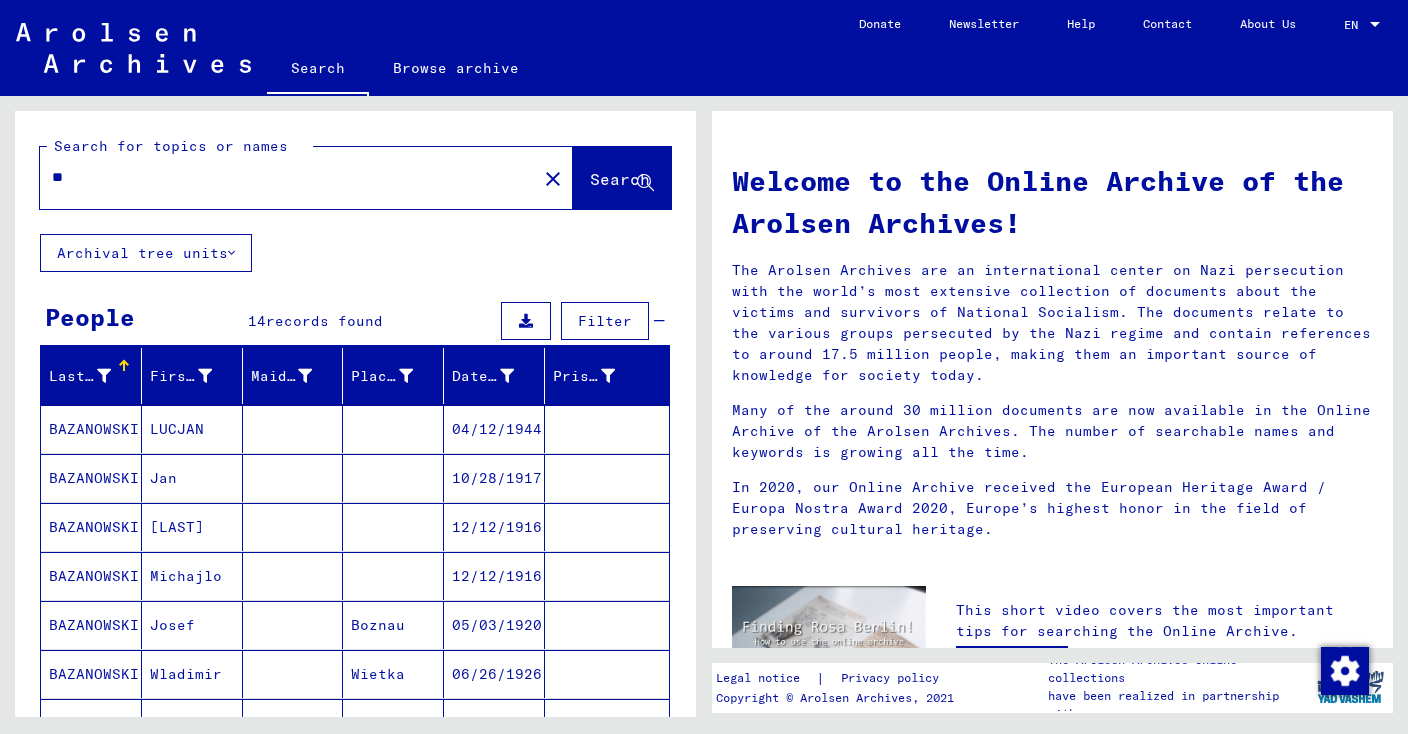 type on "*" 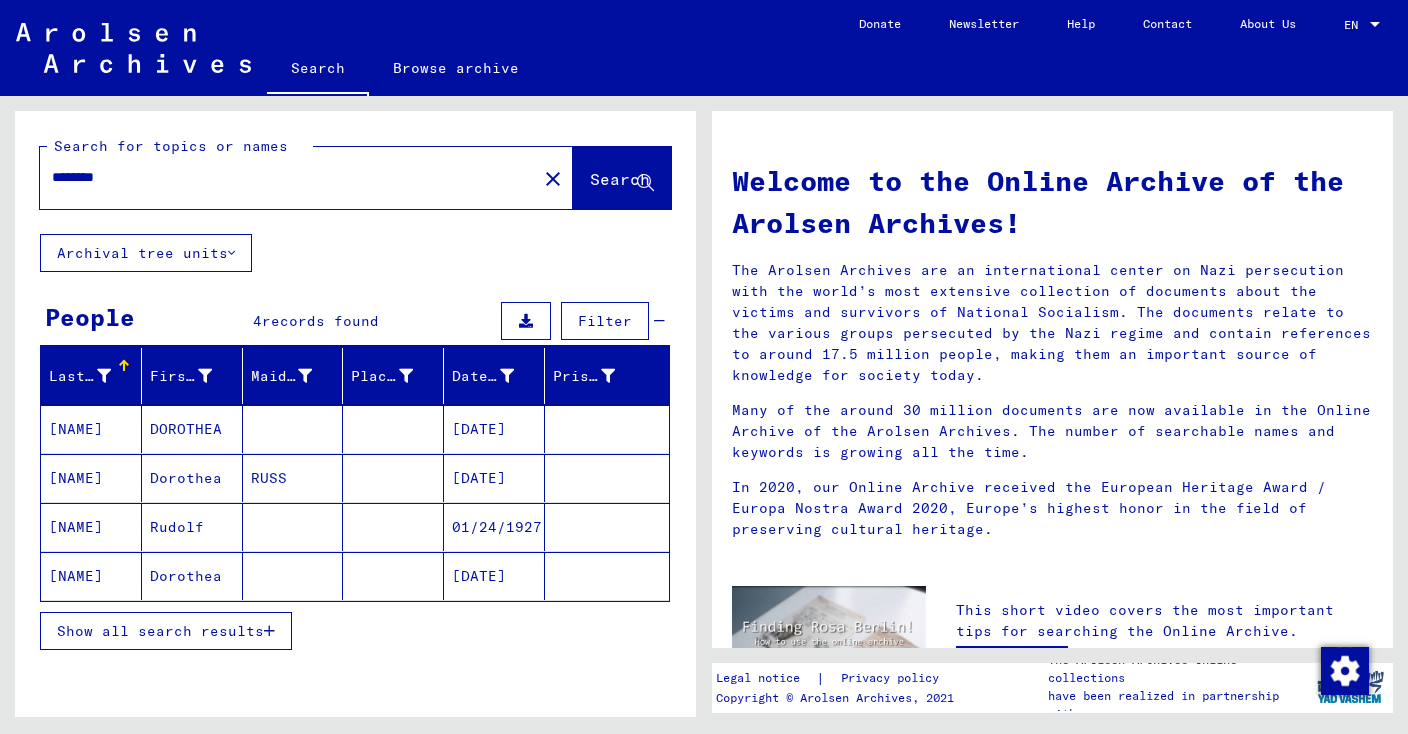 click on "Show all search results" at bounding box center (166, 631) 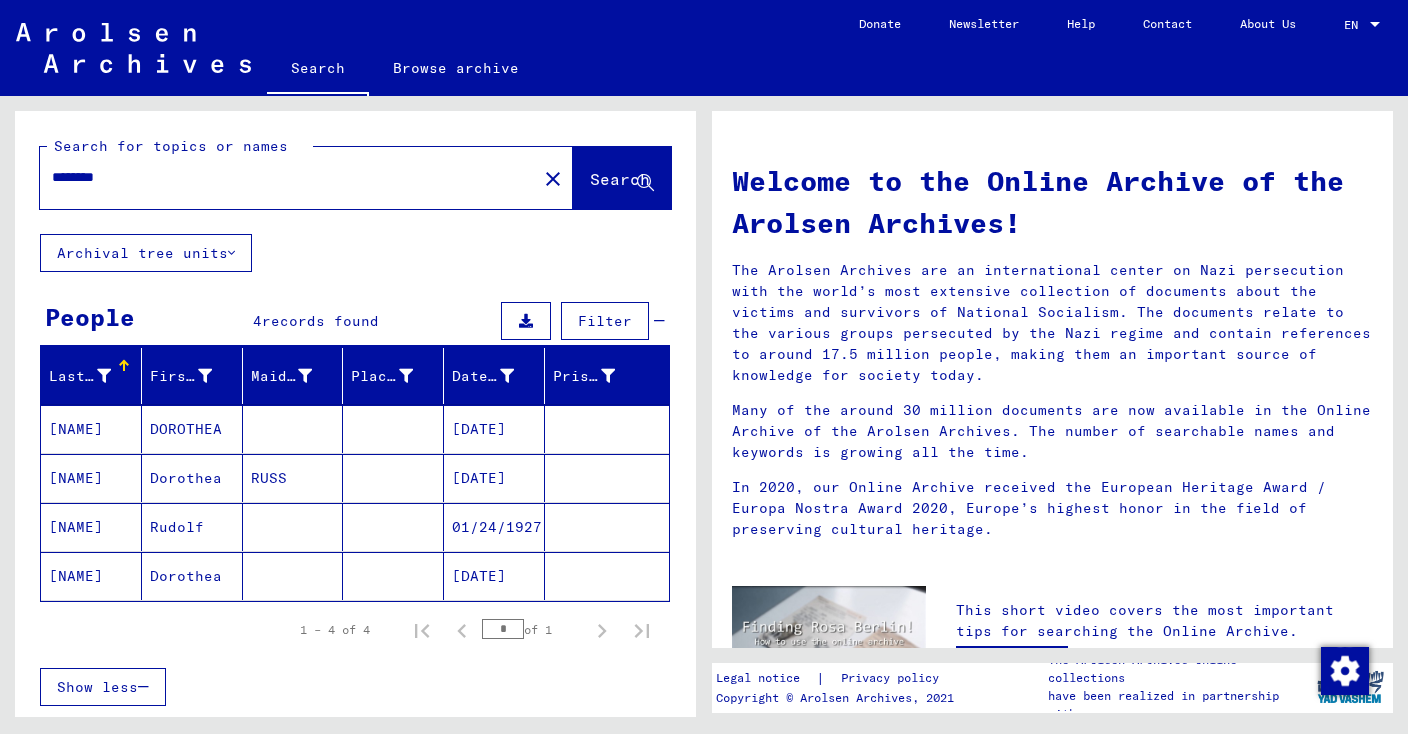 click on "[NAME]" at bounding box center (91, 478) 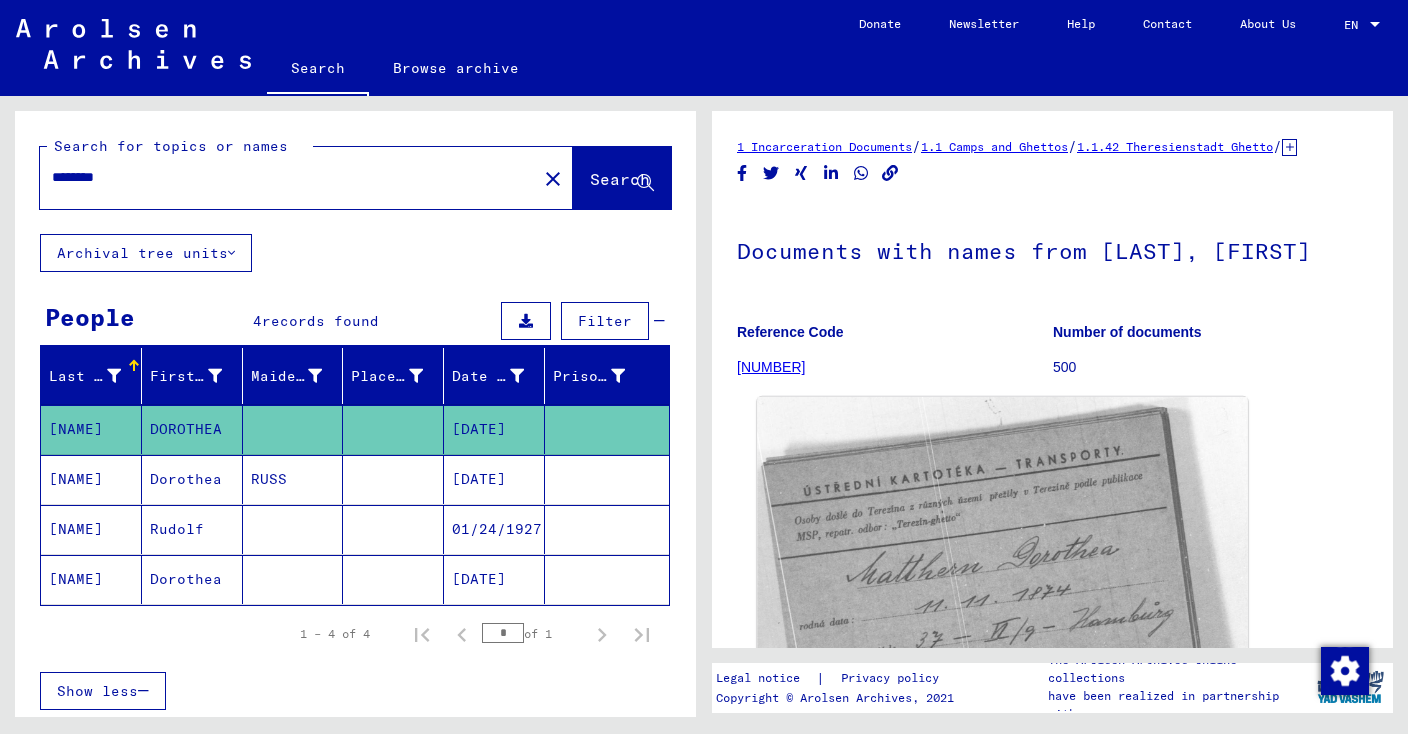 click 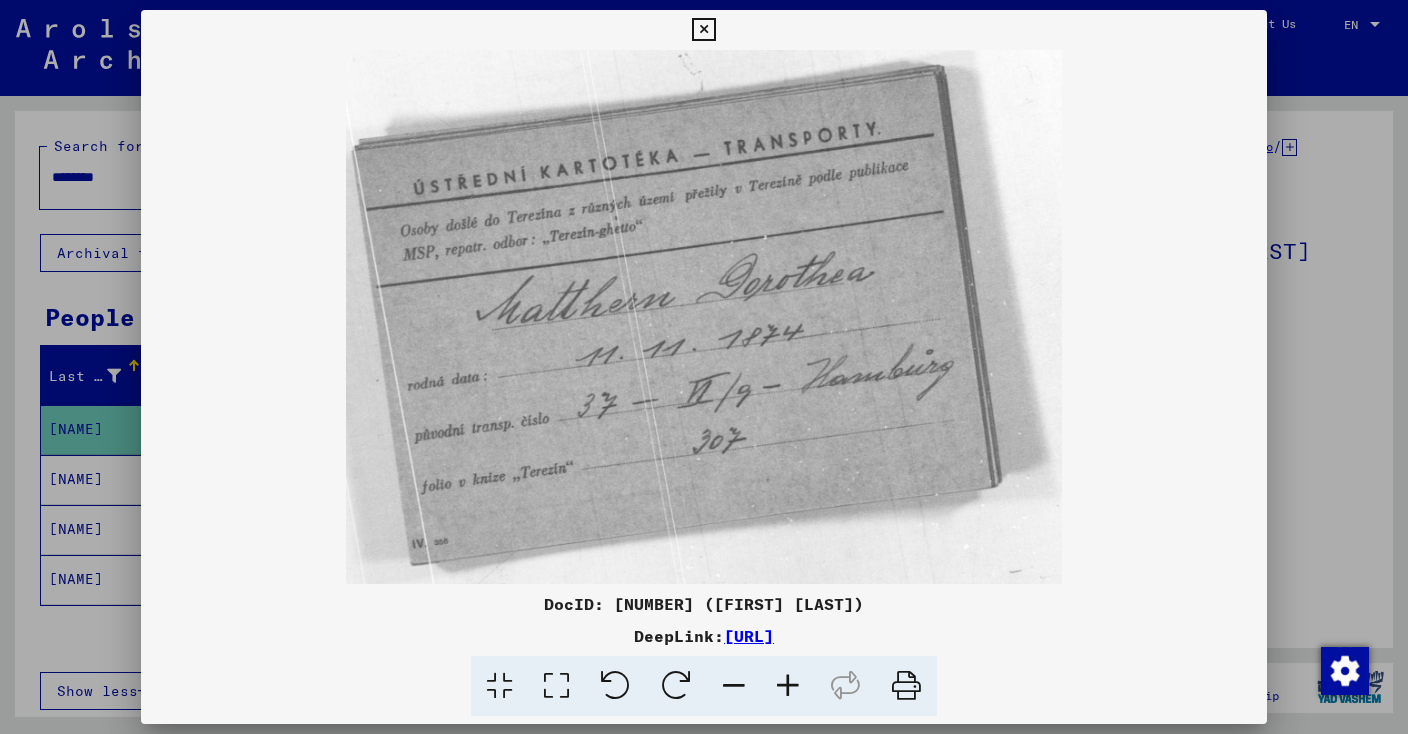 click at bounding box center [703, 30] 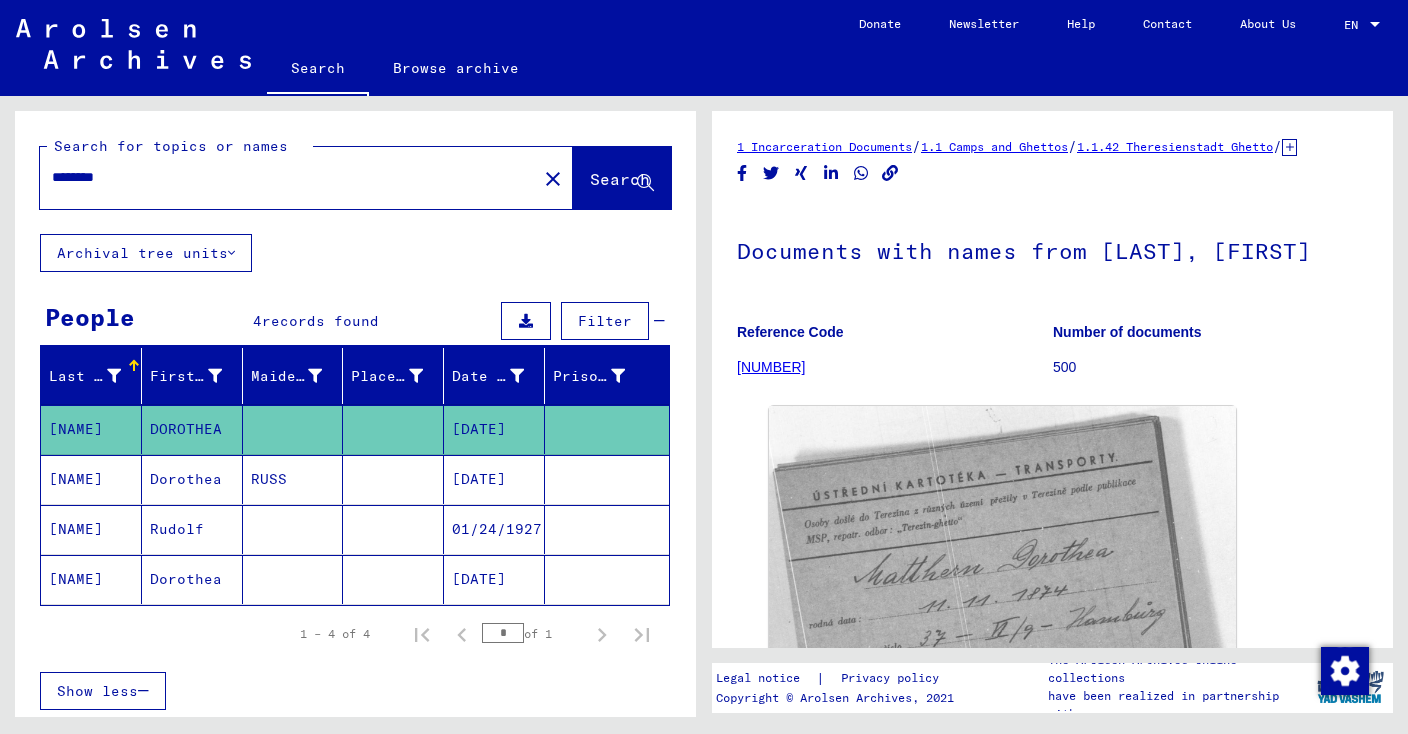 click on "[NAME]" at bounding box center [91, 529] 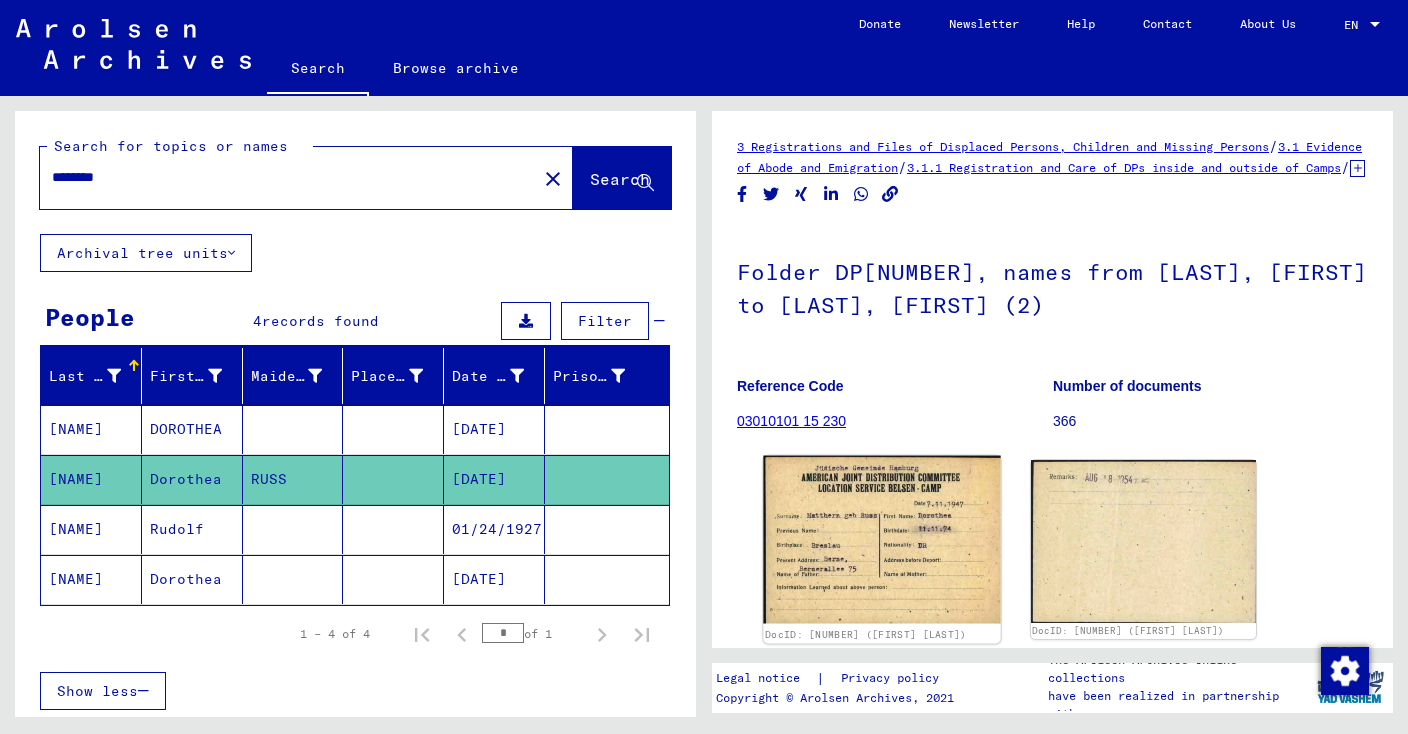 click 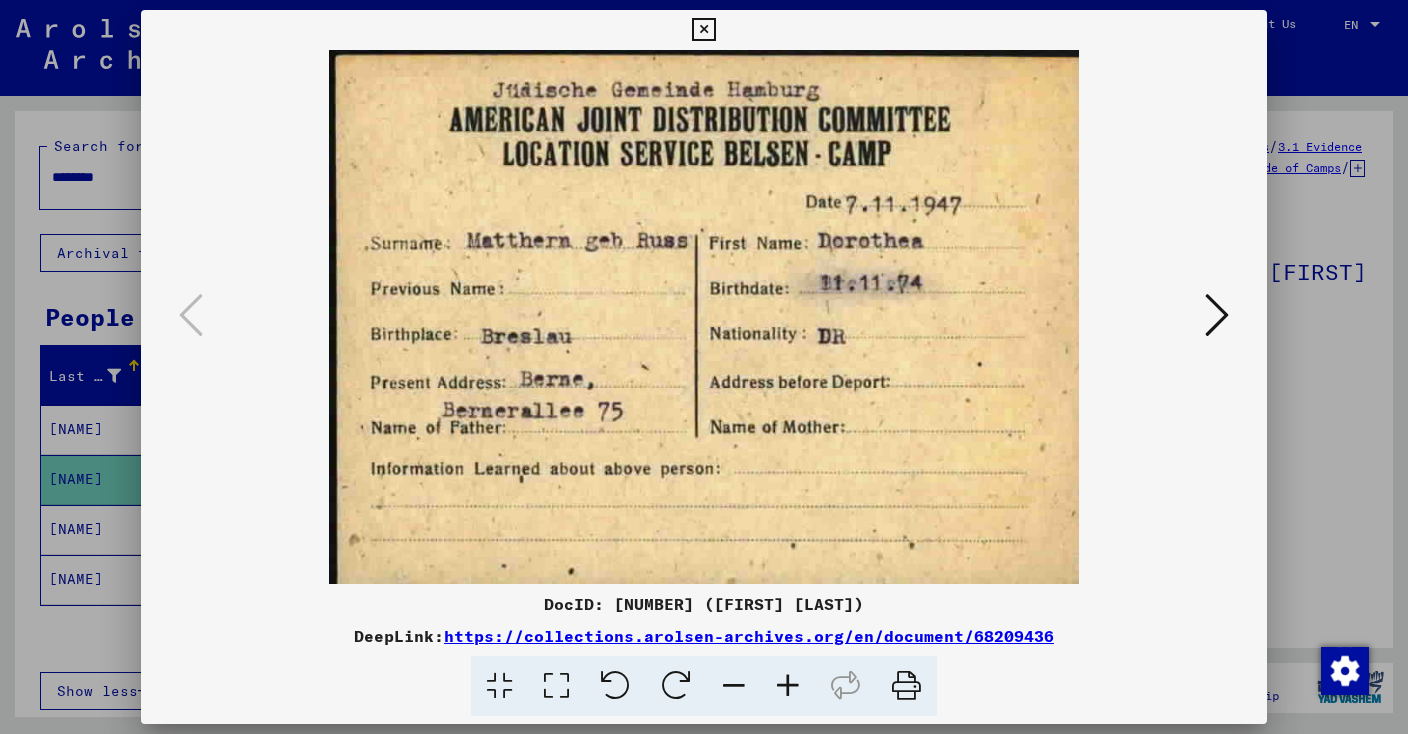 click at bounding box center [1217, 315] 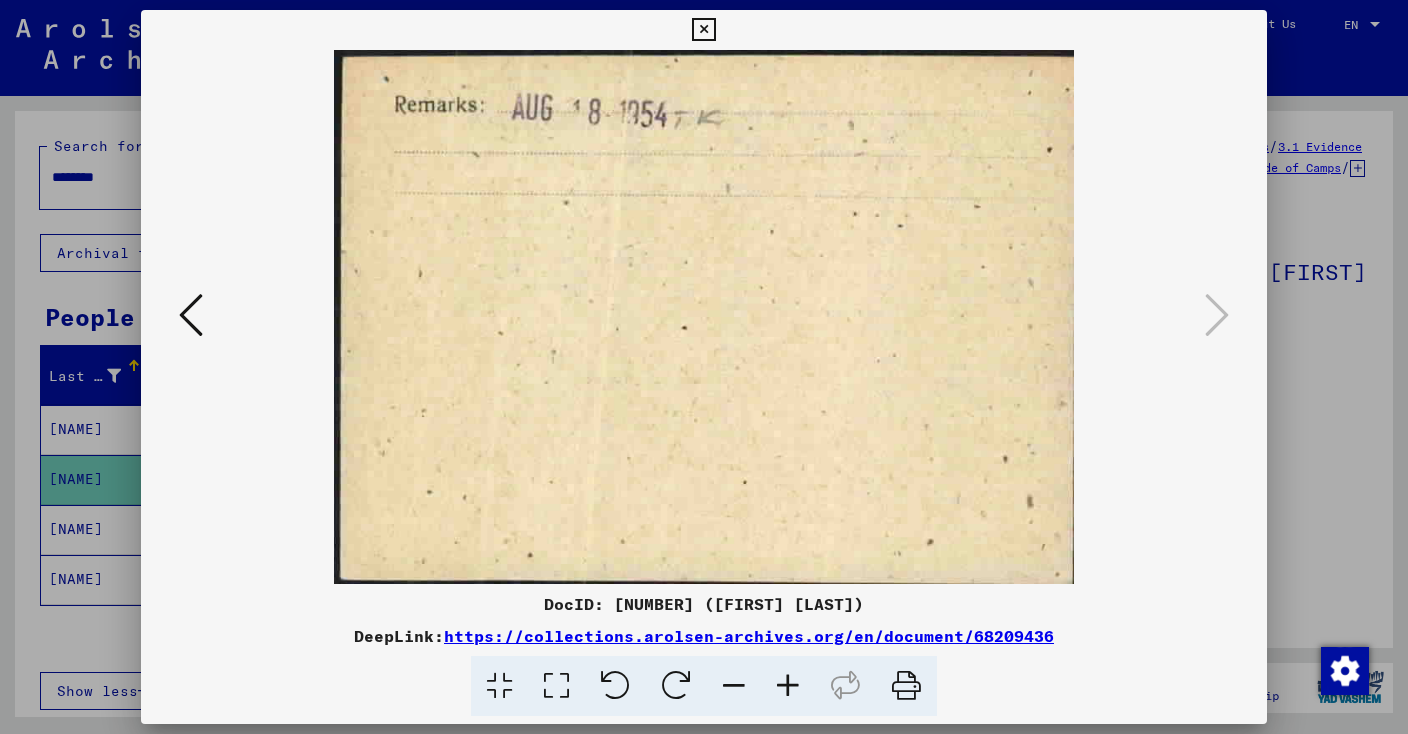 click at bounding box center (703, 30) 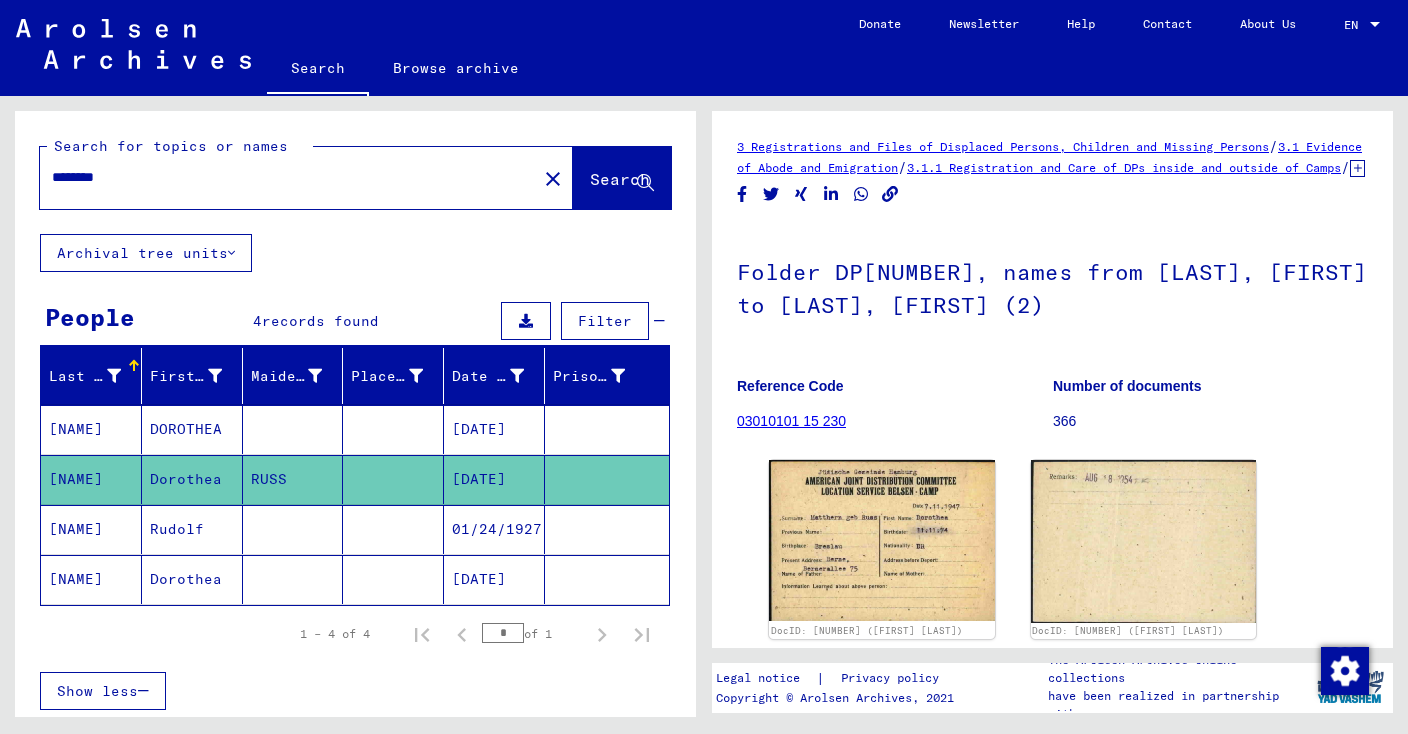 click on "[NAME]" at bounding box center [91, 579] 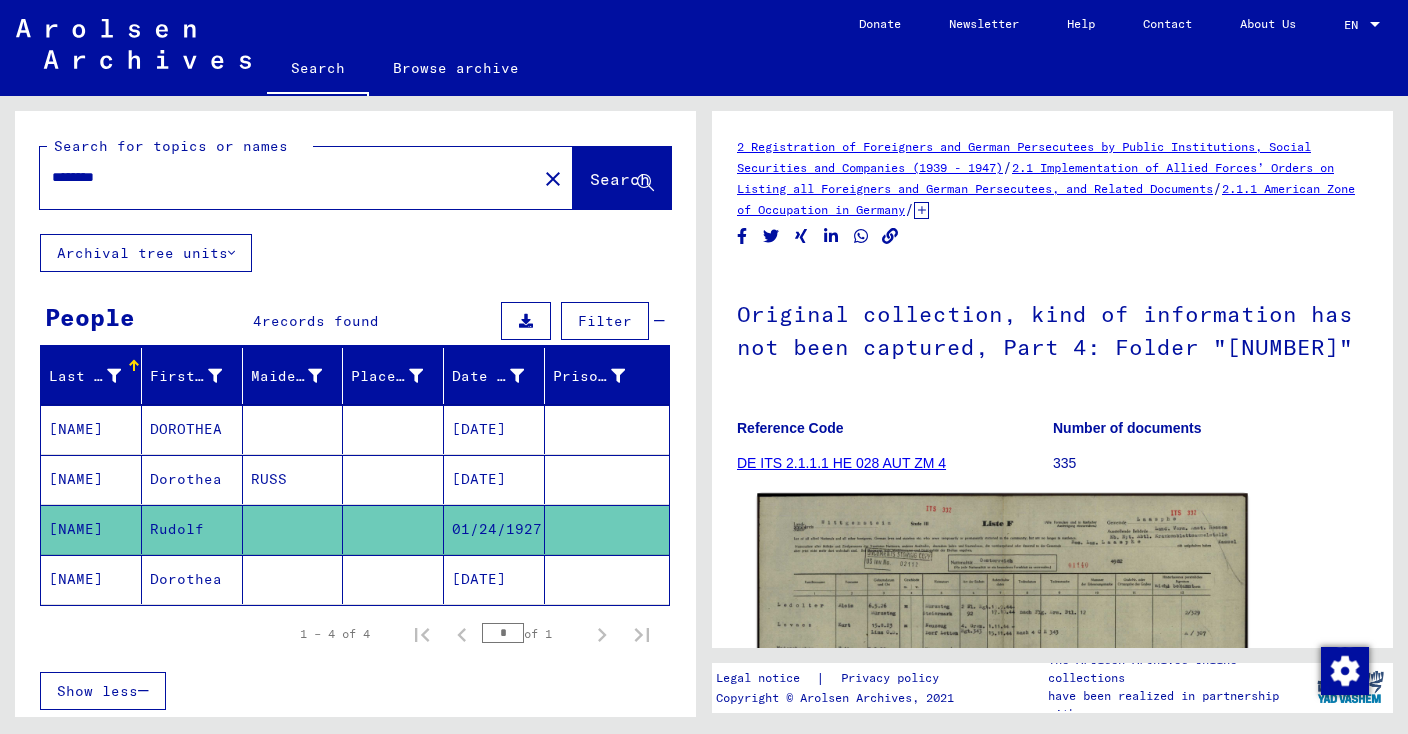 click 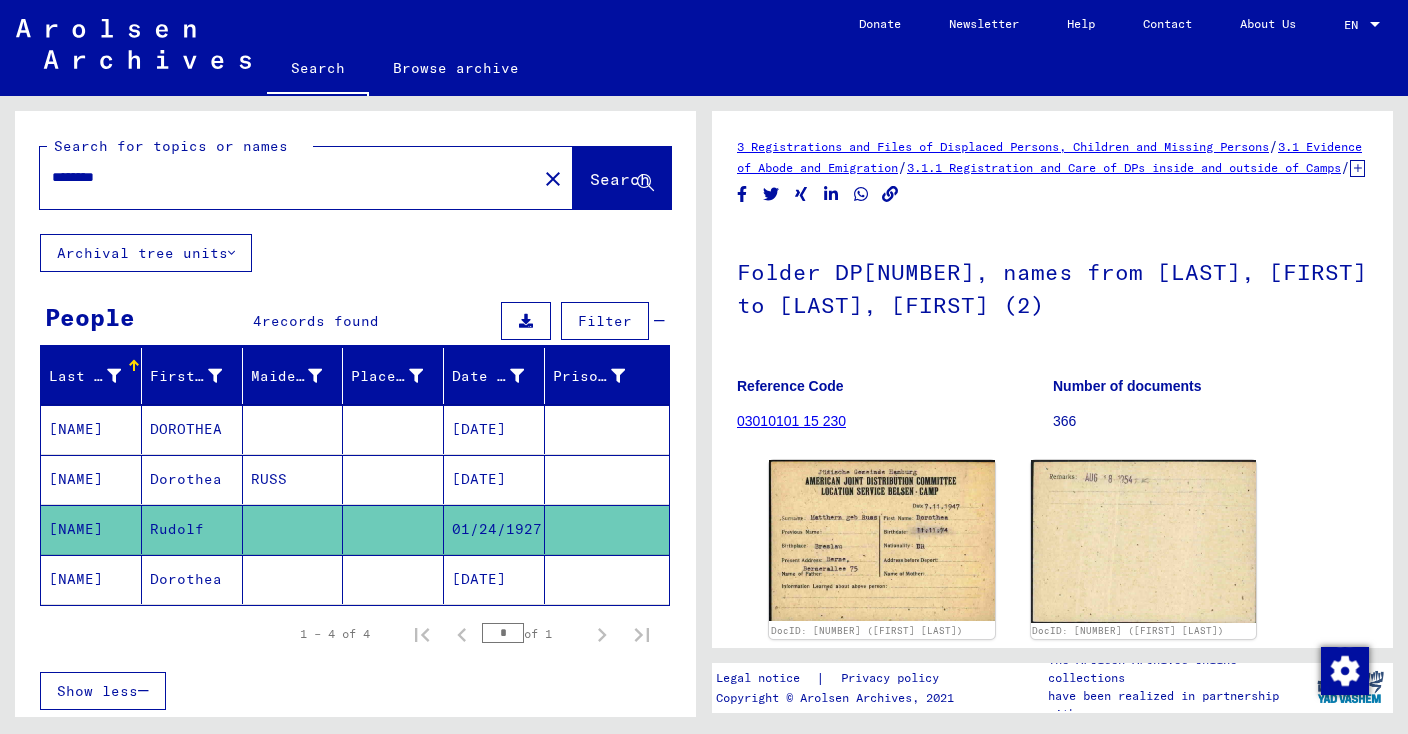 click on "[NAME]" 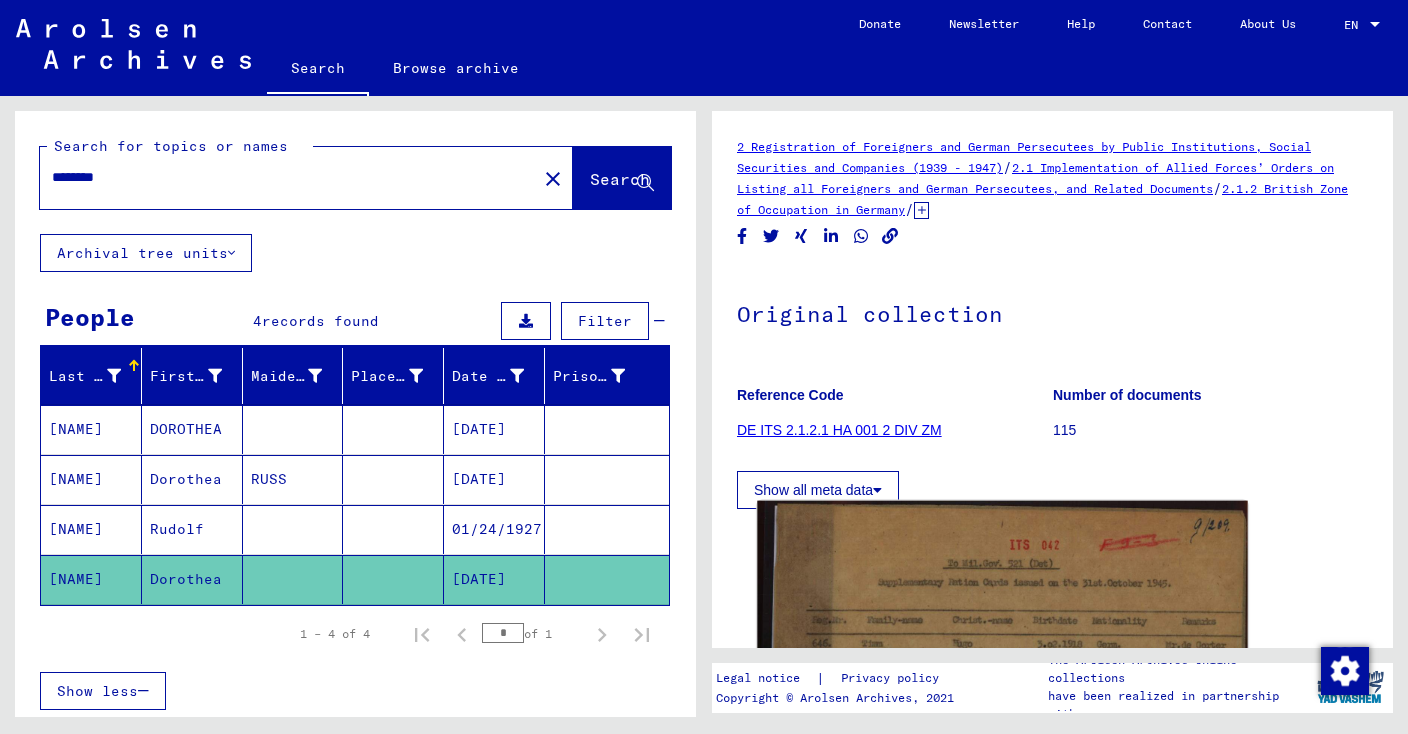 click 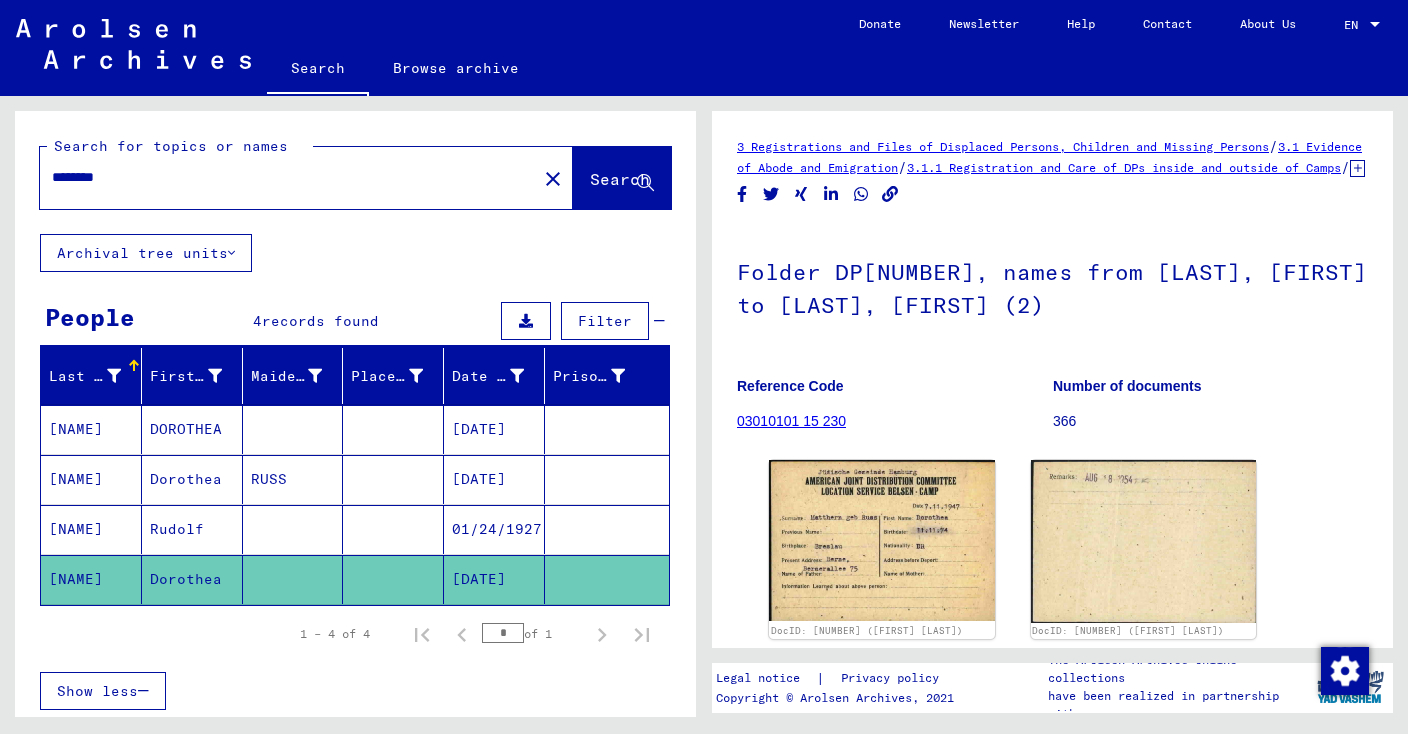 click on "********" at bounding box center [288, 177] 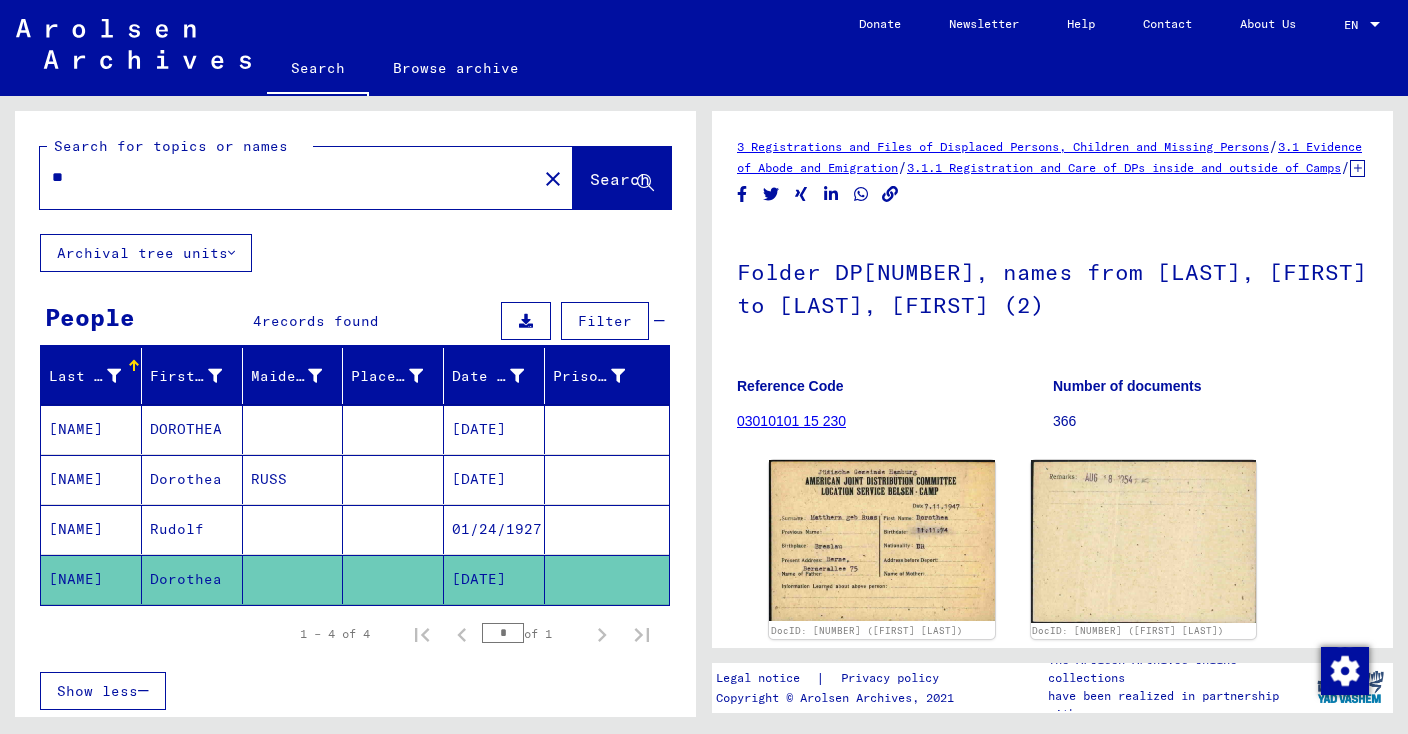 type on "*" 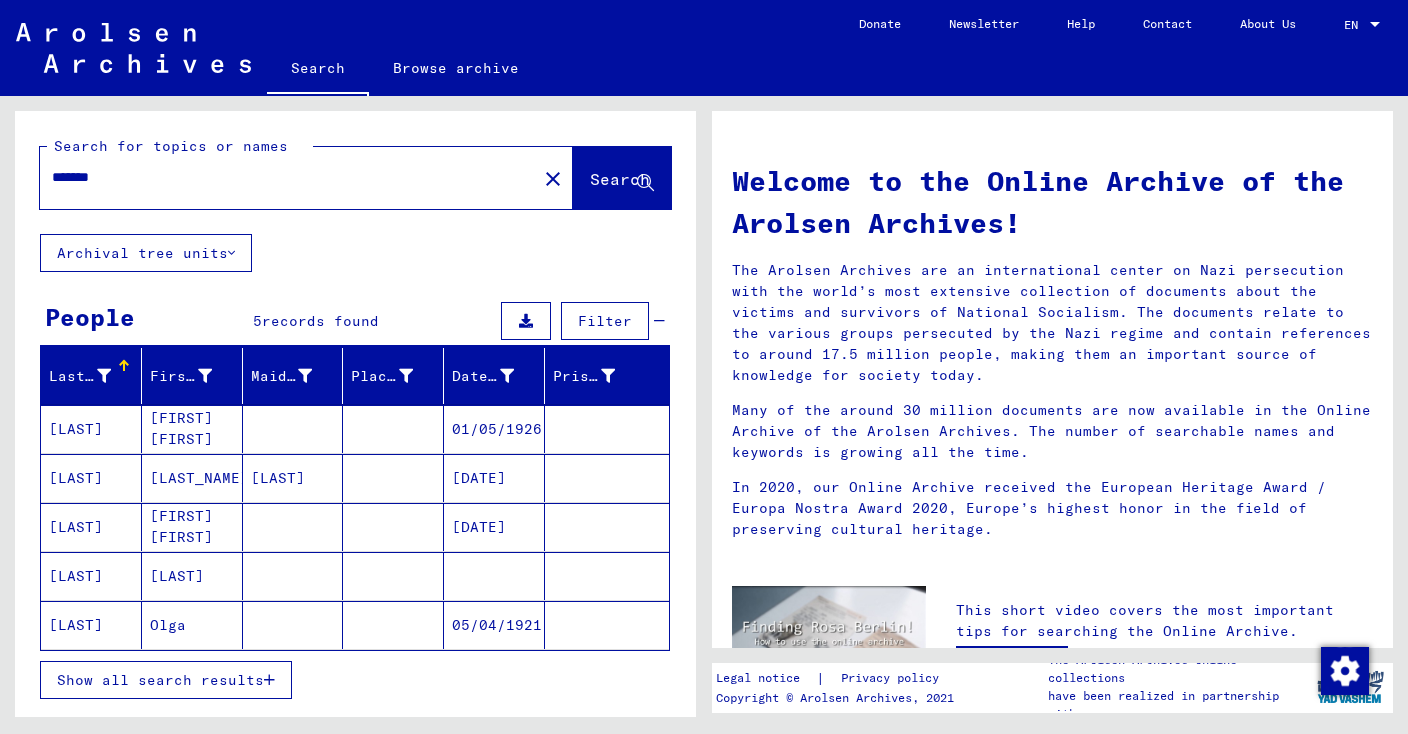 click on "Show all search results" at bounding box center [160, 680] 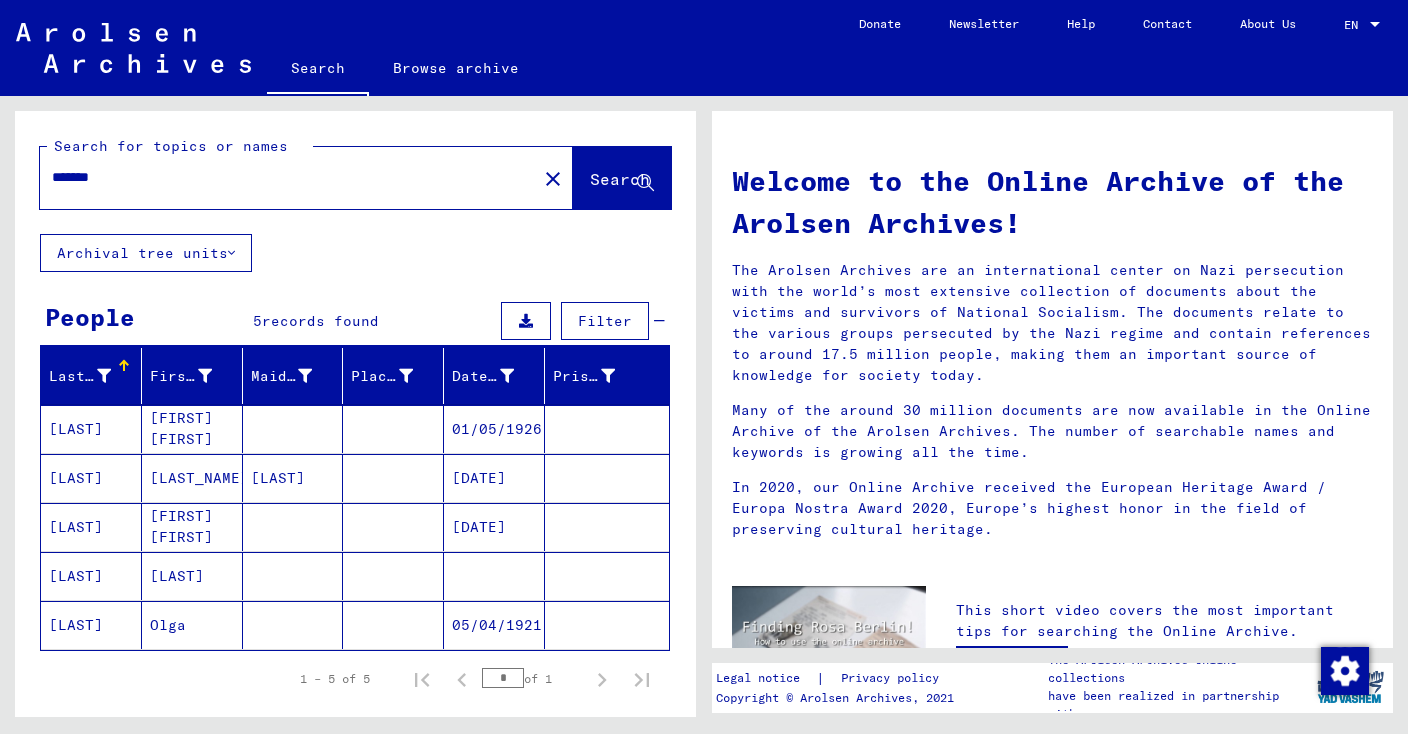 click on "[LAST]" at bounding box center (91, 576) 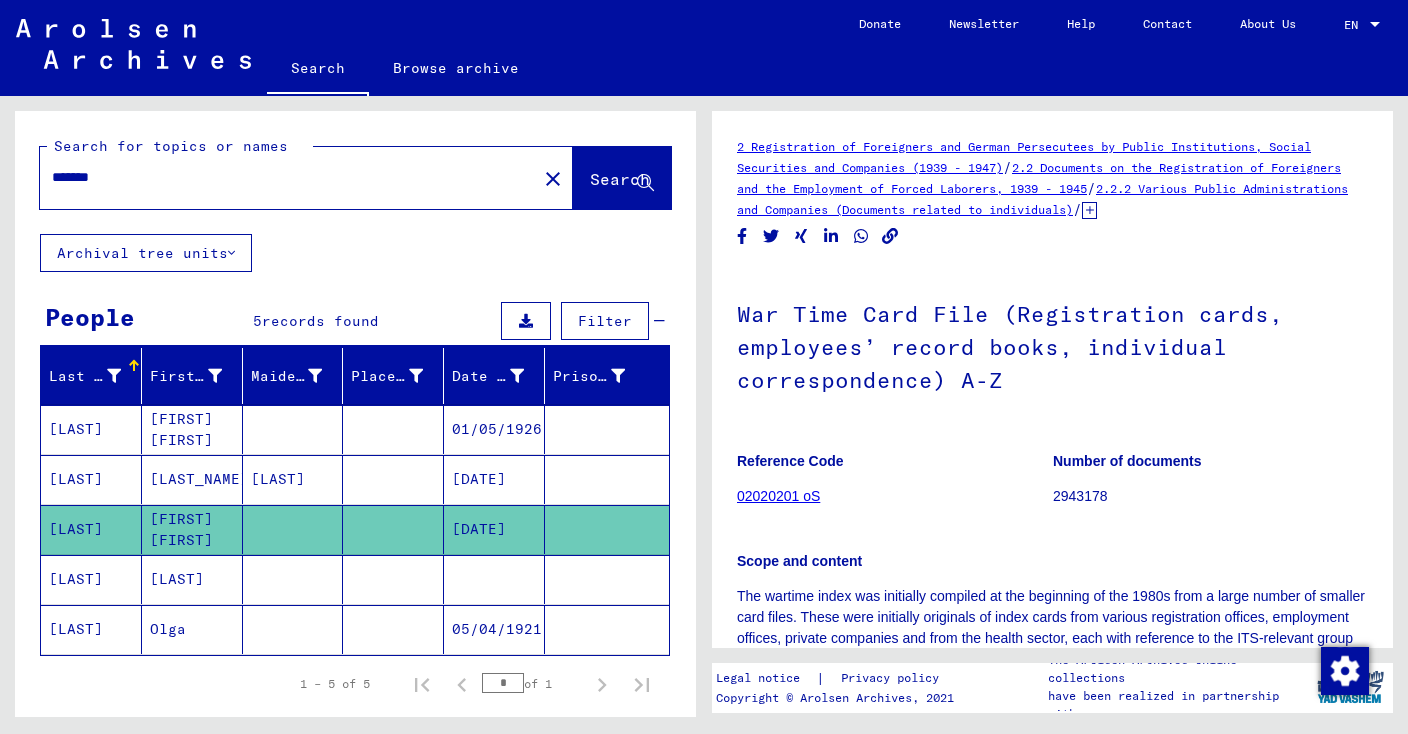 click on "[LAST]" at bounding box center [91, 529] 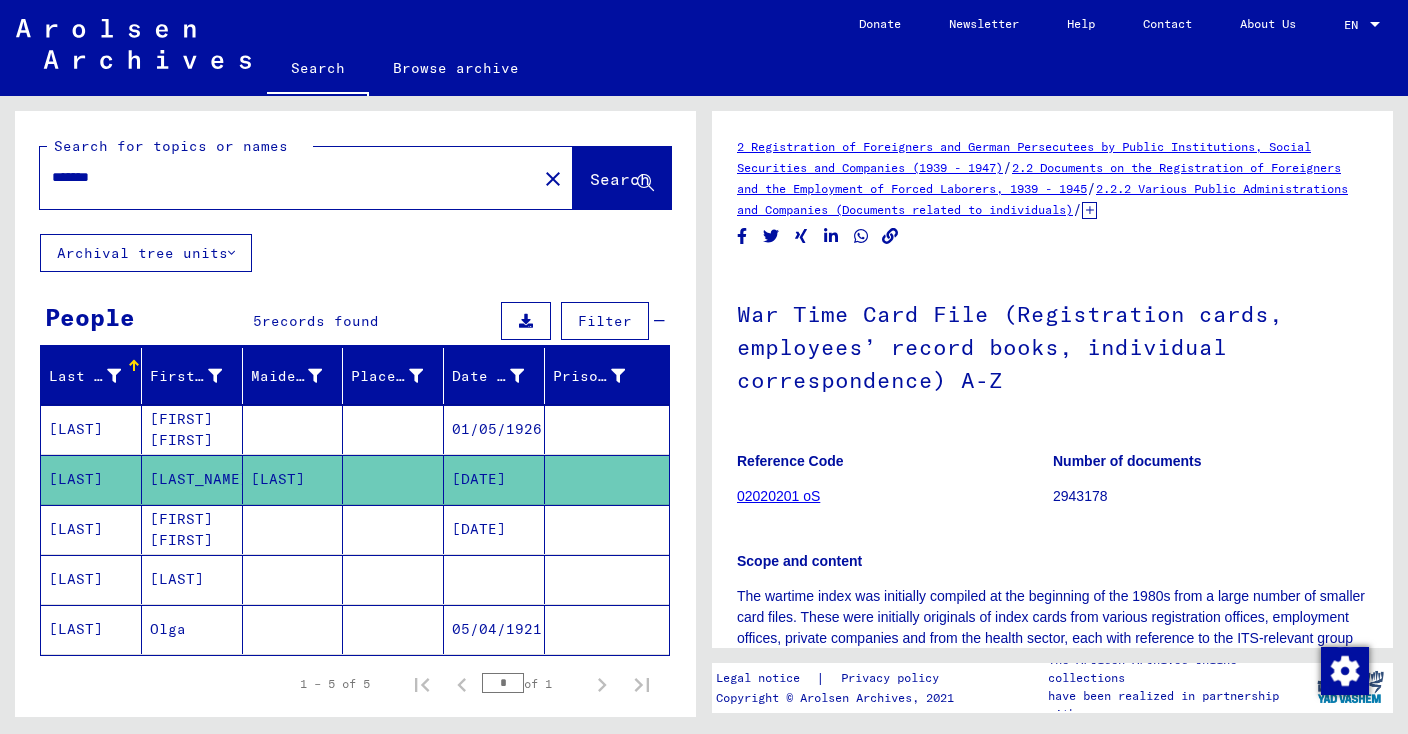click on "[LAST]" at bounding box center [91, 479] 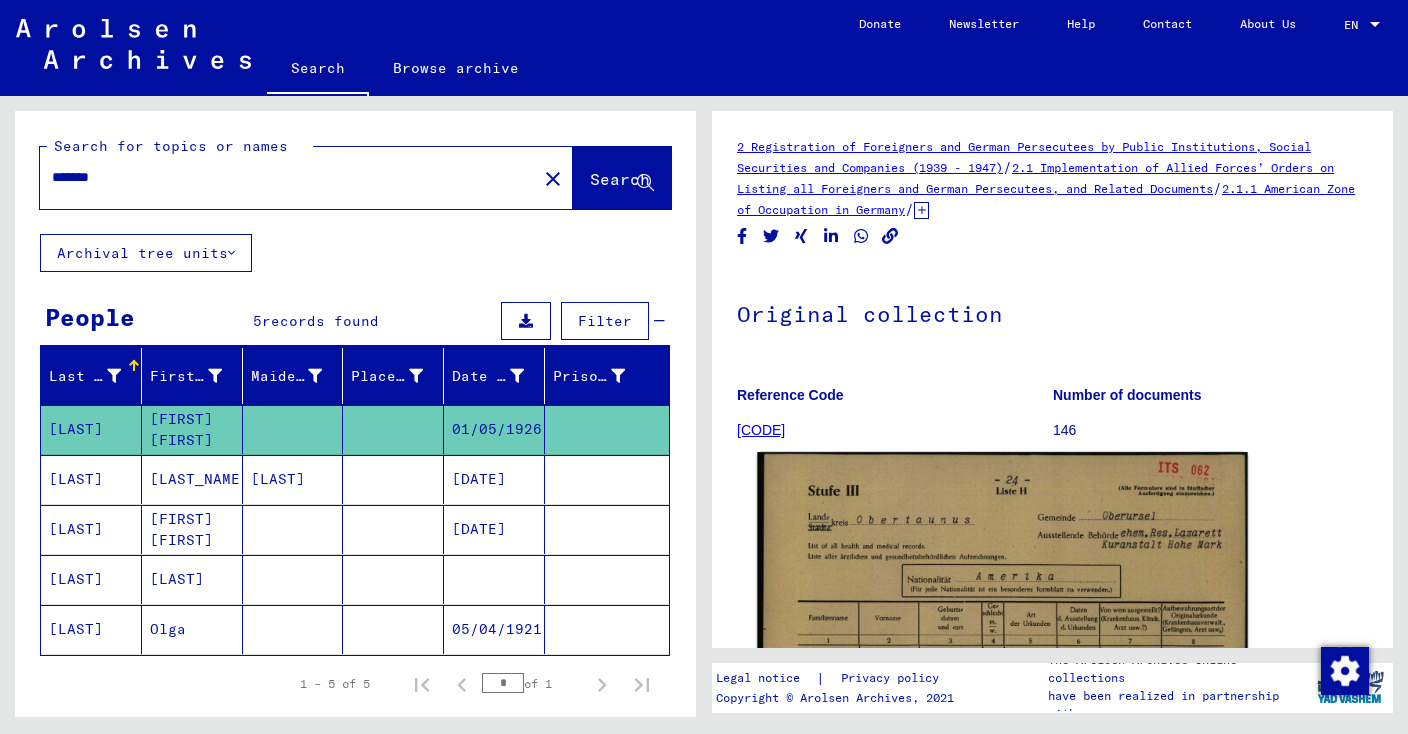 click 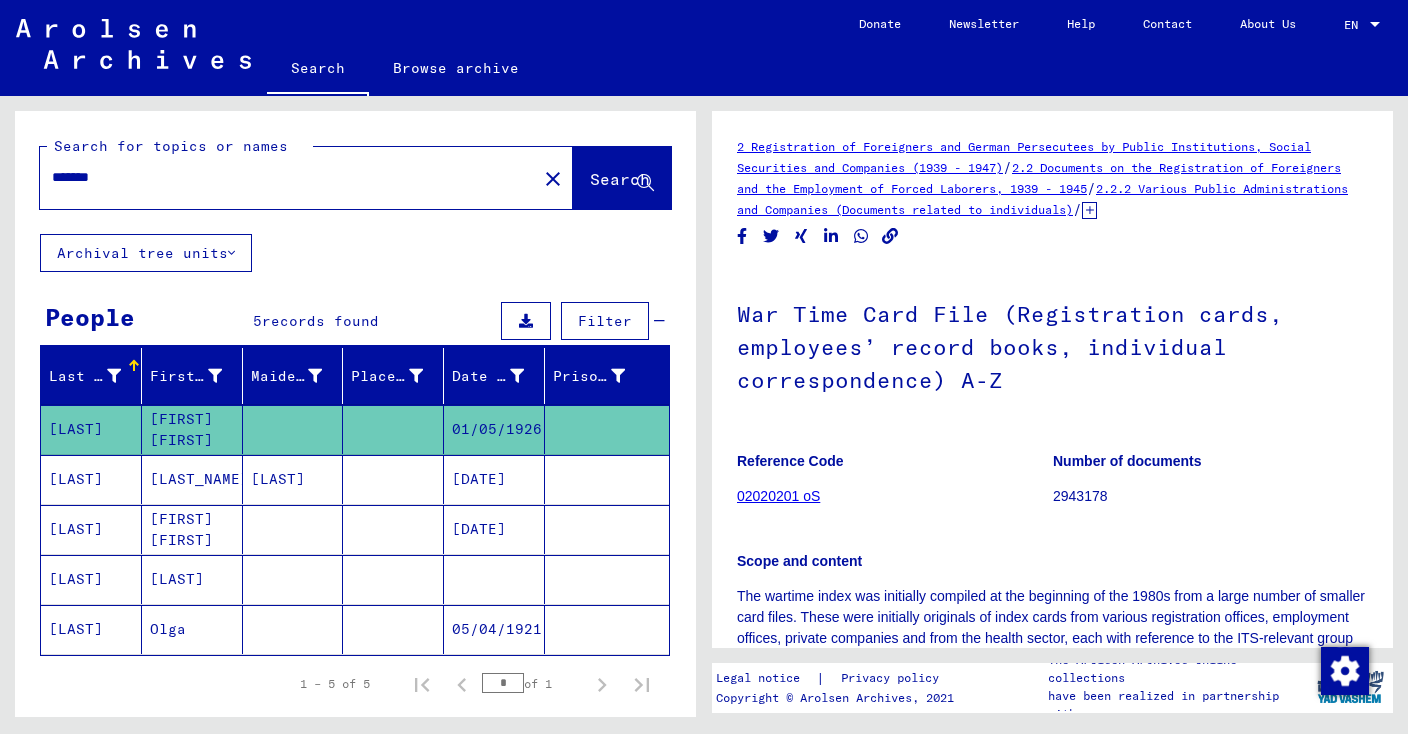 click on "*******" at bounding box center [288, 177] 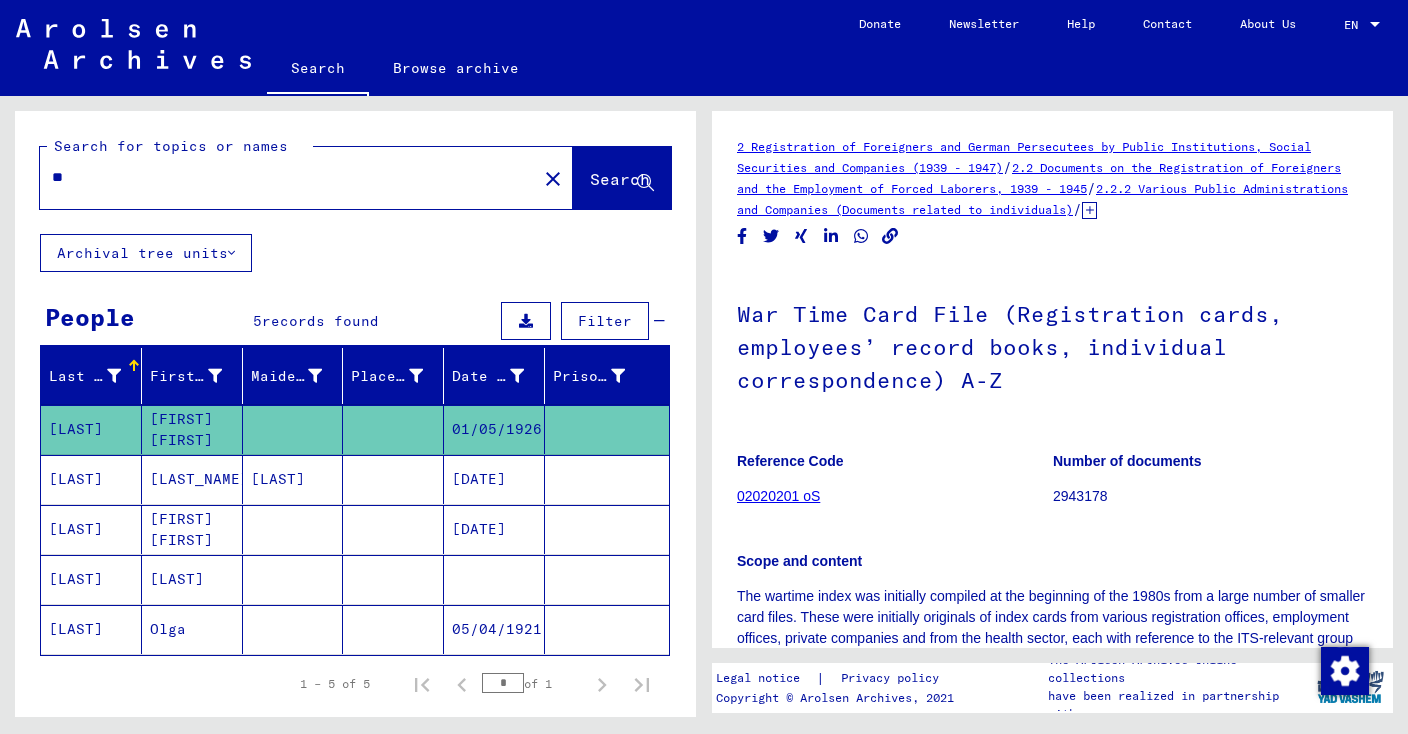 type on "*" 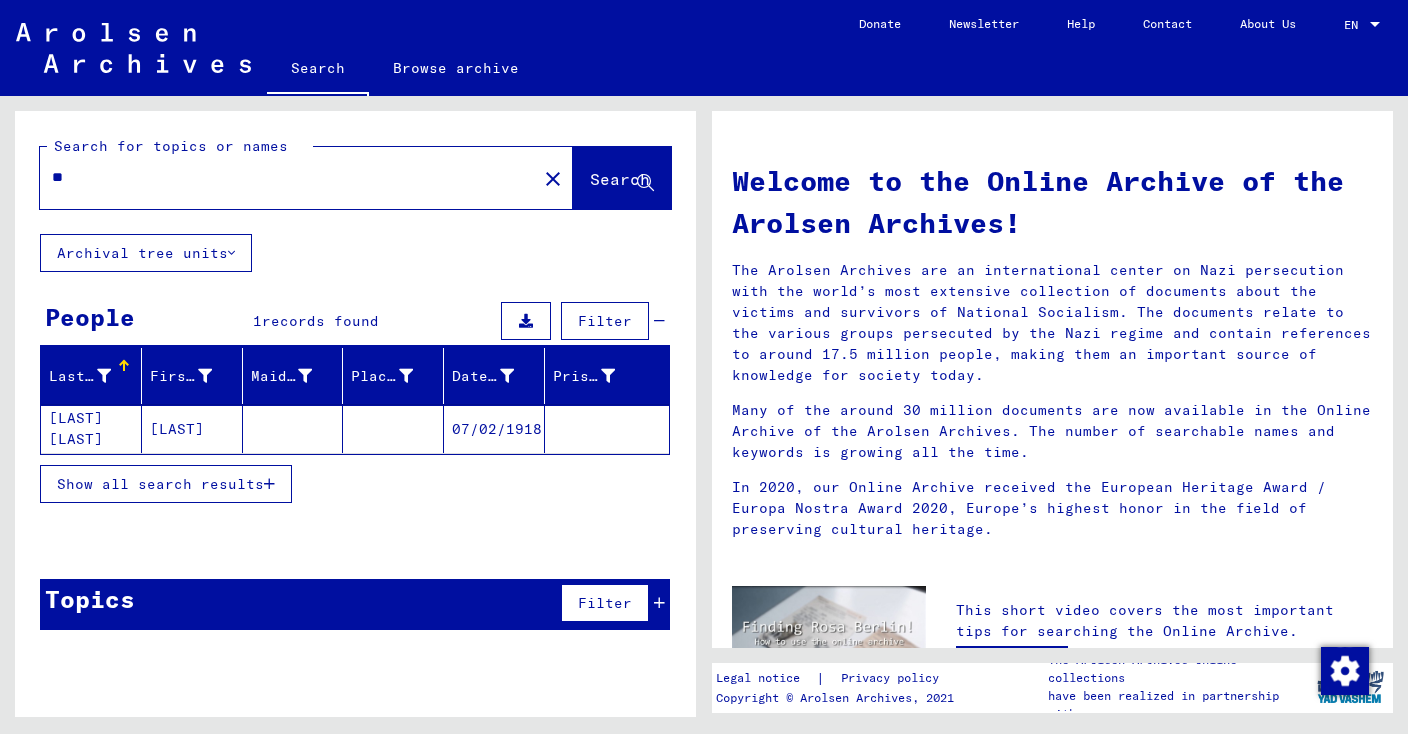 type on "*" 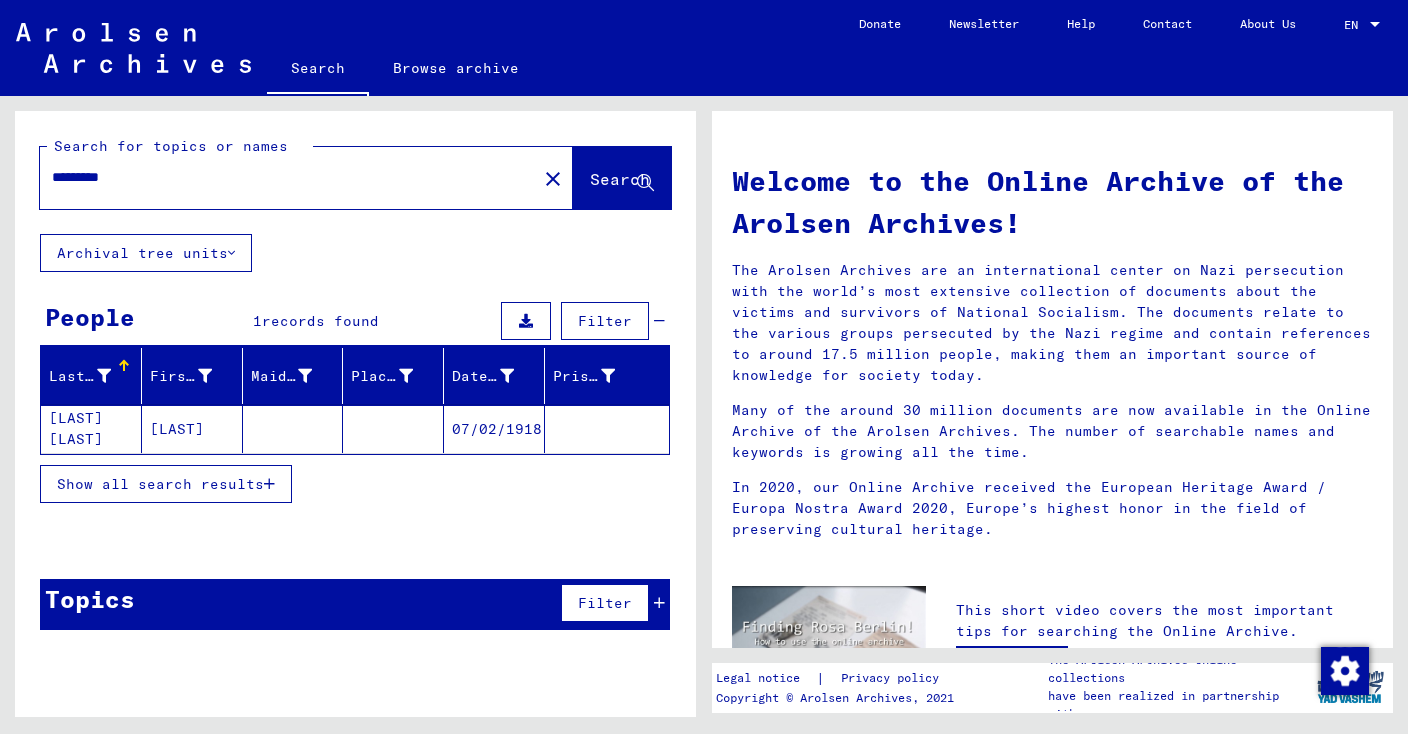 type on "*********" 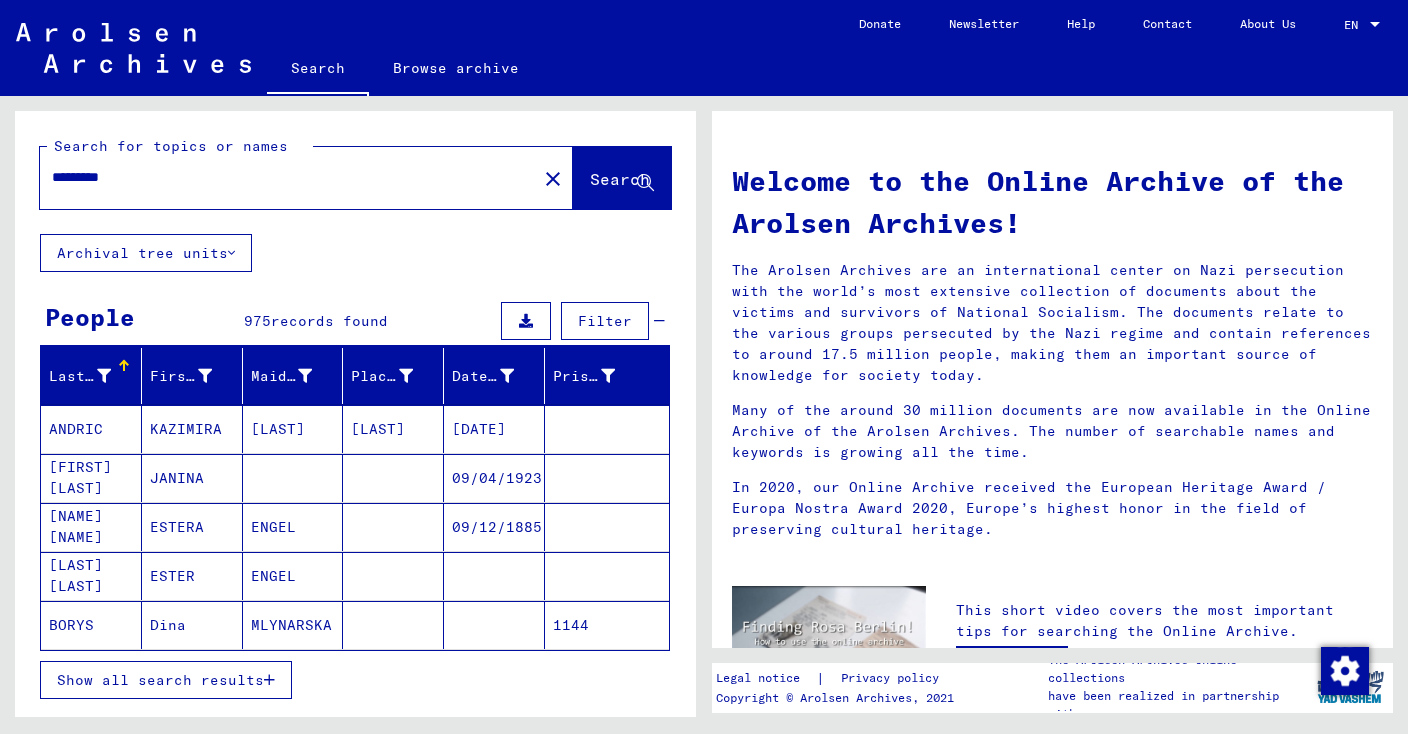 click at bounding box center [269, 680] 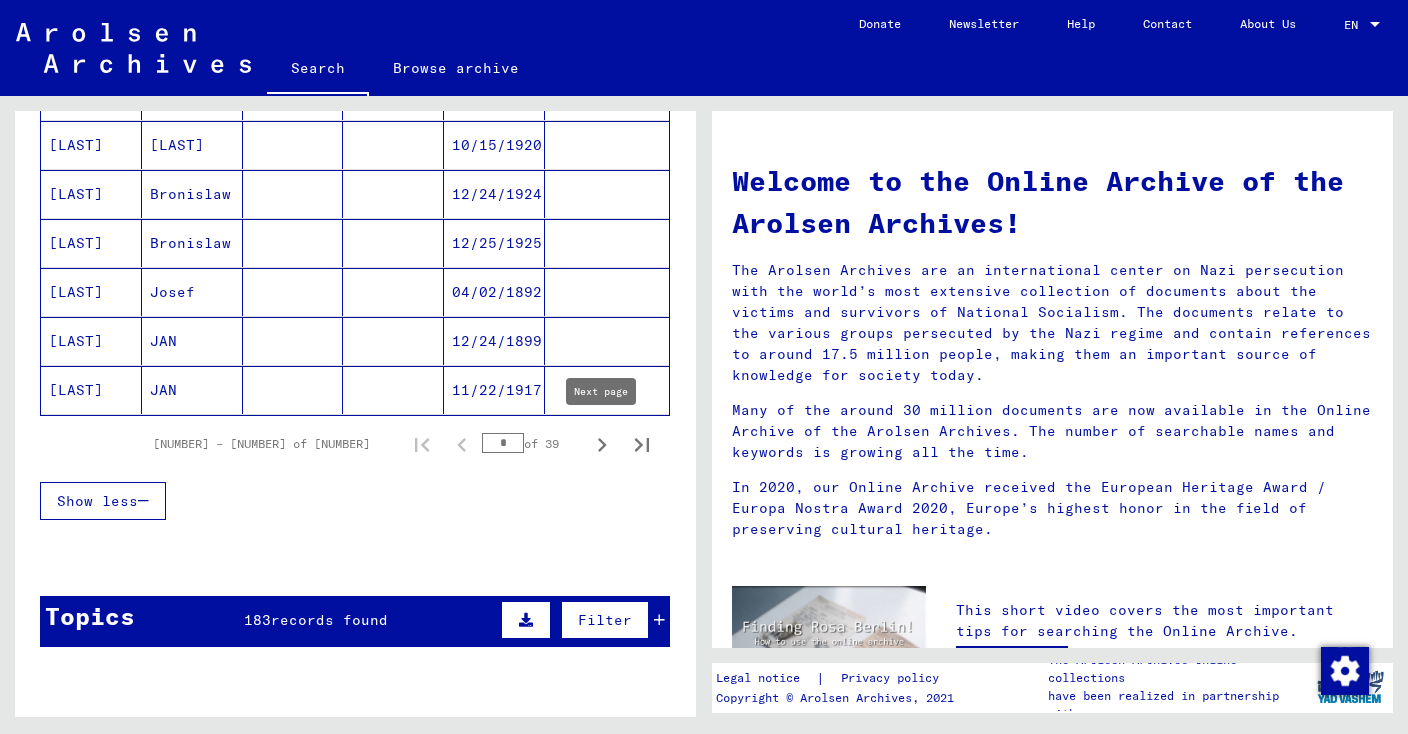 scroll, scrollTop: 1217, scrollLeft: 0, axis: vertical 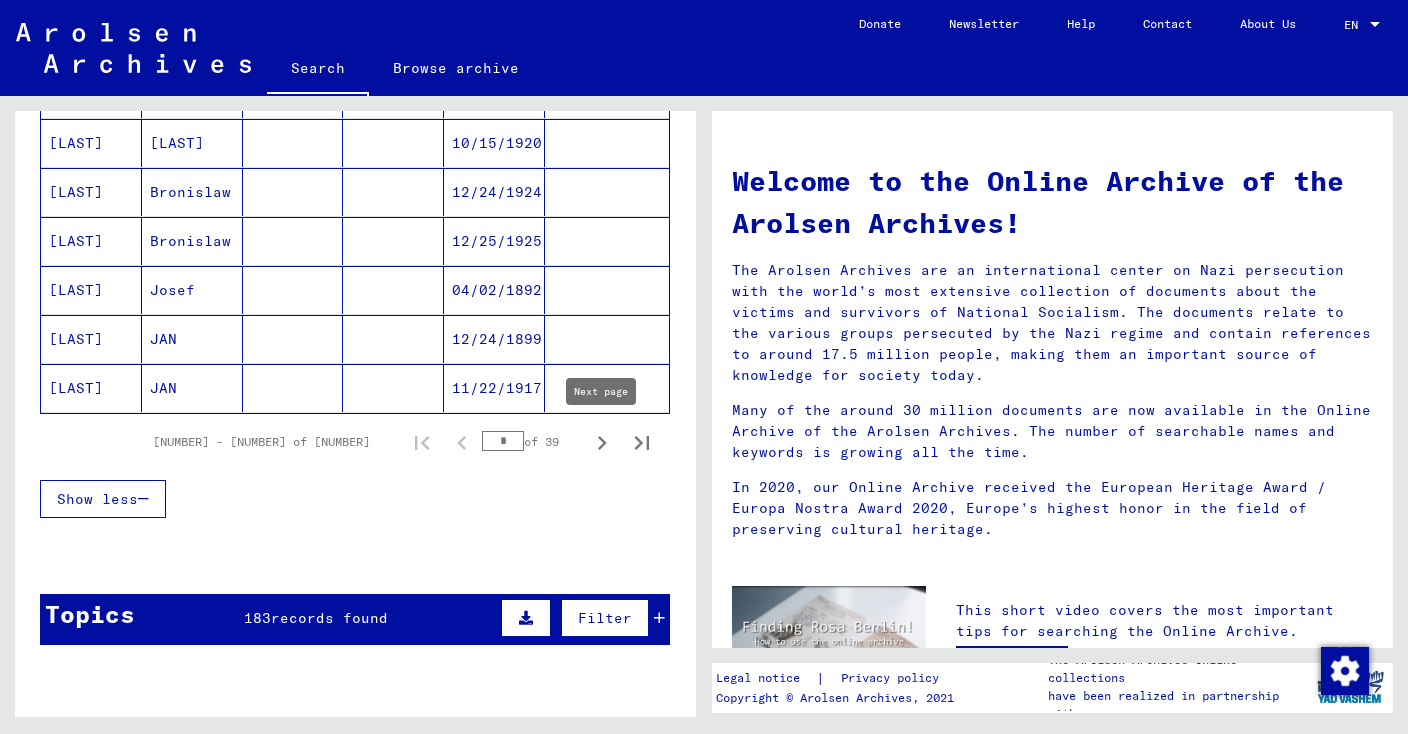 click 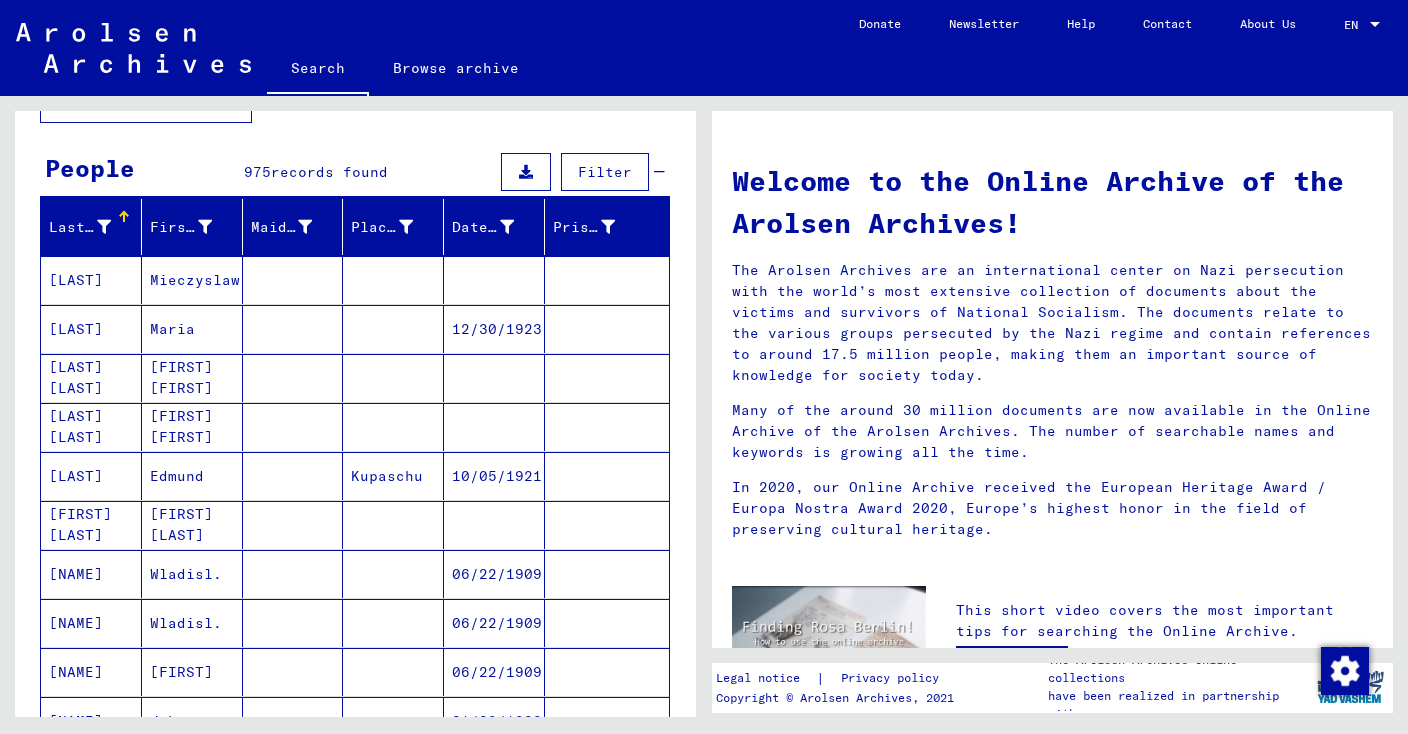scroll, scrollTop: 0, scrollLeft: 0, axis: both 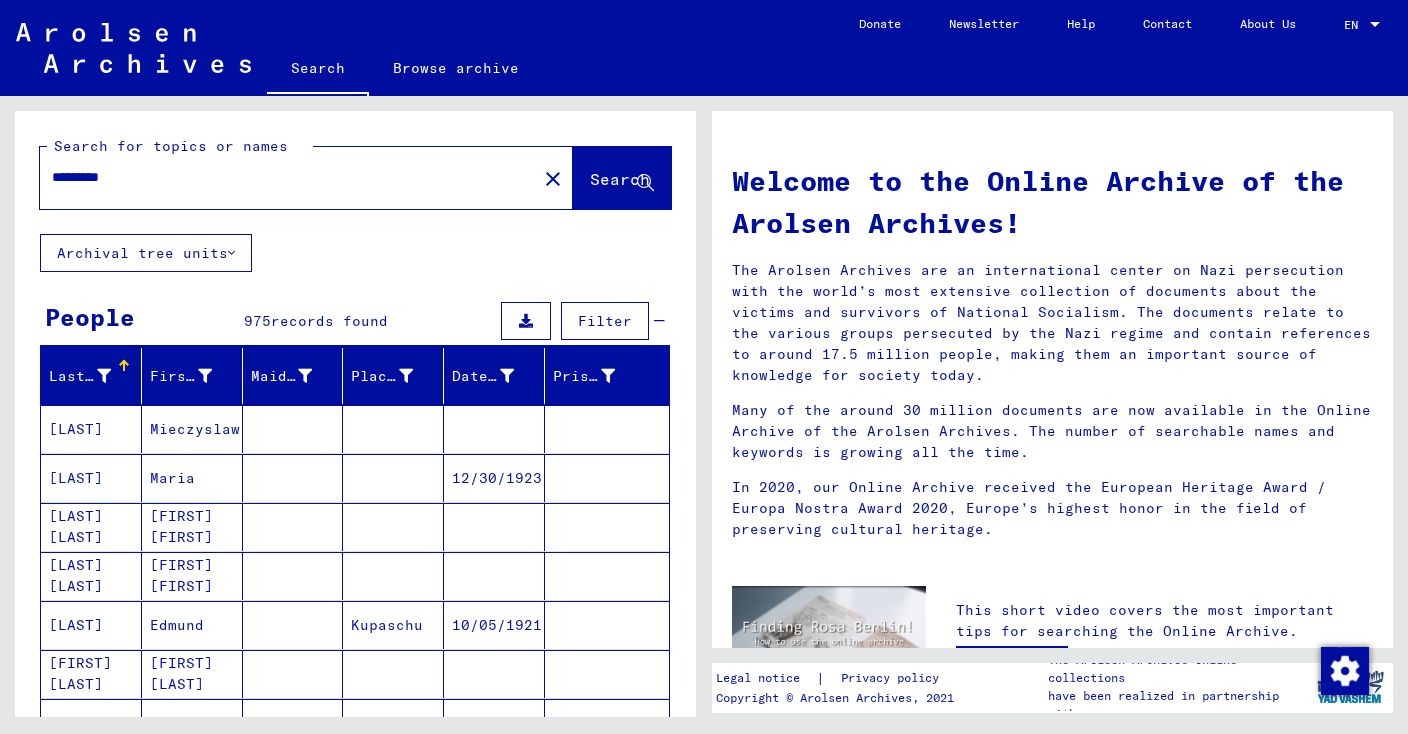 click on "*********" at bounding box center (282, 177) 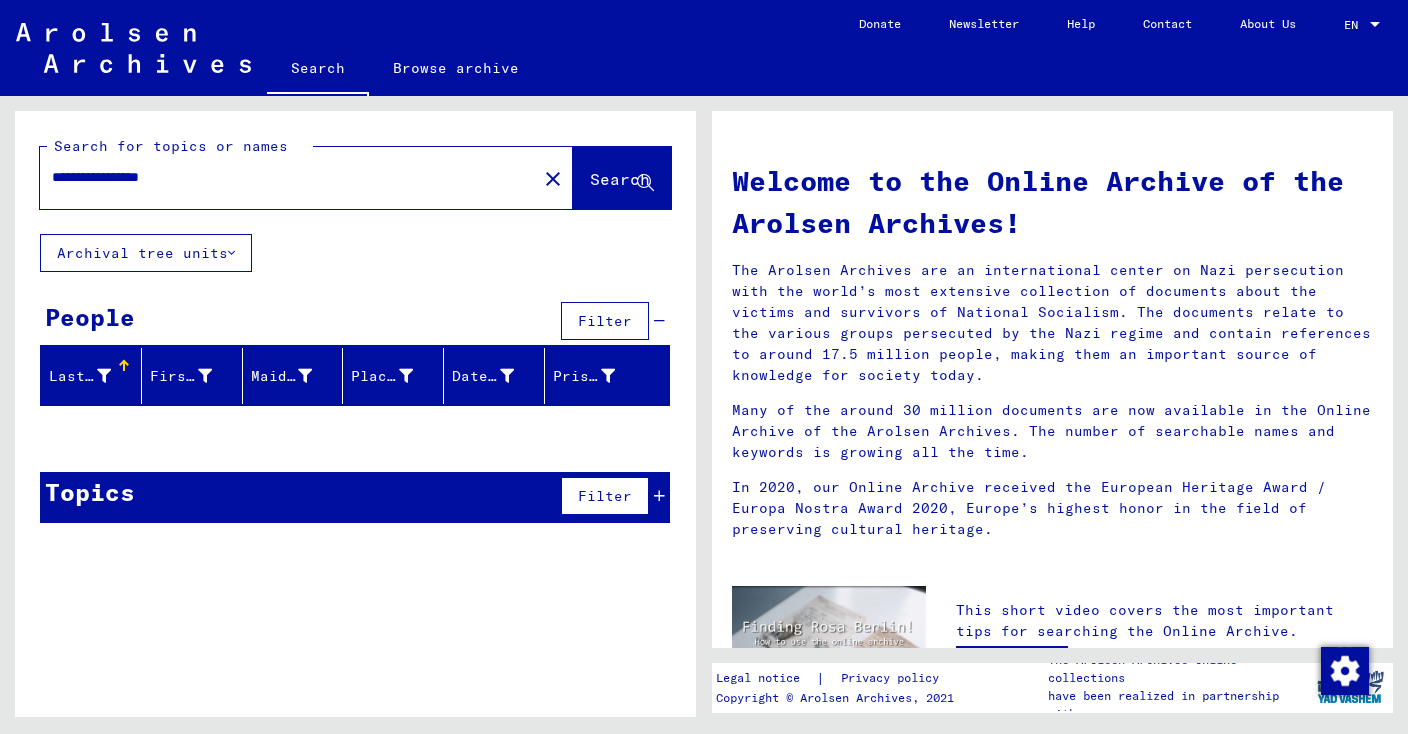 click on "**********" at bounding box center [282, 177] 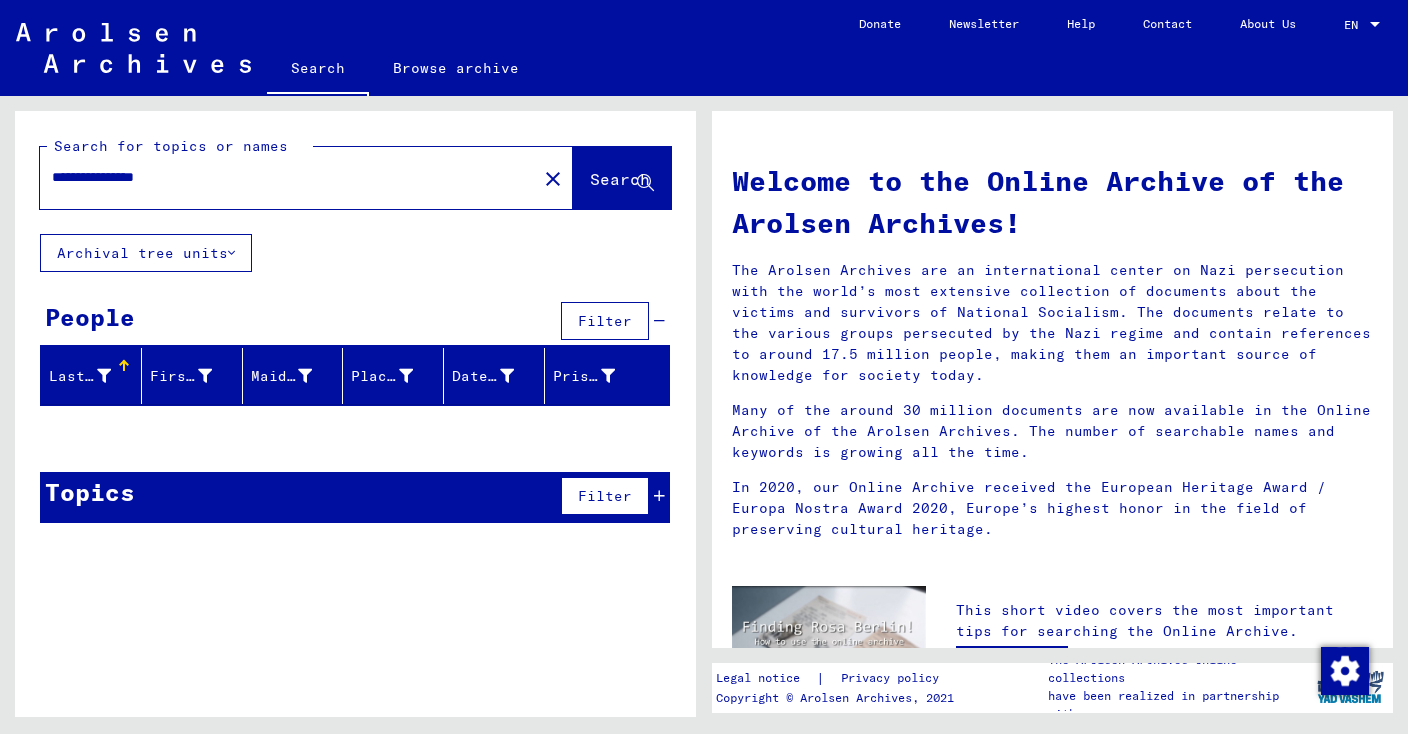 click on "**********" at bounding box center (282, 177) 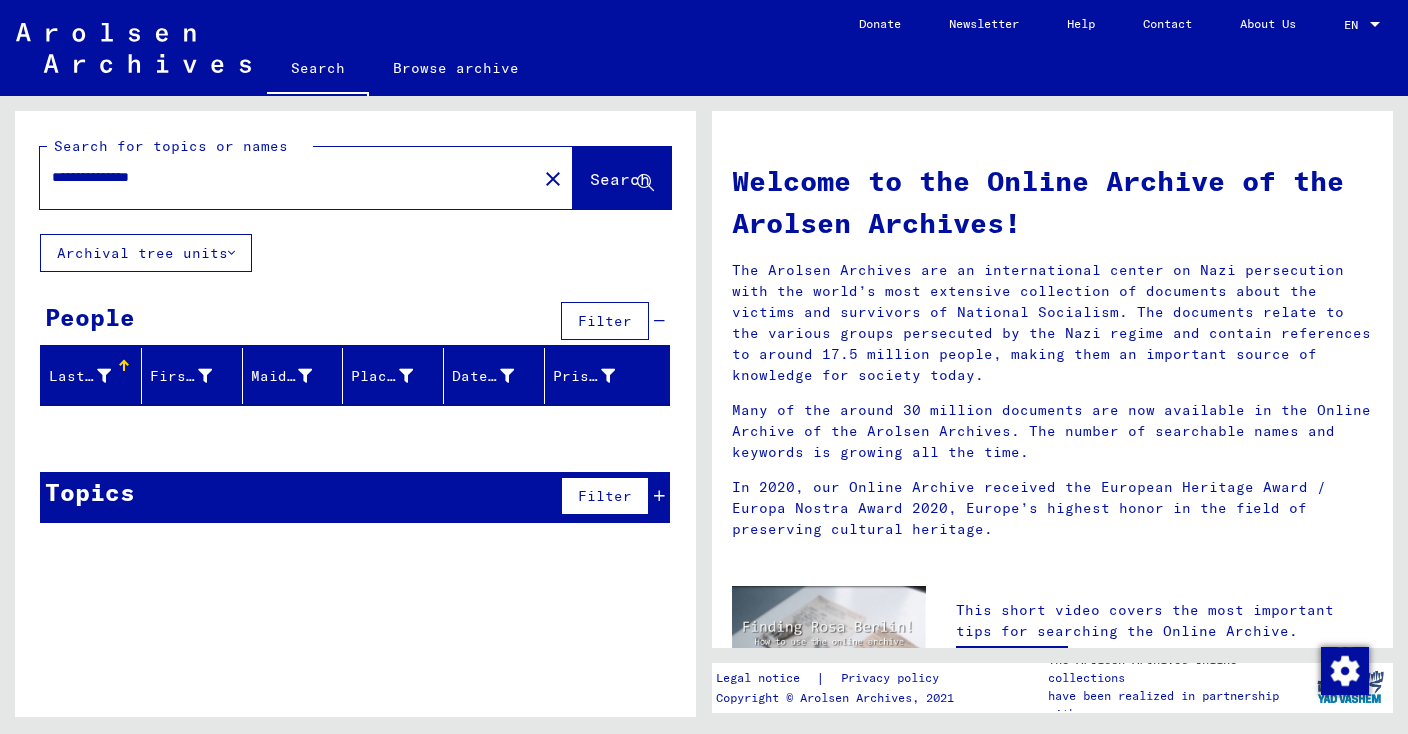 type on "**********" 